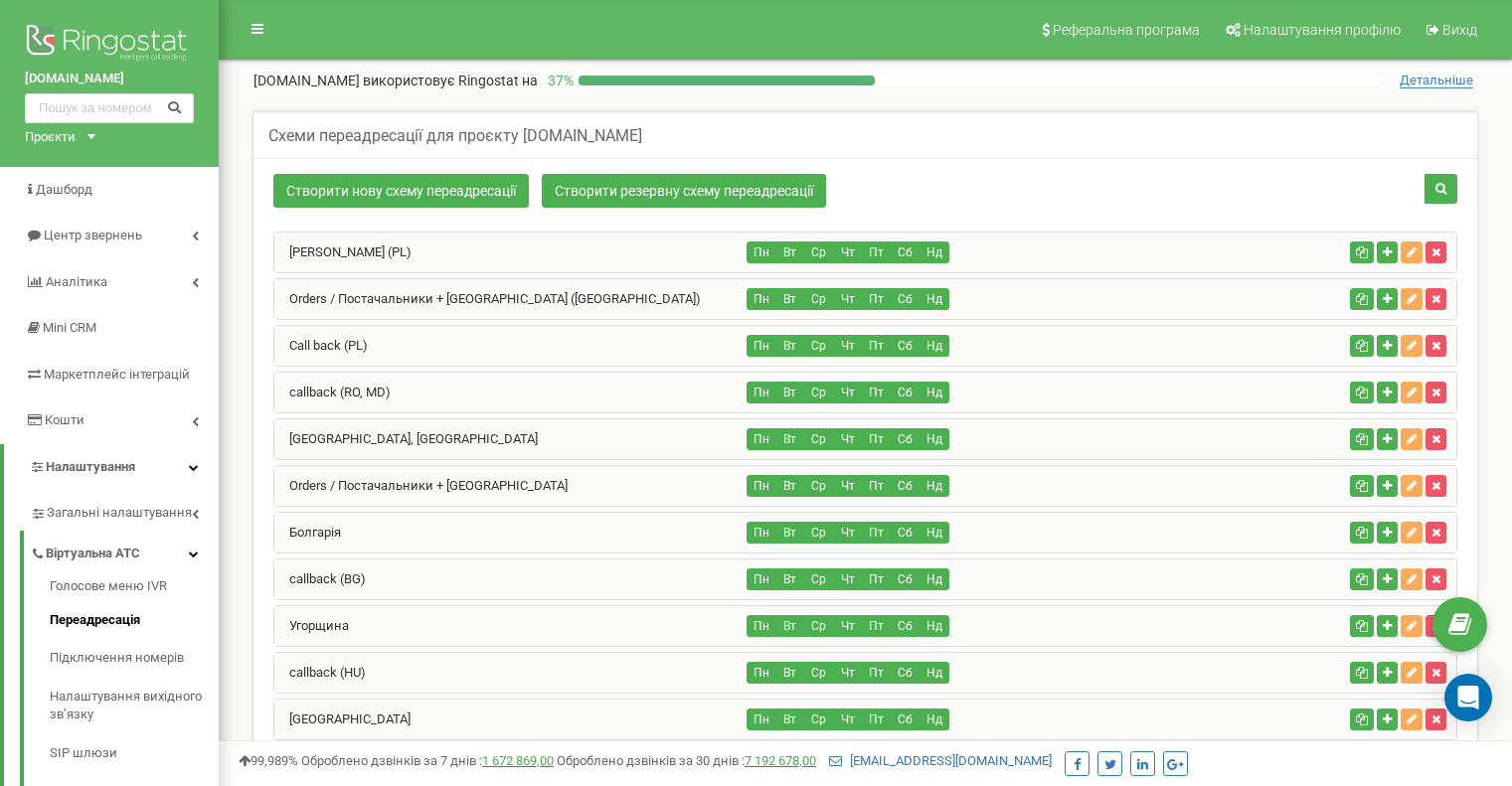 scroll, scrollTop: 1752, scrollLeft: 0, axis: vertical 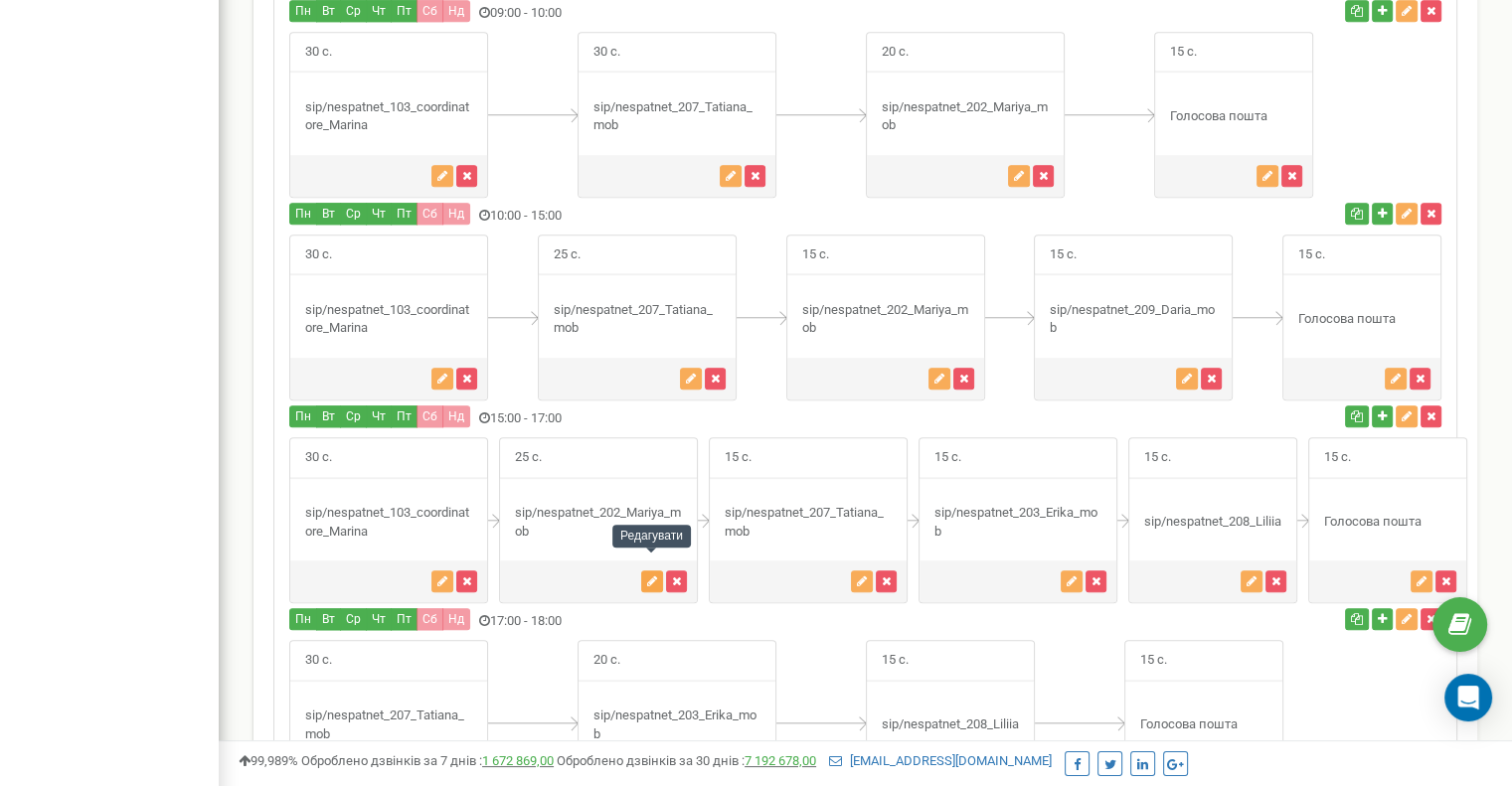 click at bounding box center [652, 581] 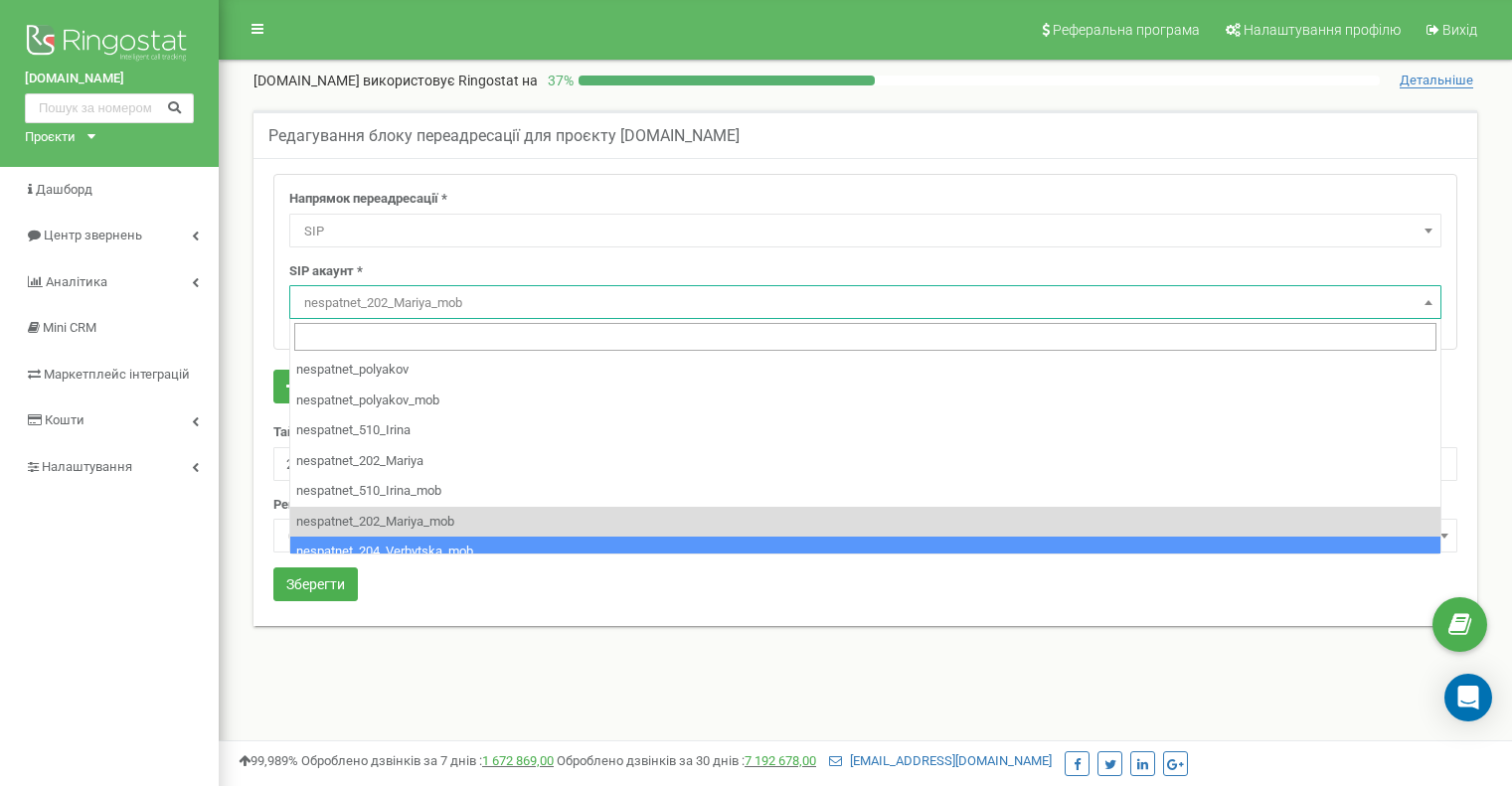 select on "SIP" 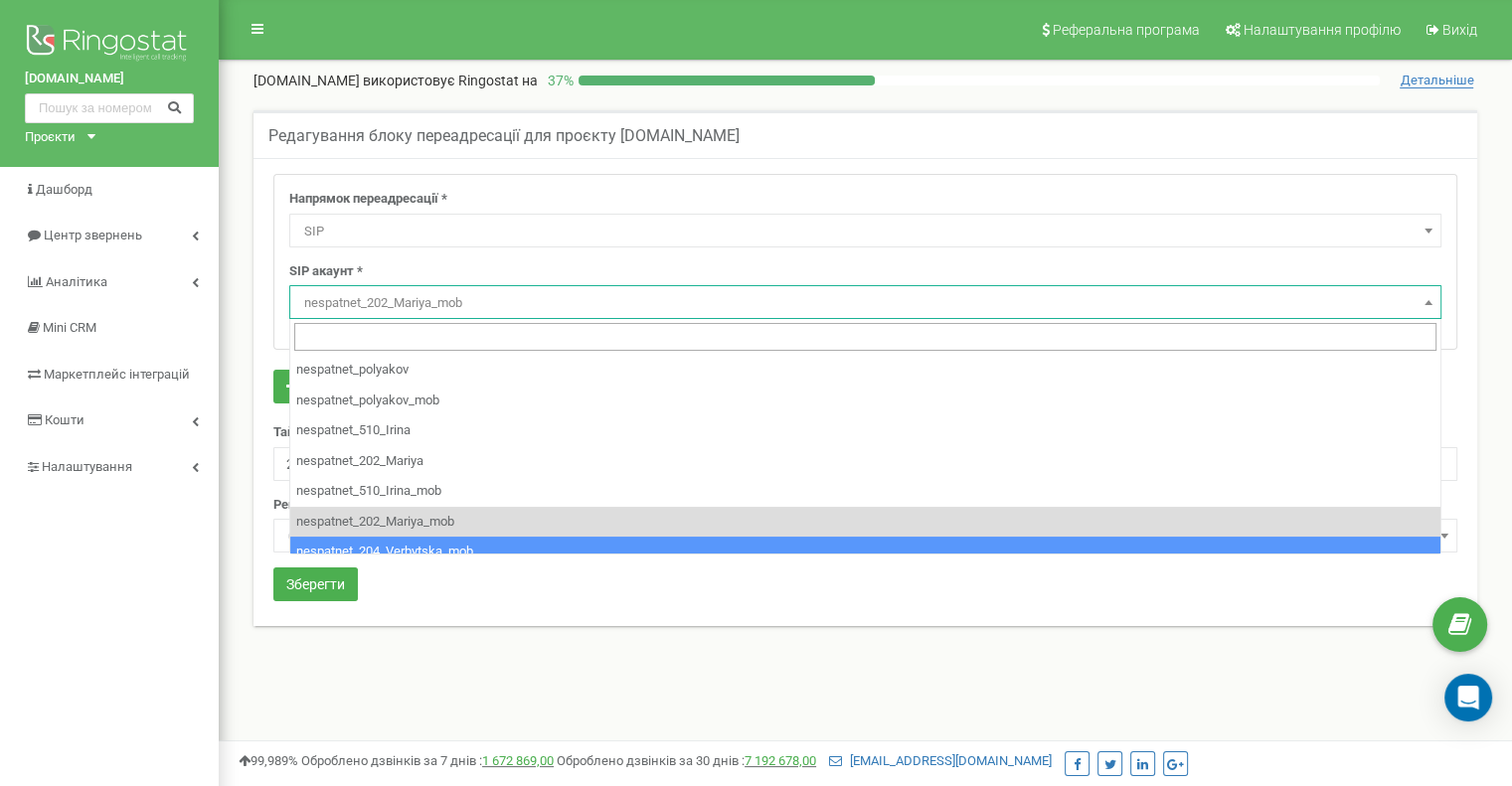 scroll, scrollTop: 129, scrollLeft: 0, axis: vertical 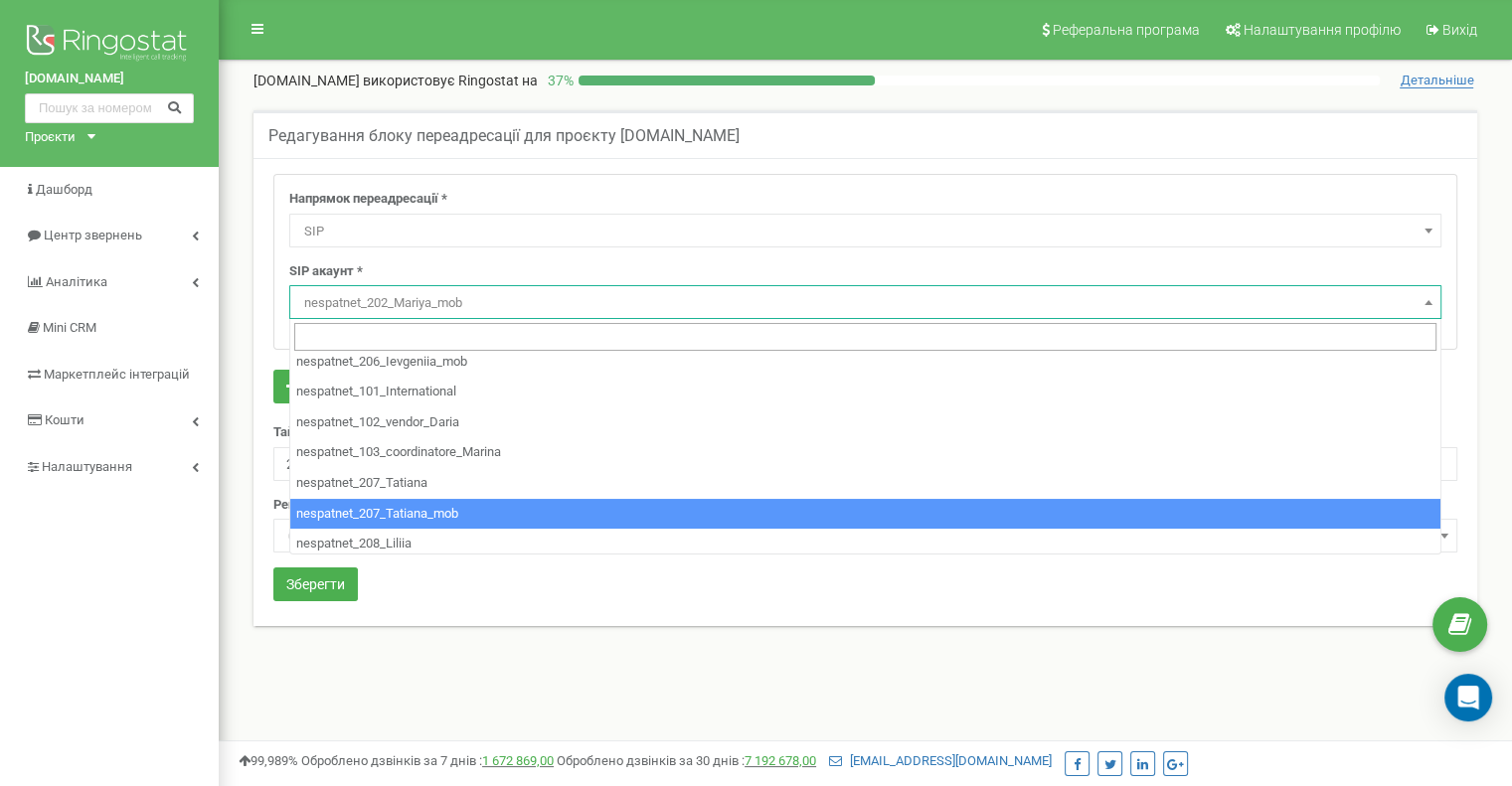 select on "nespatnet_207_Tatiana_mob" 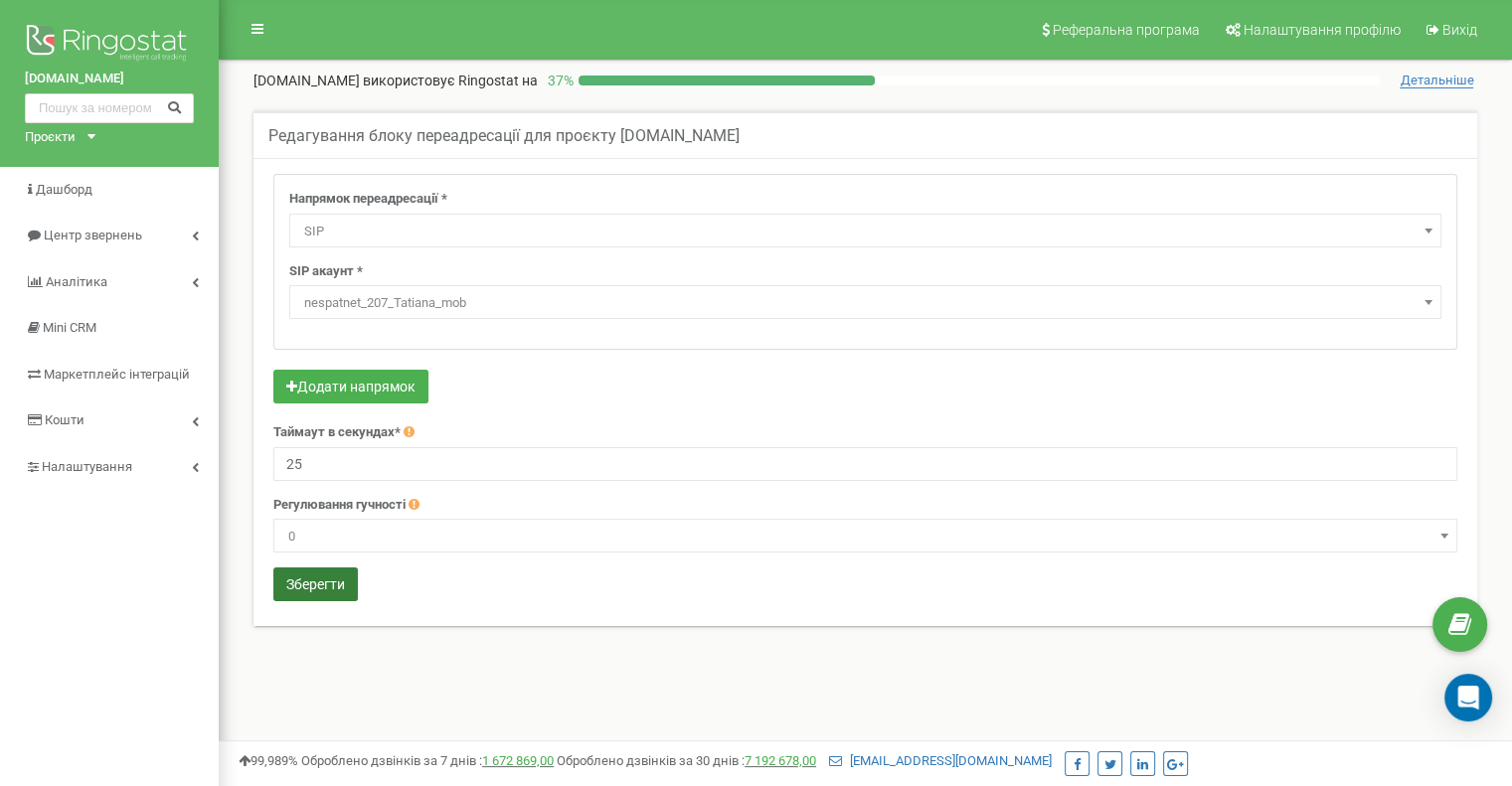 click on "Зберегти" at bounding box center [315, 584] 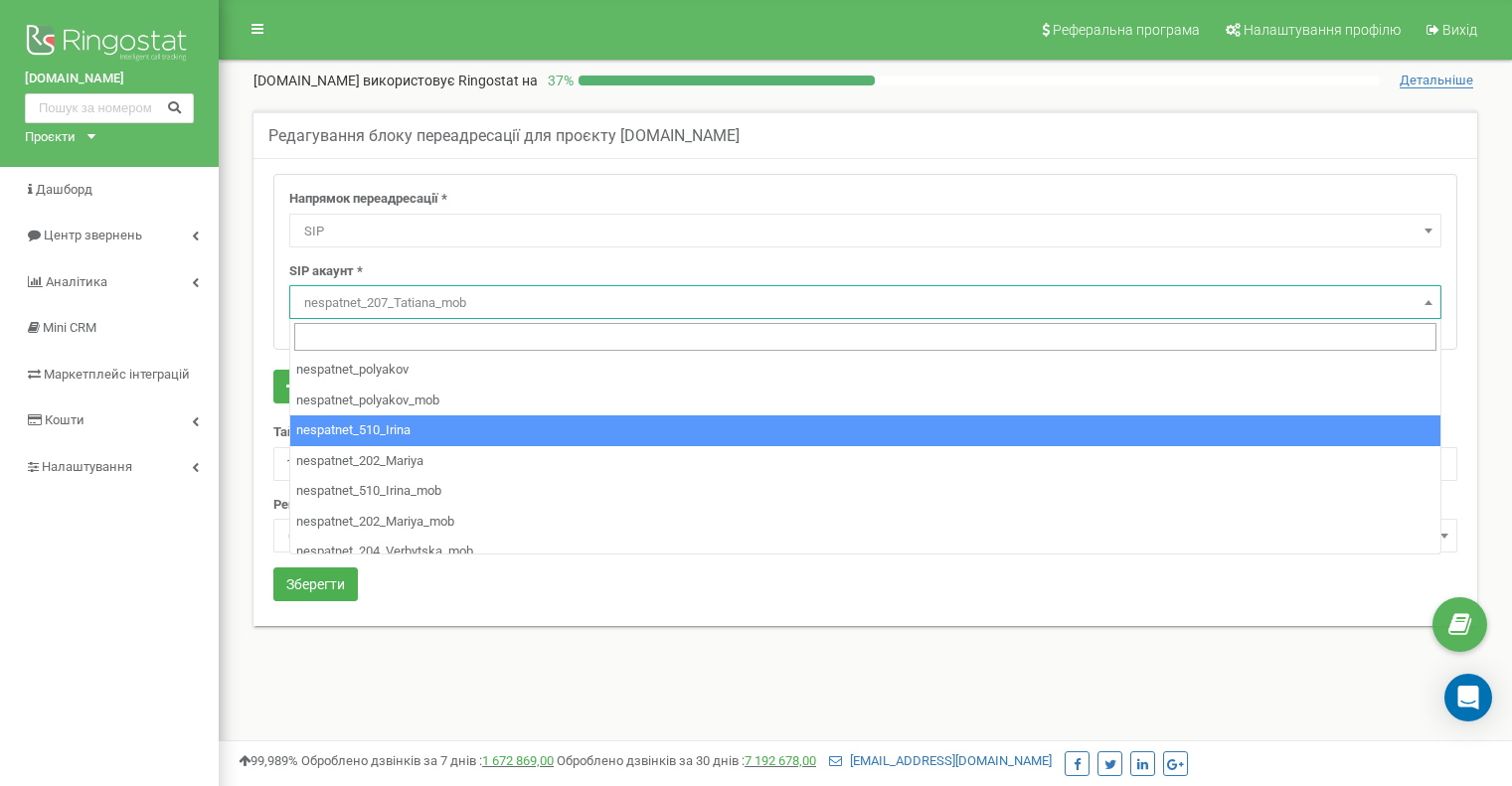 select on "SIP" 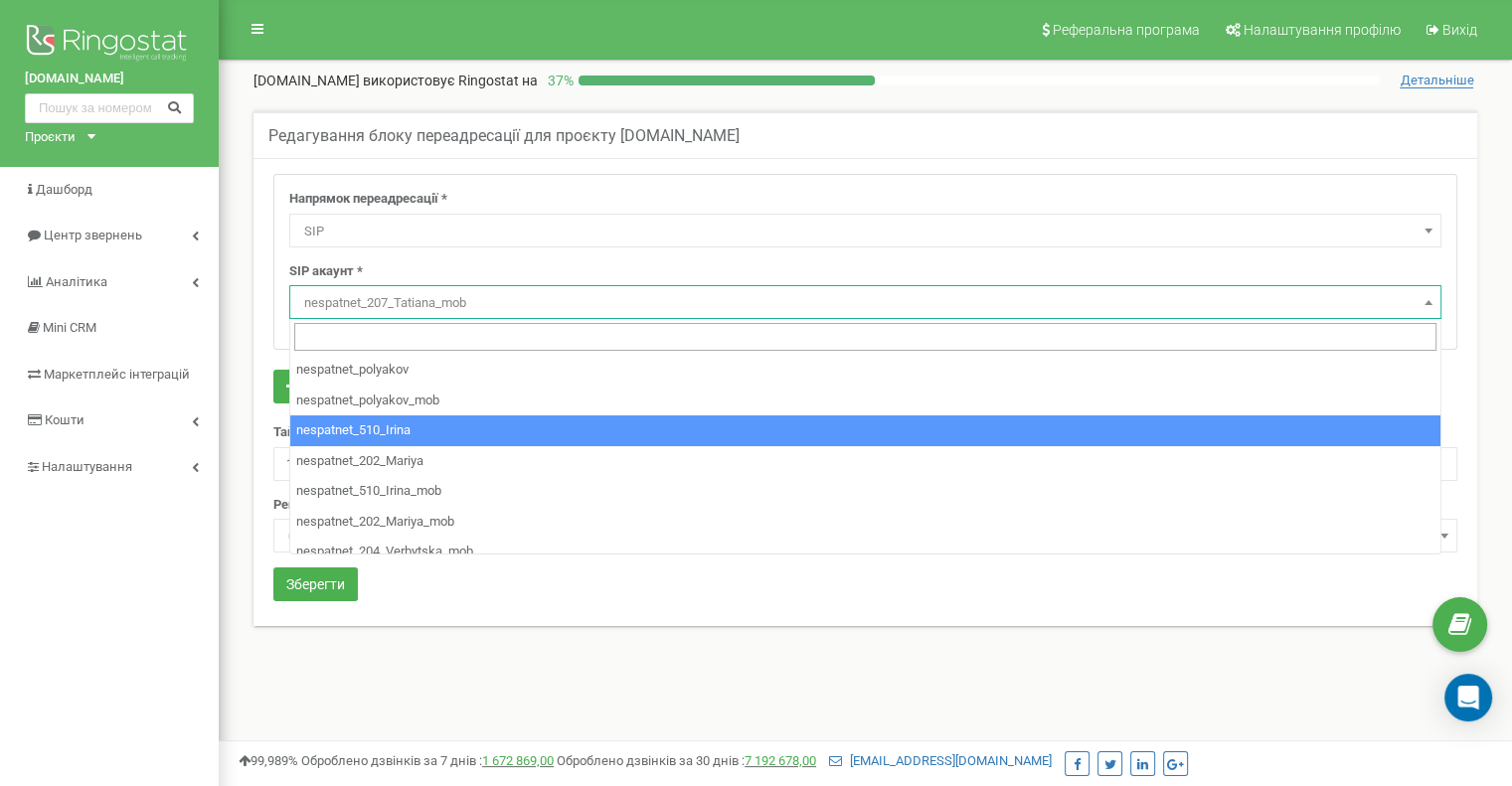 scroll, scrollTop: 0, scrollLeft: 0, axis: both 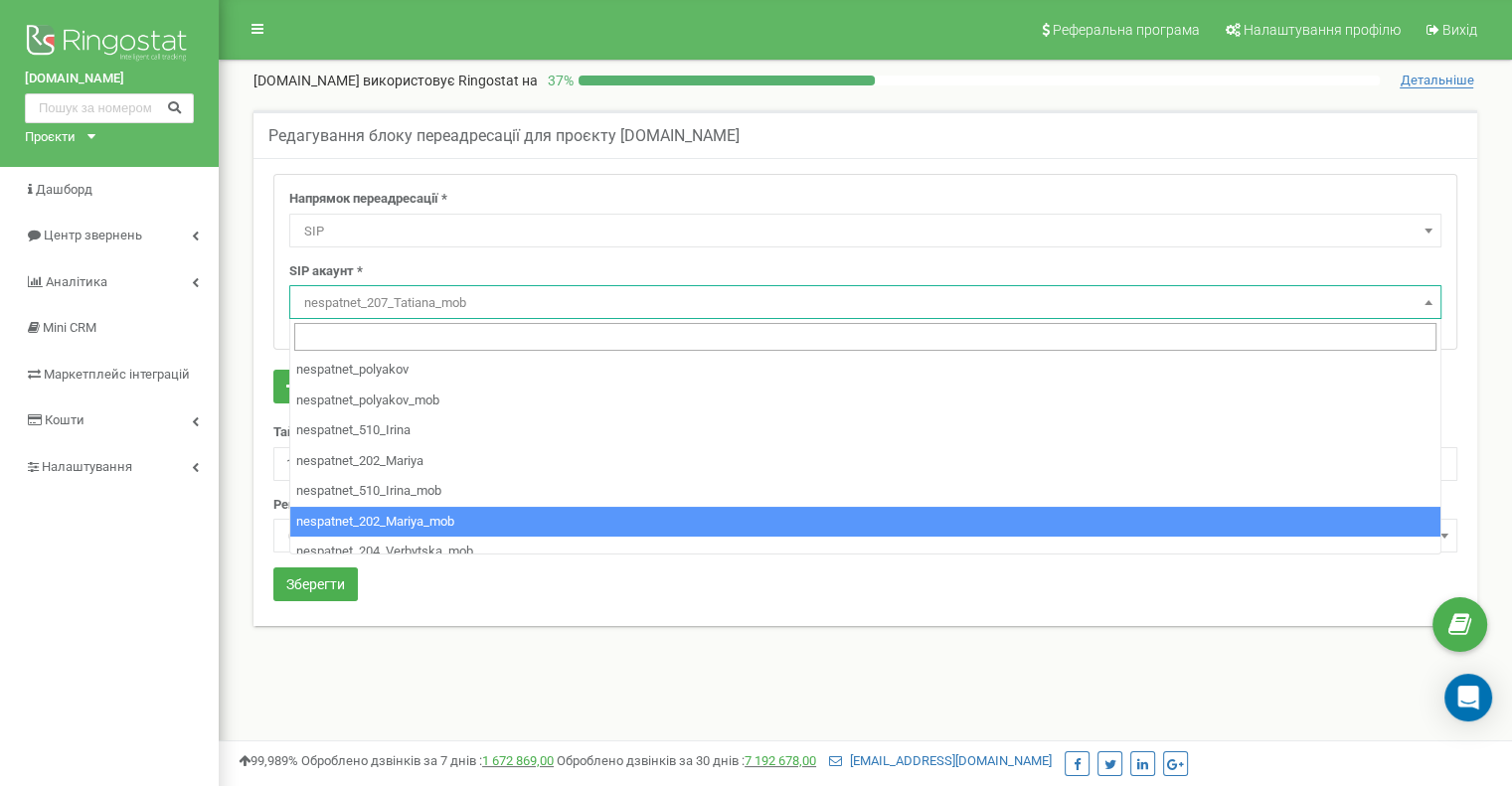 select on "nespatnet_202_Mariya_mob" 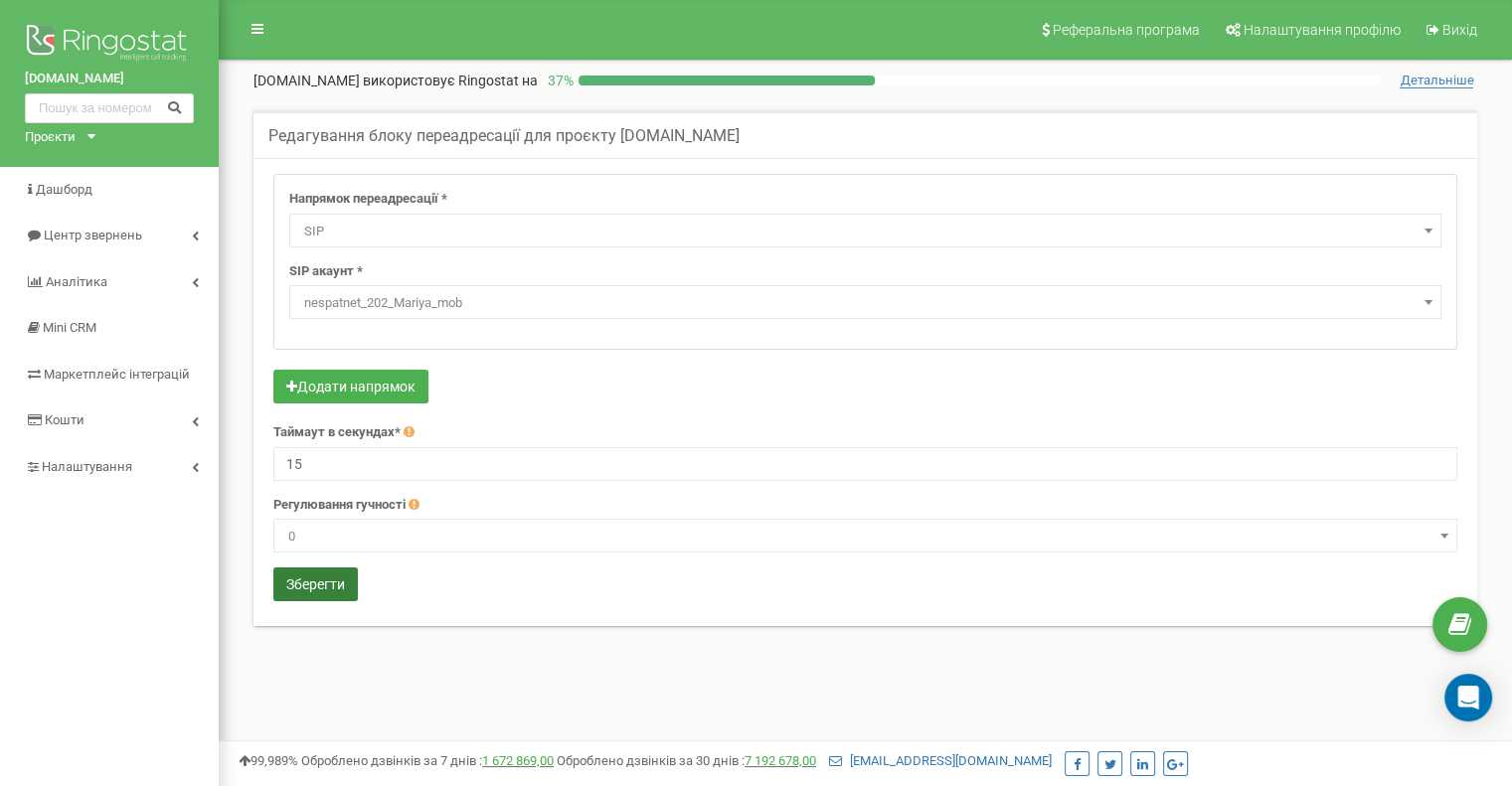 click on "Зберегти" at bounding box center [315, 584] 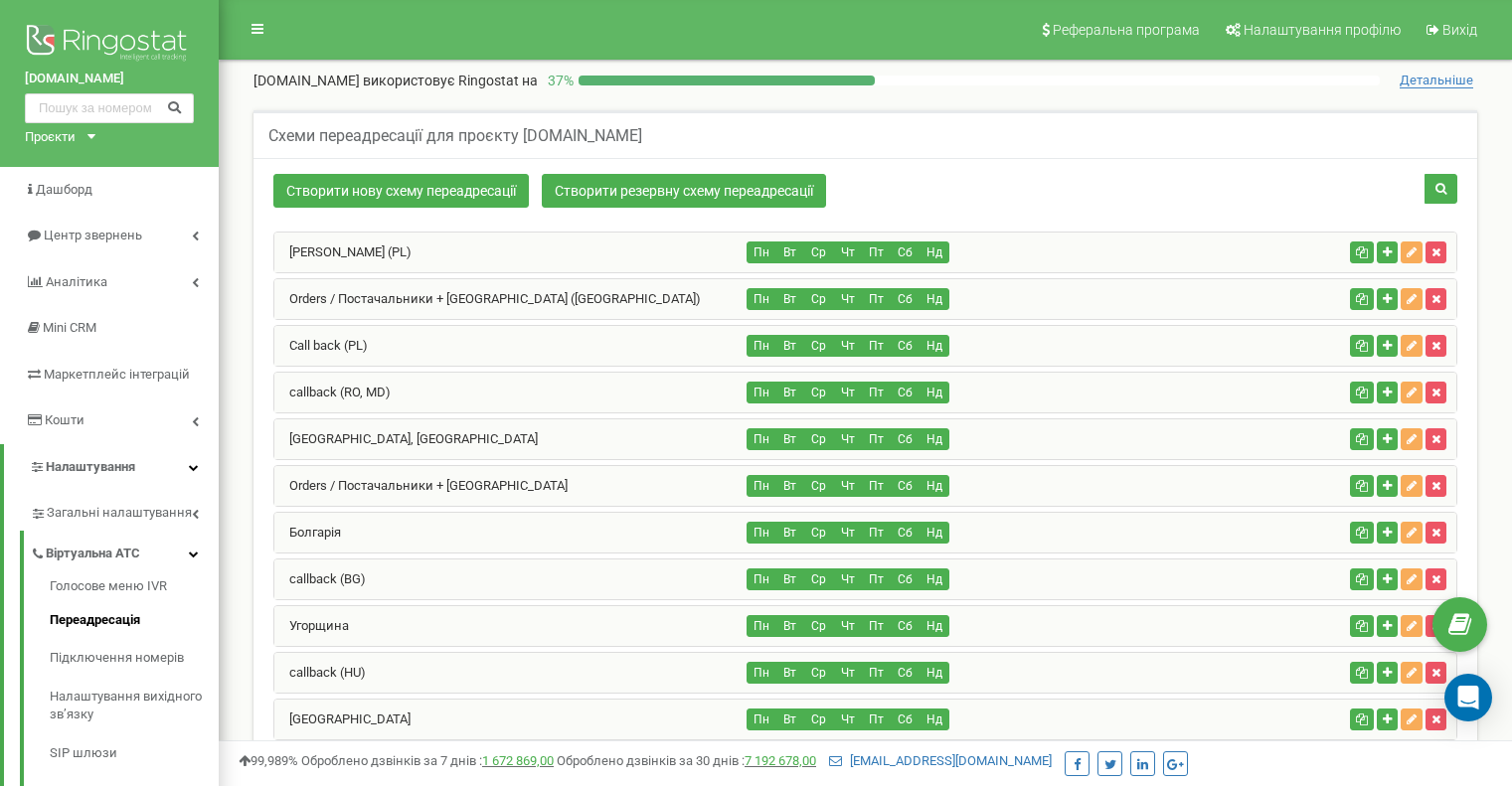 scroll, scrollTop: 1593, scrollLeft: 0, axis: vertical 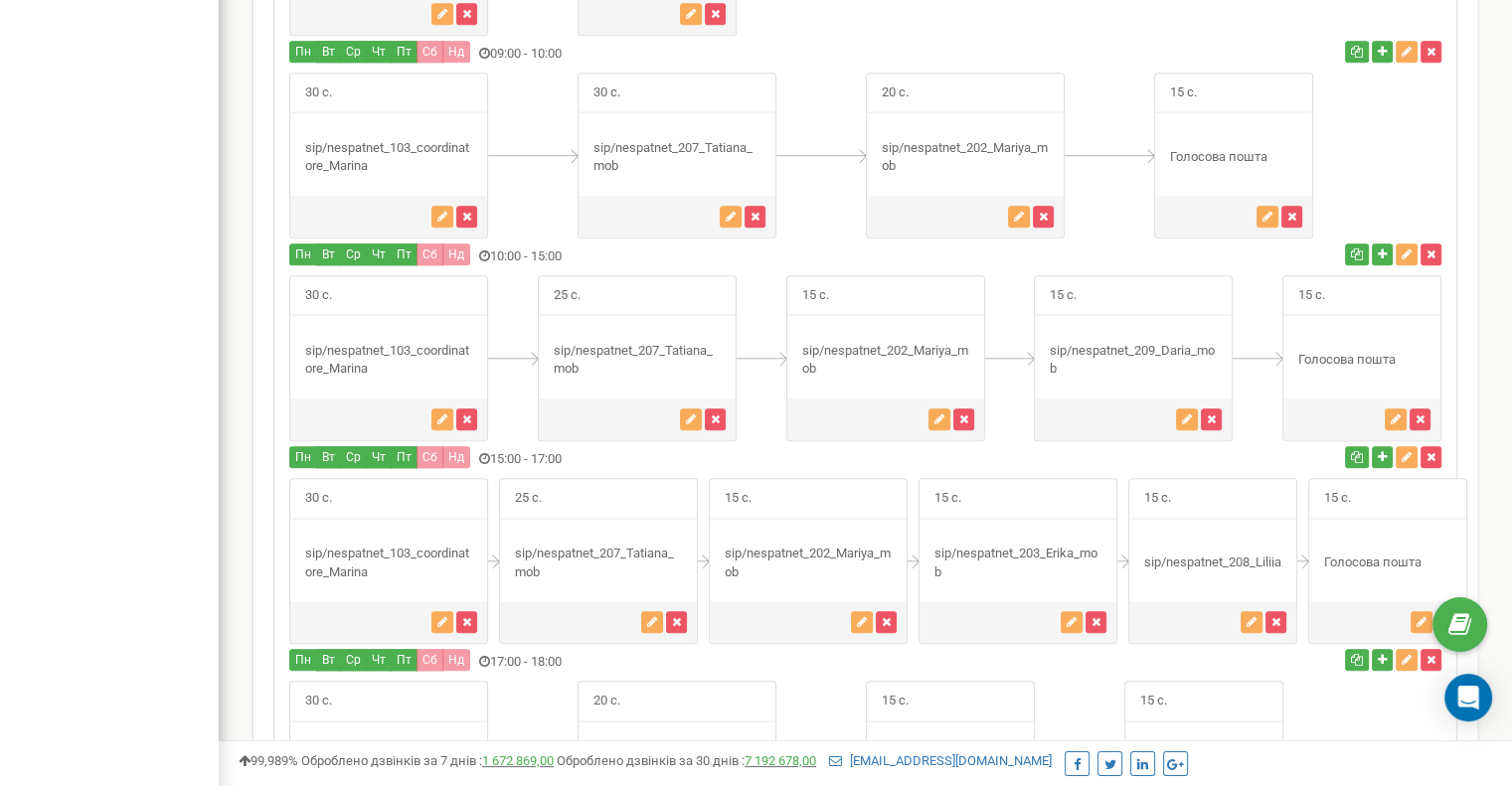 click on "sip/nespatnet_203_Erika_mob" at bounding box center [1018, 562] 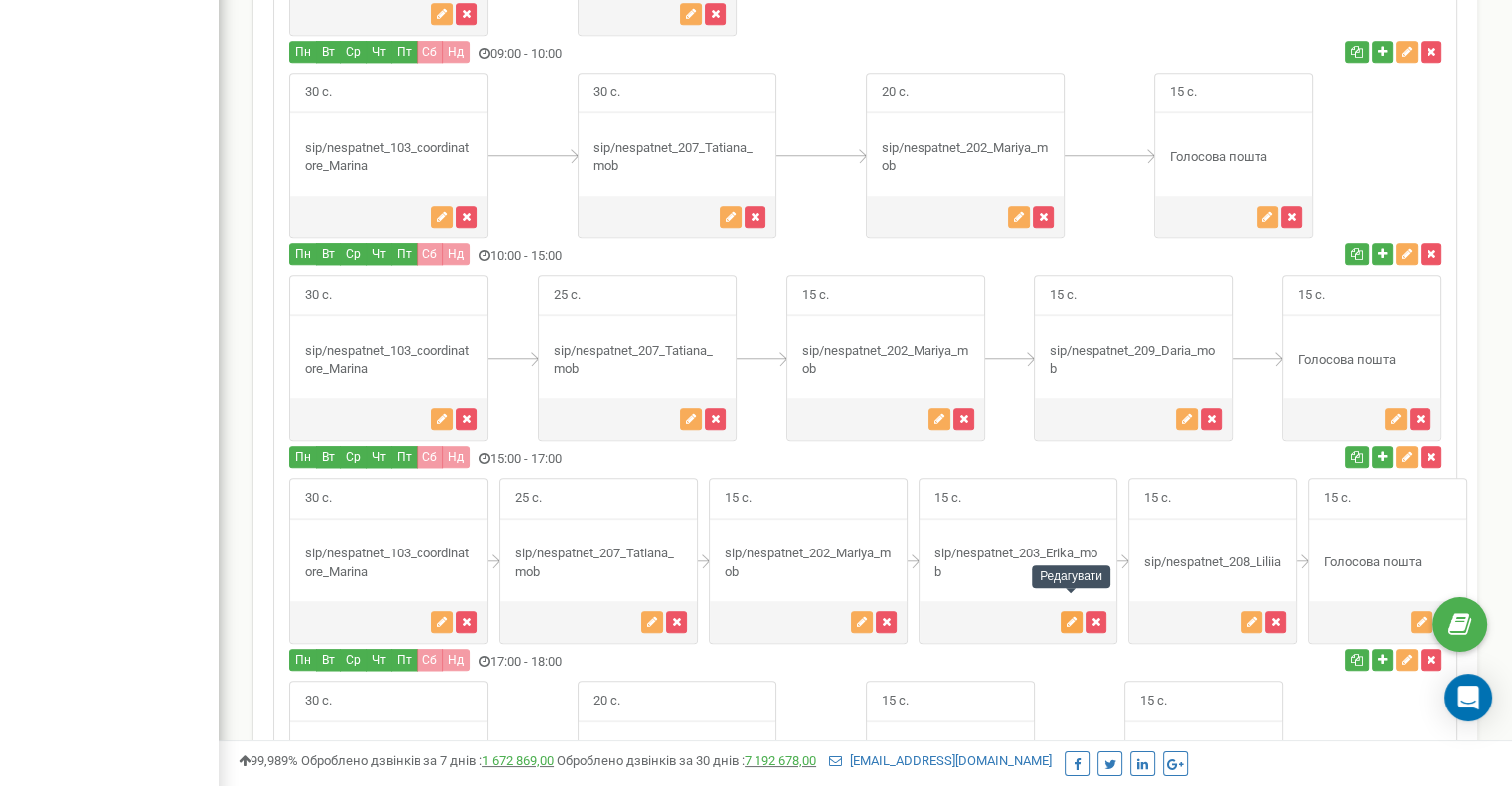 click at bounding box center (1072, 622) 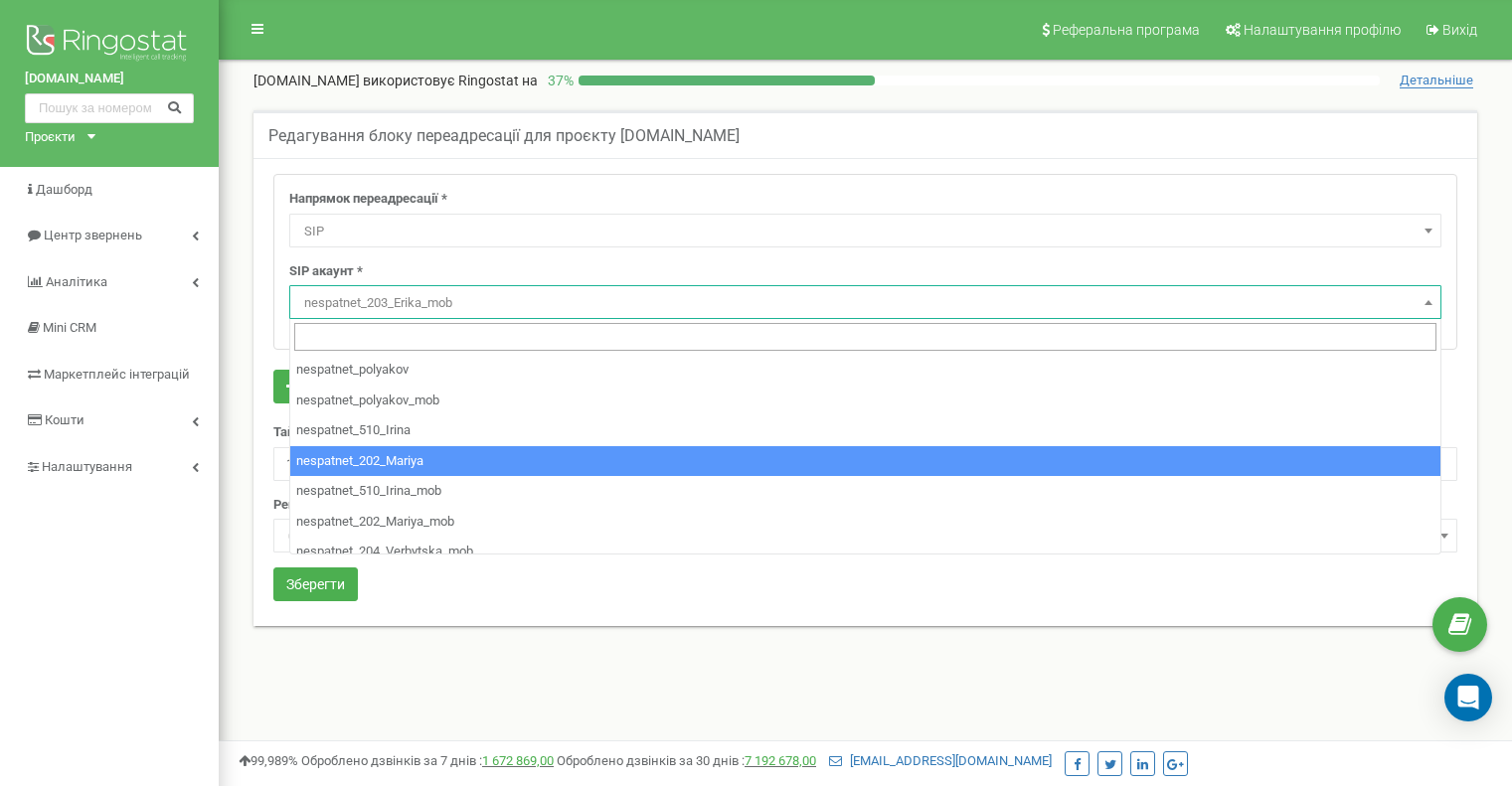 select on "SIP" 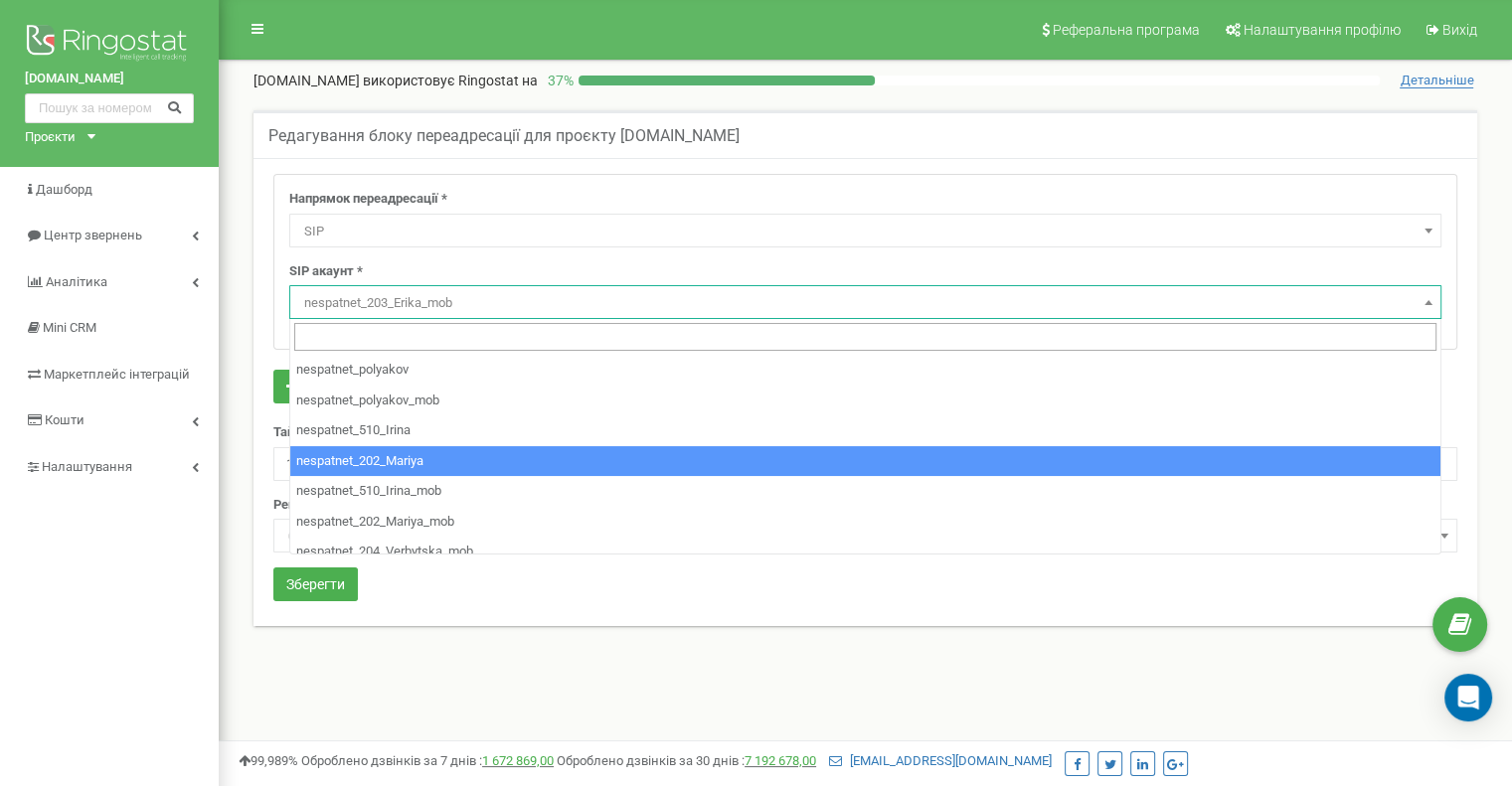 scroll, scrollTop: 0, scrollLeft: 0, axis: both 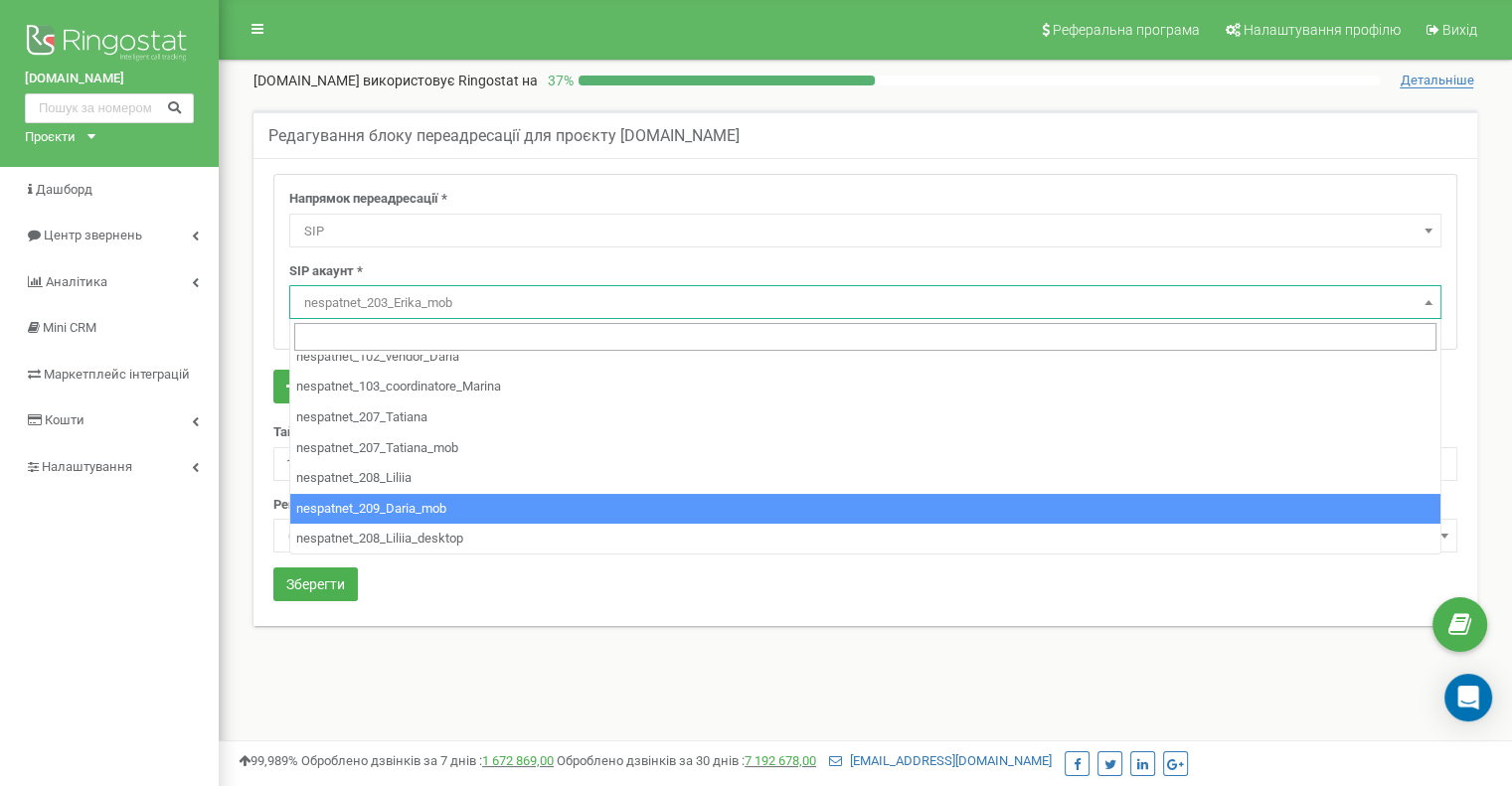 select on "nespatnet_209_Daria_mob" 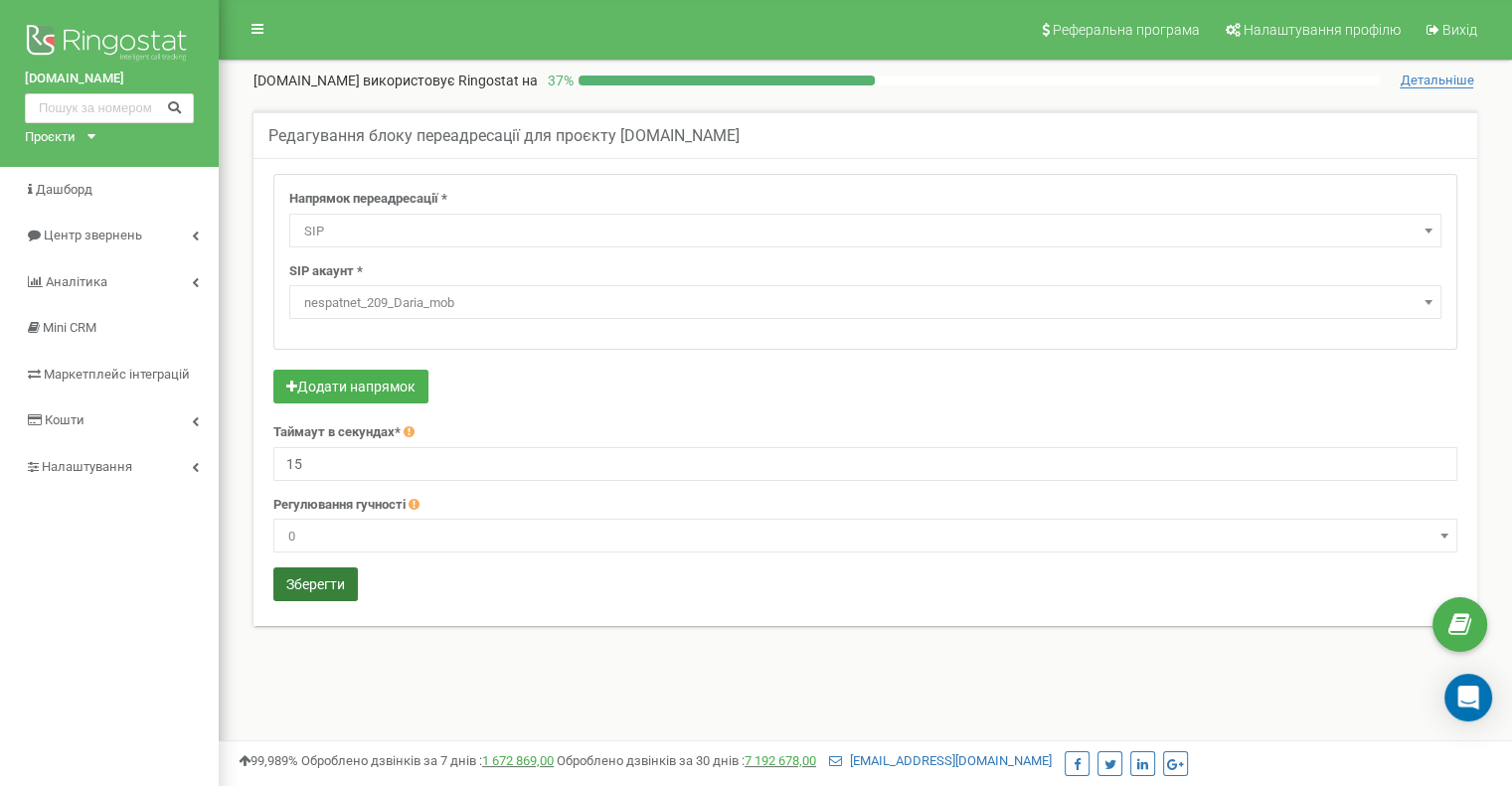 click on "Зберегти" at bounding box center [315, 584] 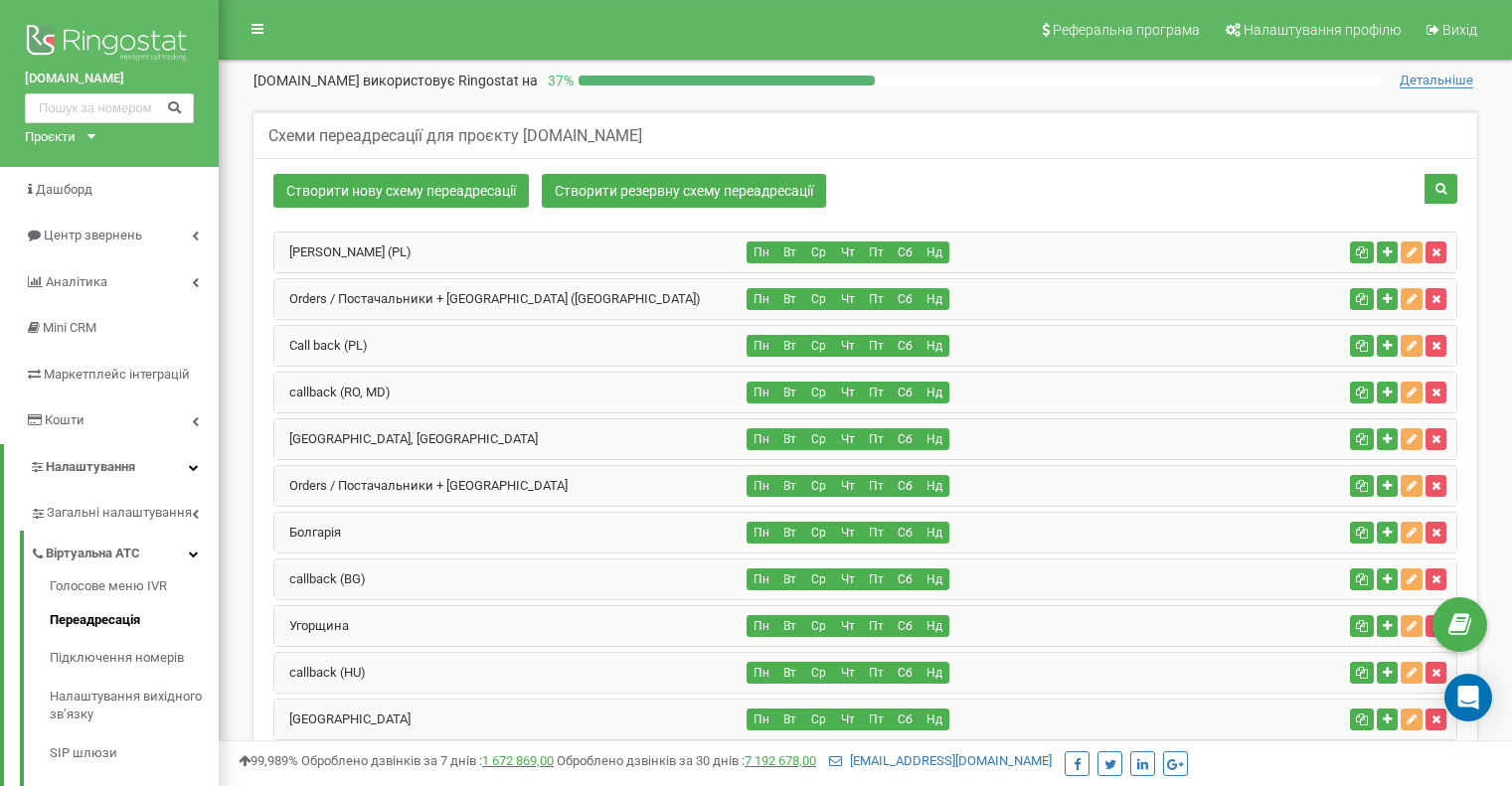 scroll, scrollTop: 1949, scrollLeft: 0, axis: vertical 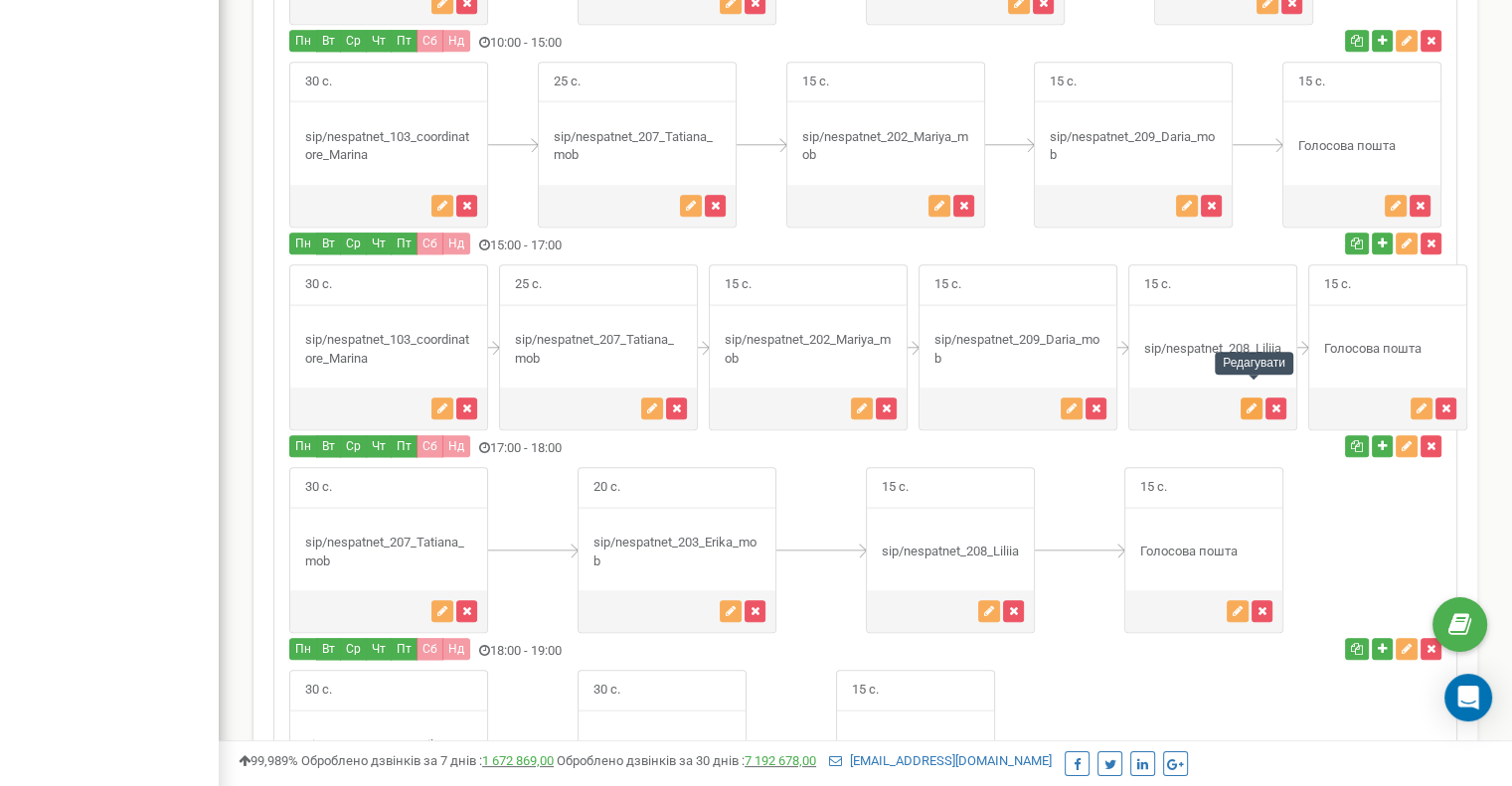 click at bounding box center (1252, 408) 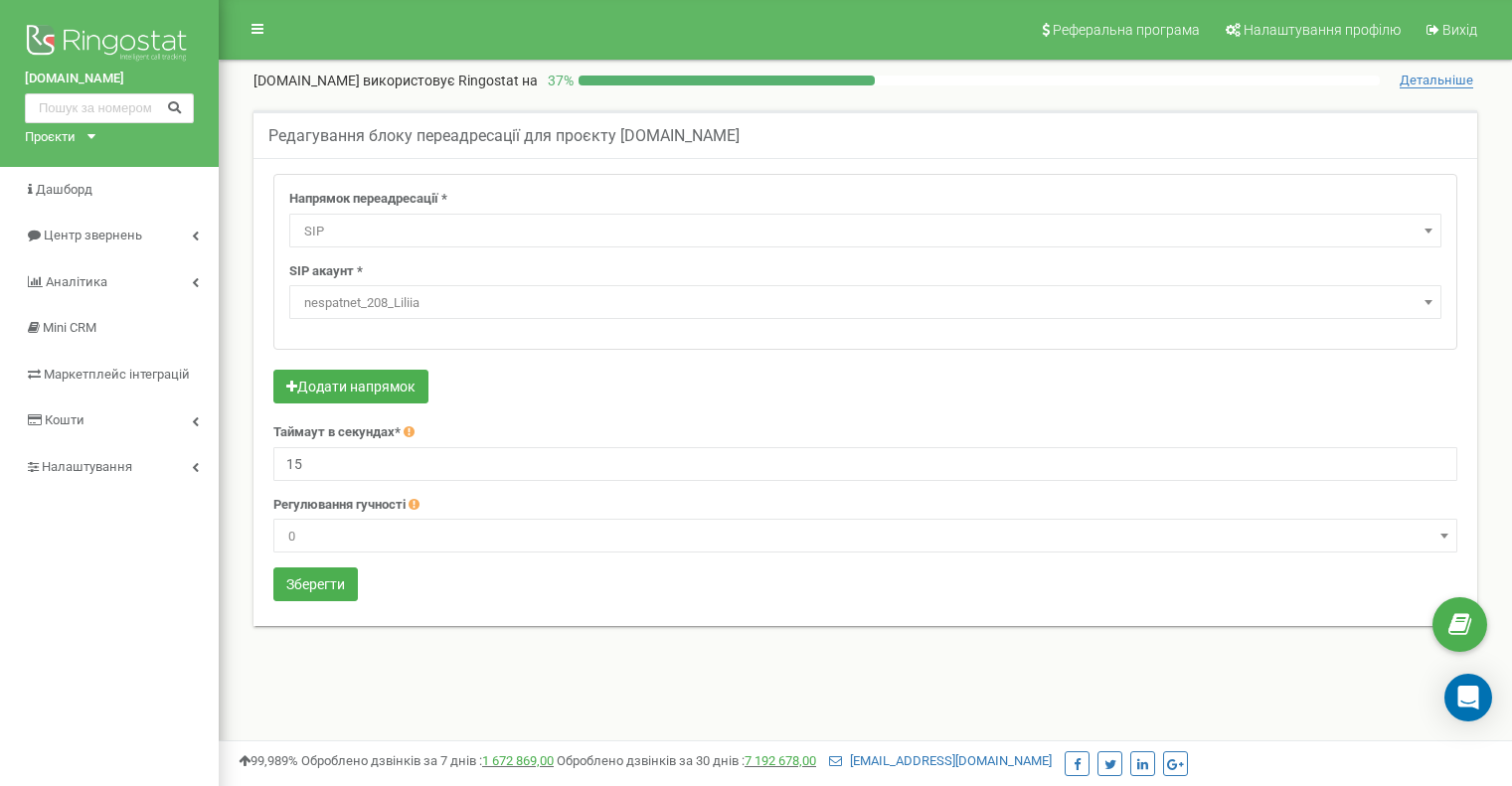 select on "SIP" 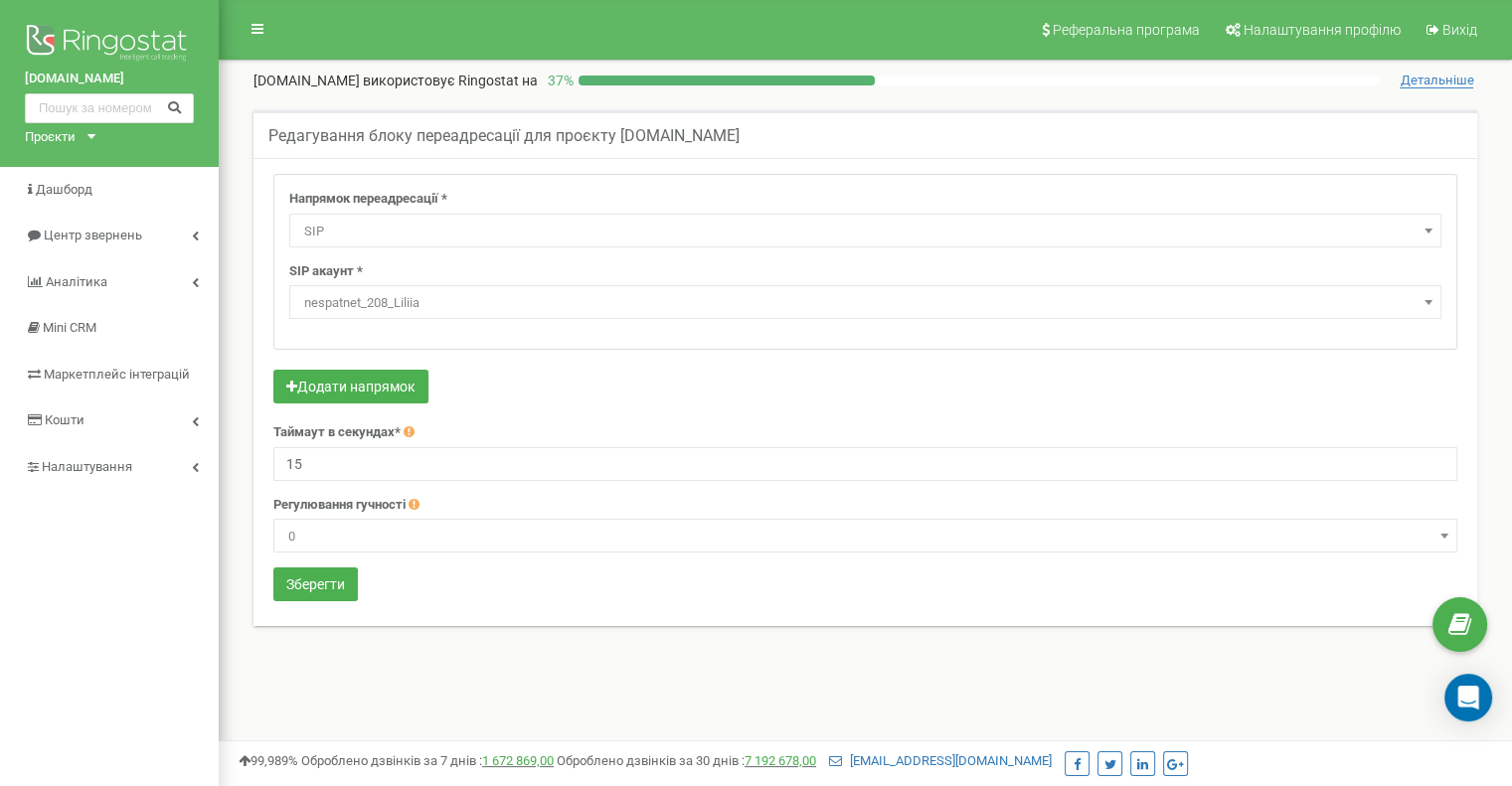 scroll, scrollTop: 0, scrollLeft: 0, axis: both 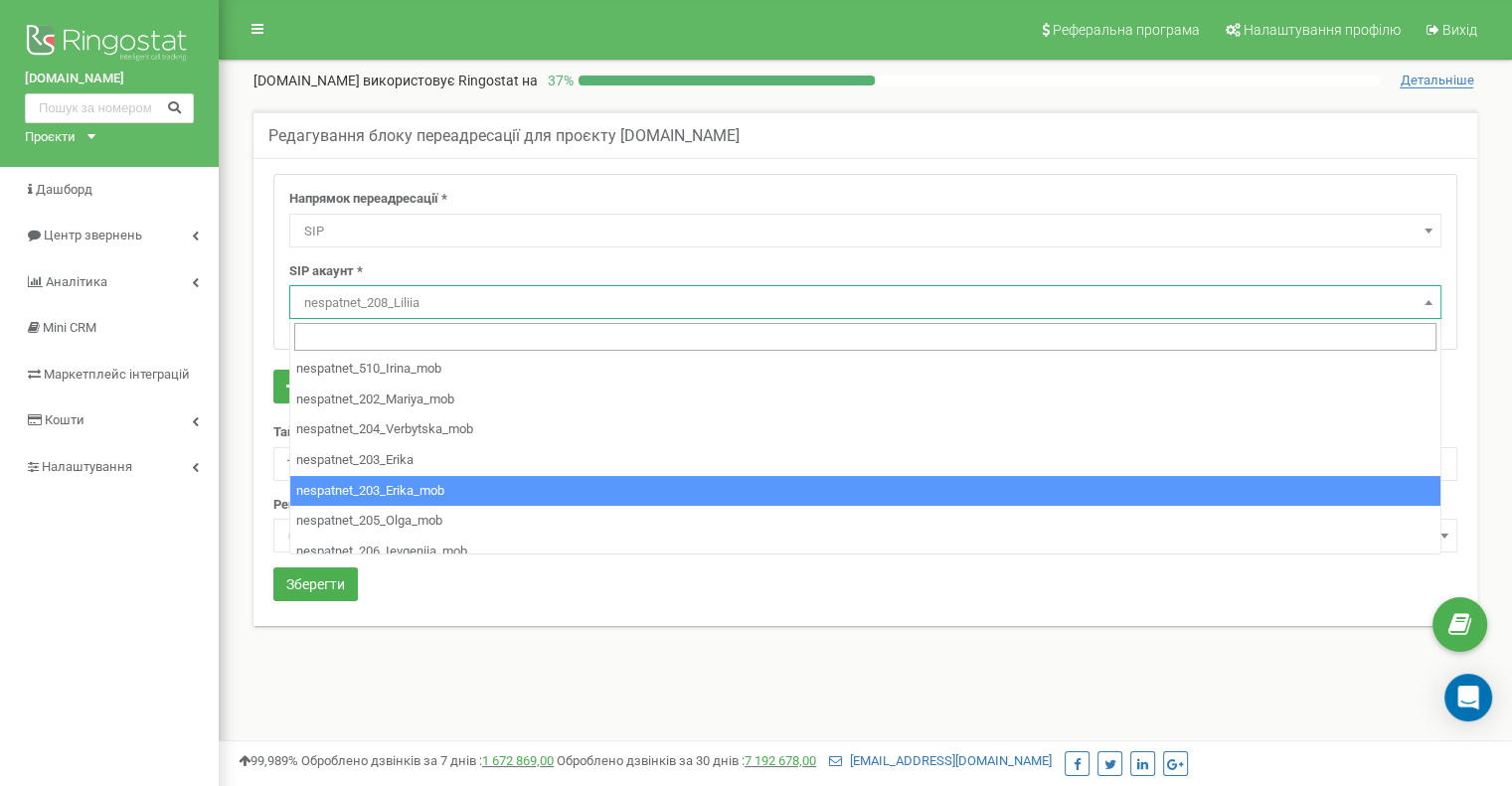 select on "nespatnet_203_Erika_mob" 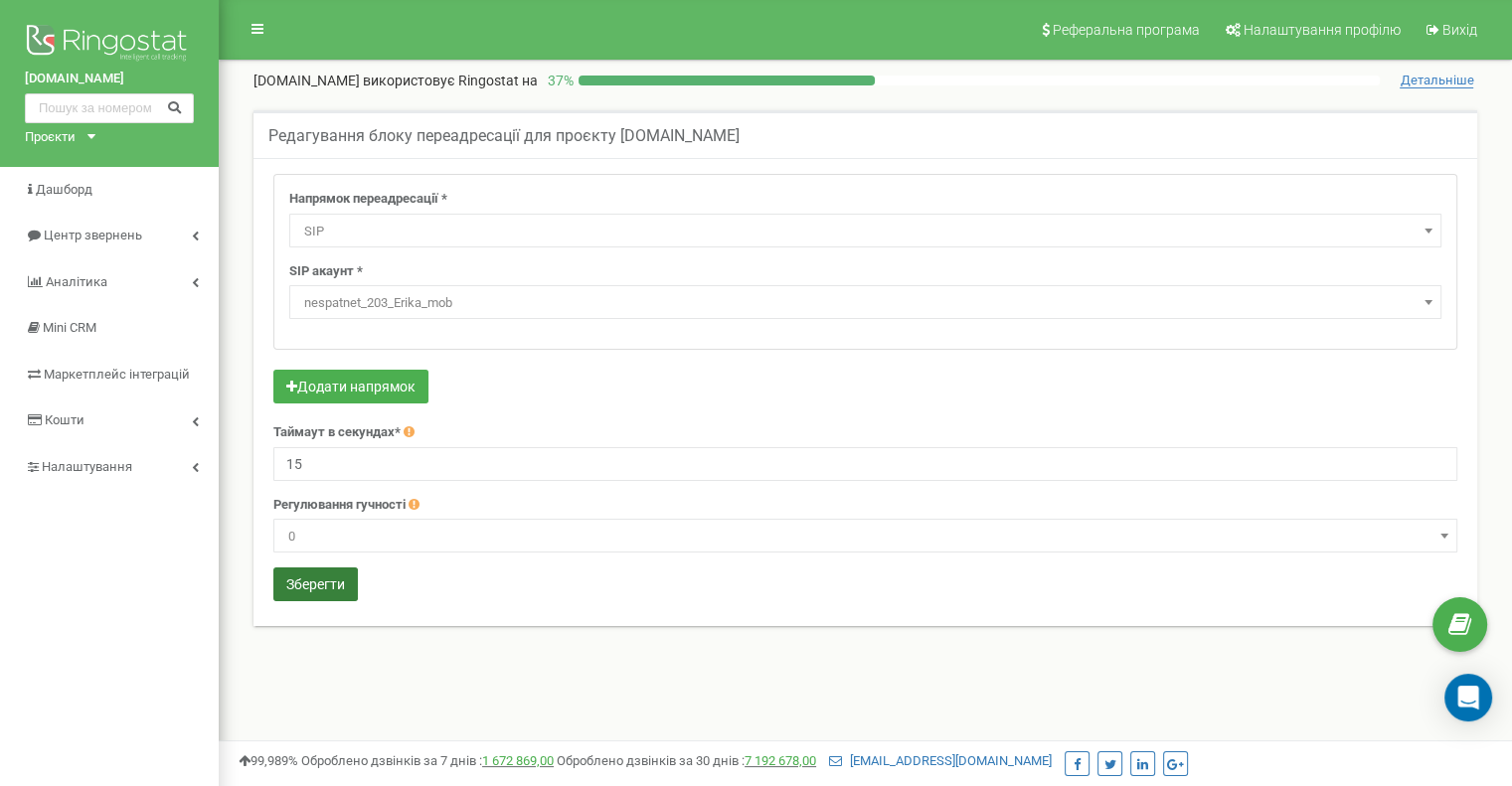 click on "Зберегти" at bounding box center [315, 584] 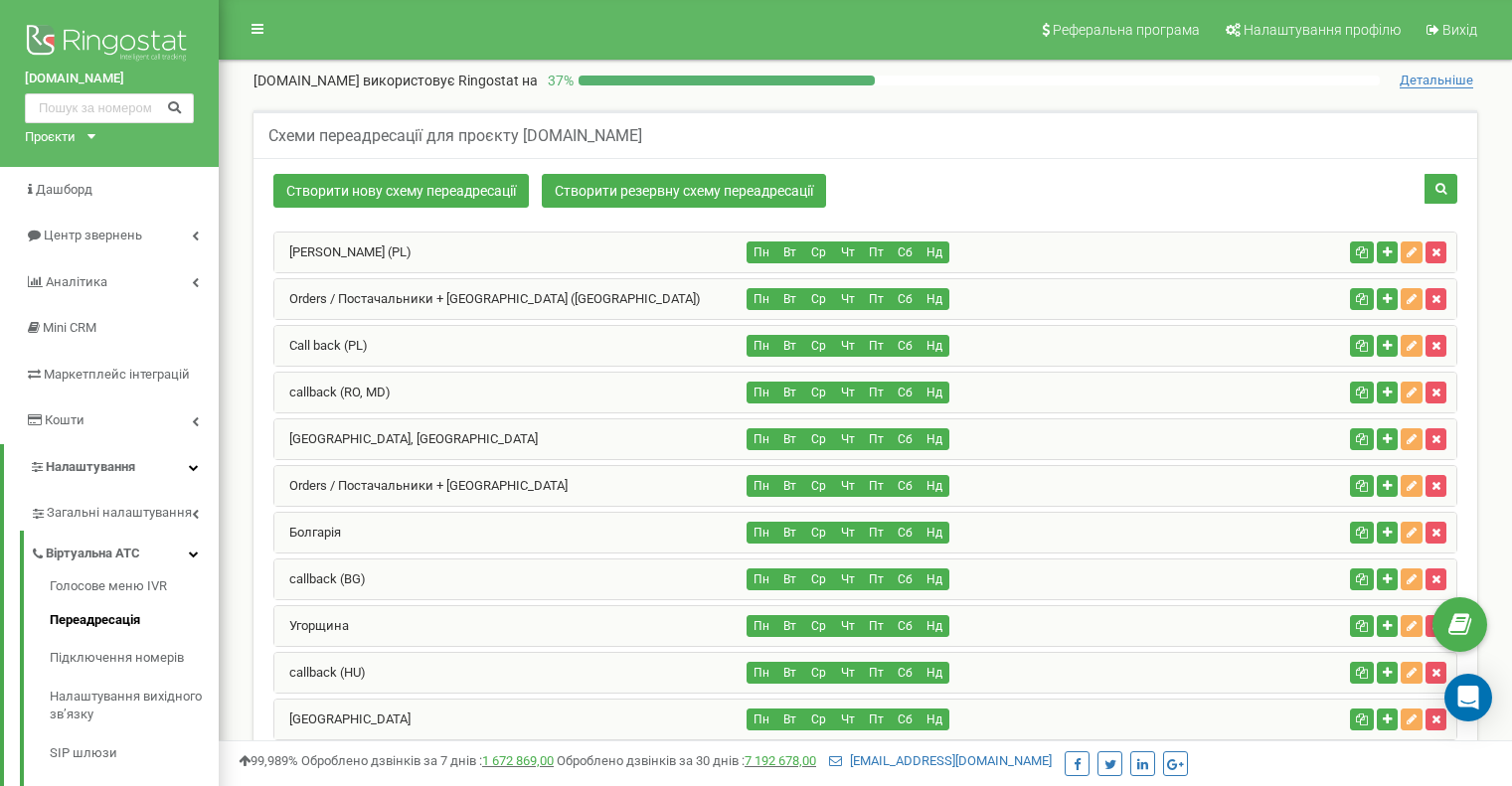 scroll, scrollTop: 1882, scrollLeft: 0, axis: vertical 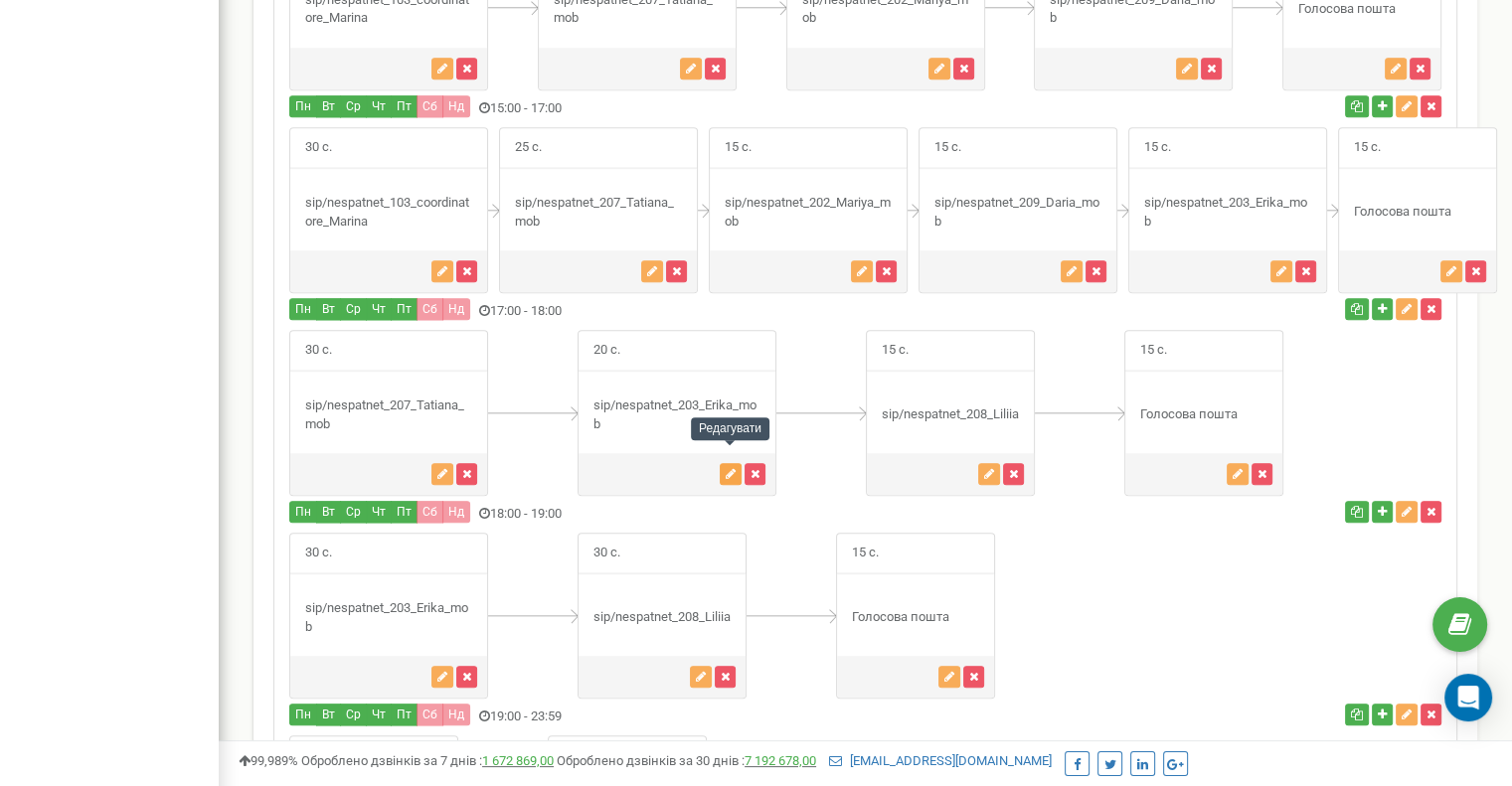 click at bounding box center (731, 474) 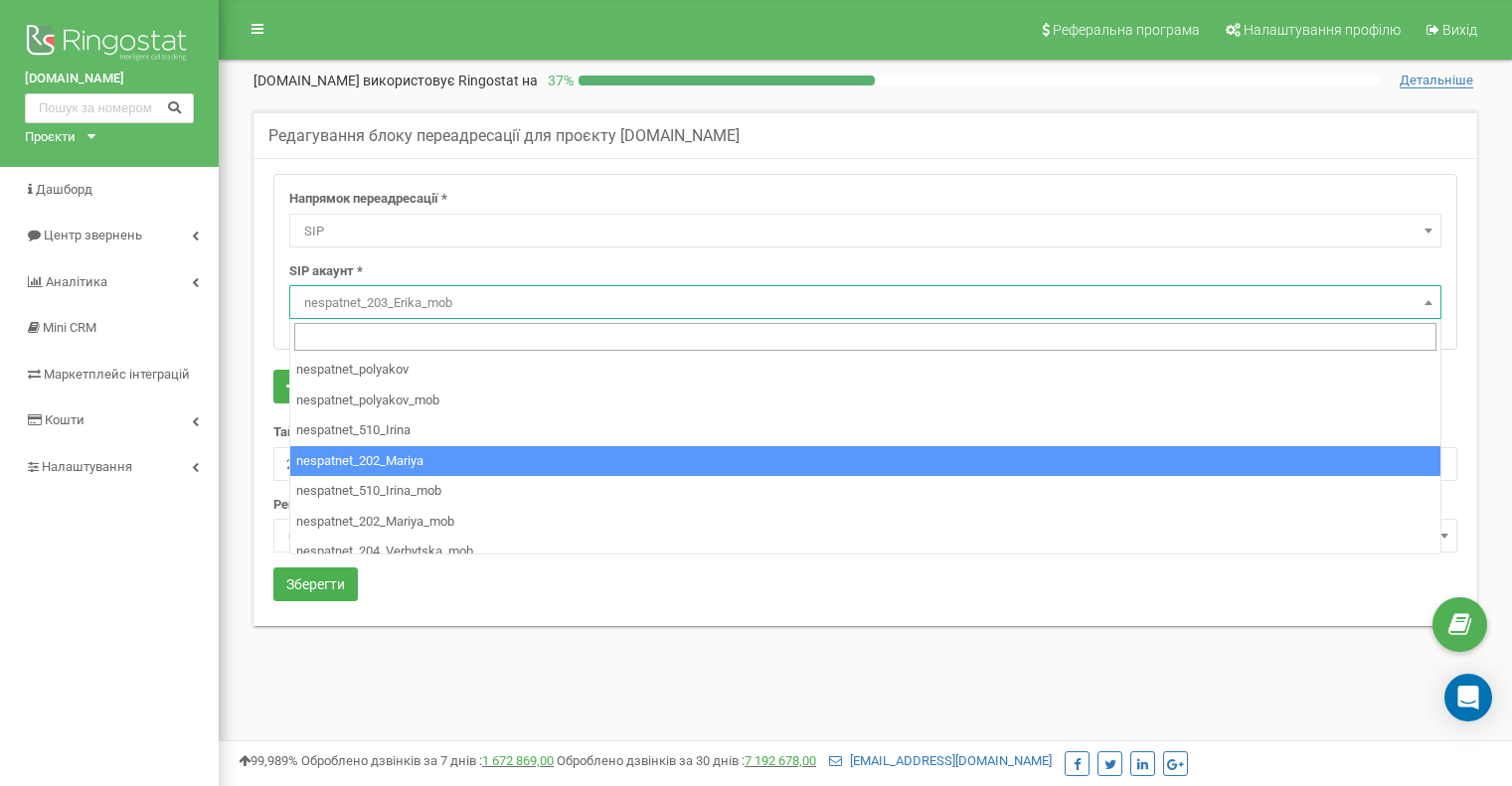 select on "SIP" 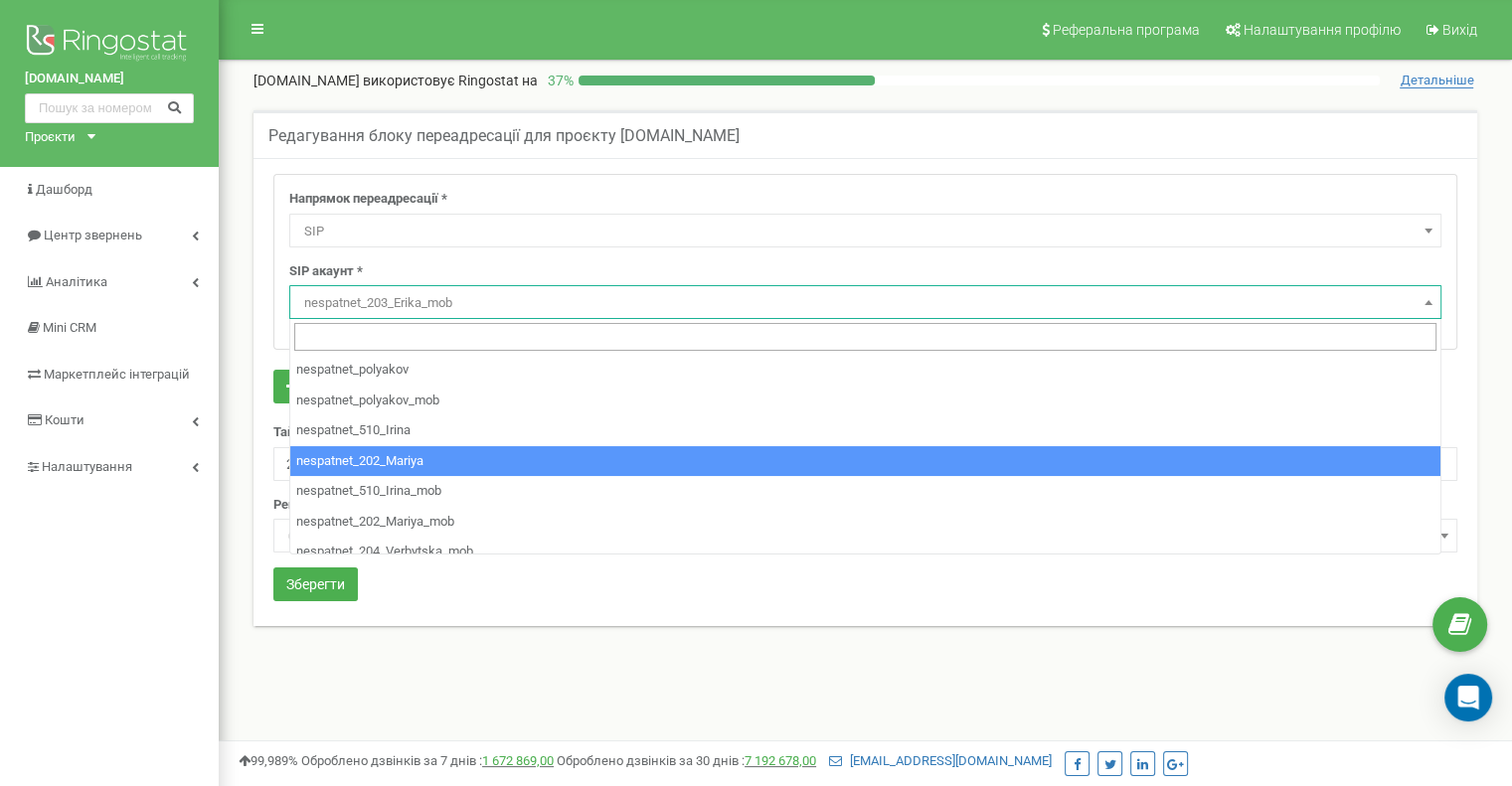 scroll, scrollTop: 0, scrollLeft: 0, axis: both 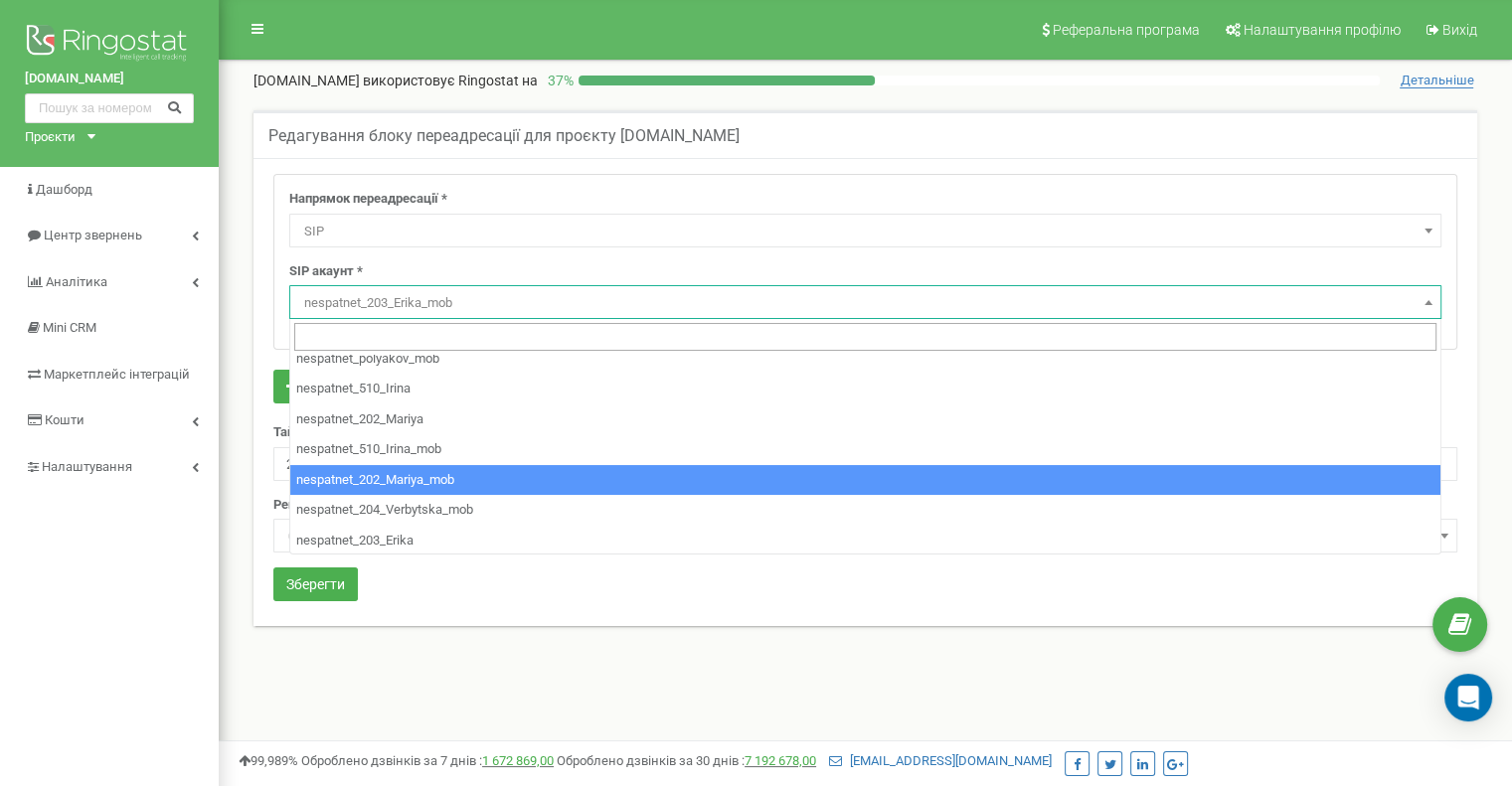 select on "nespatnet_202_Mariya_mob" 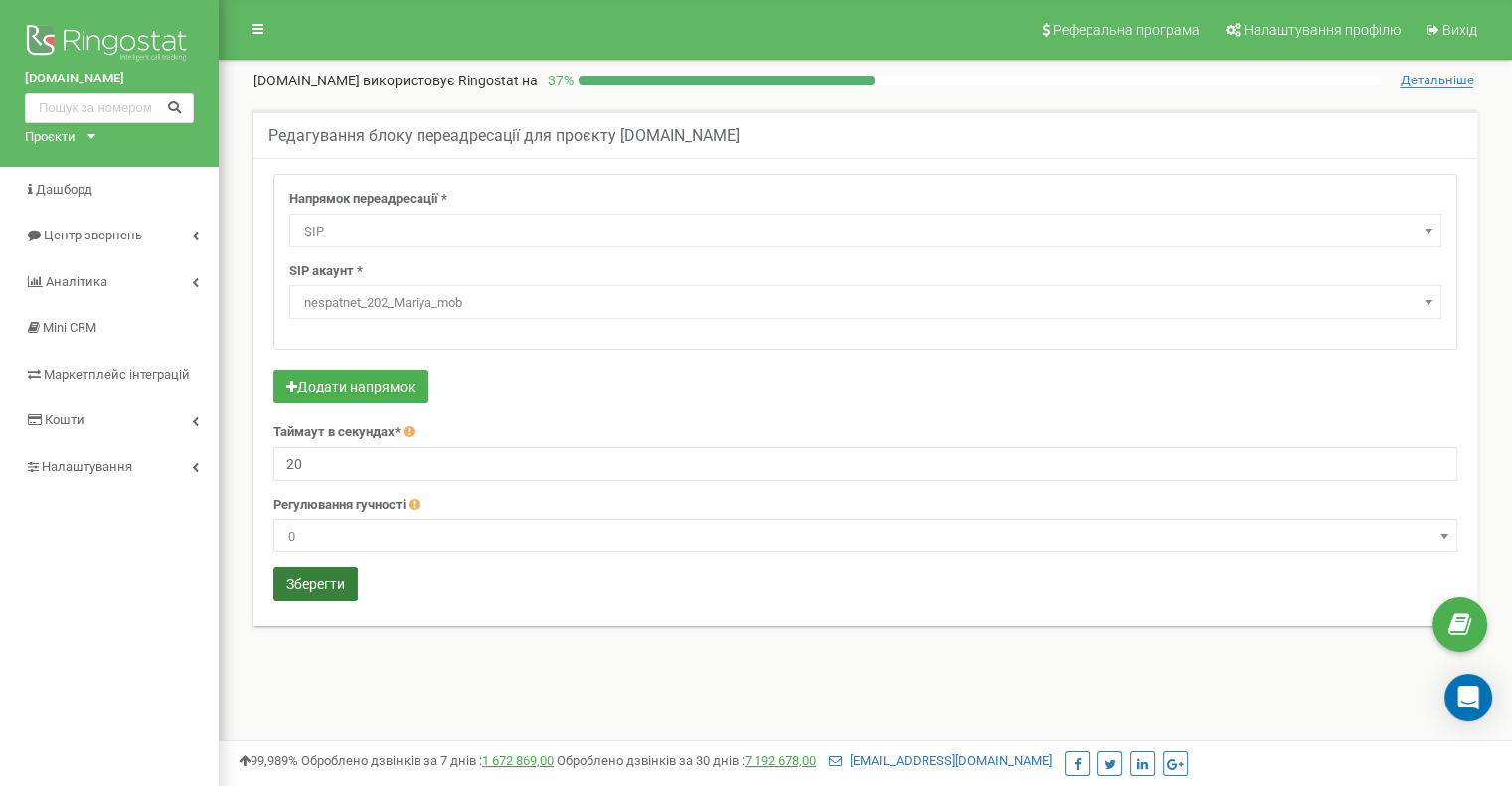 click on "Зберегти" at bounding box center [315, 584] 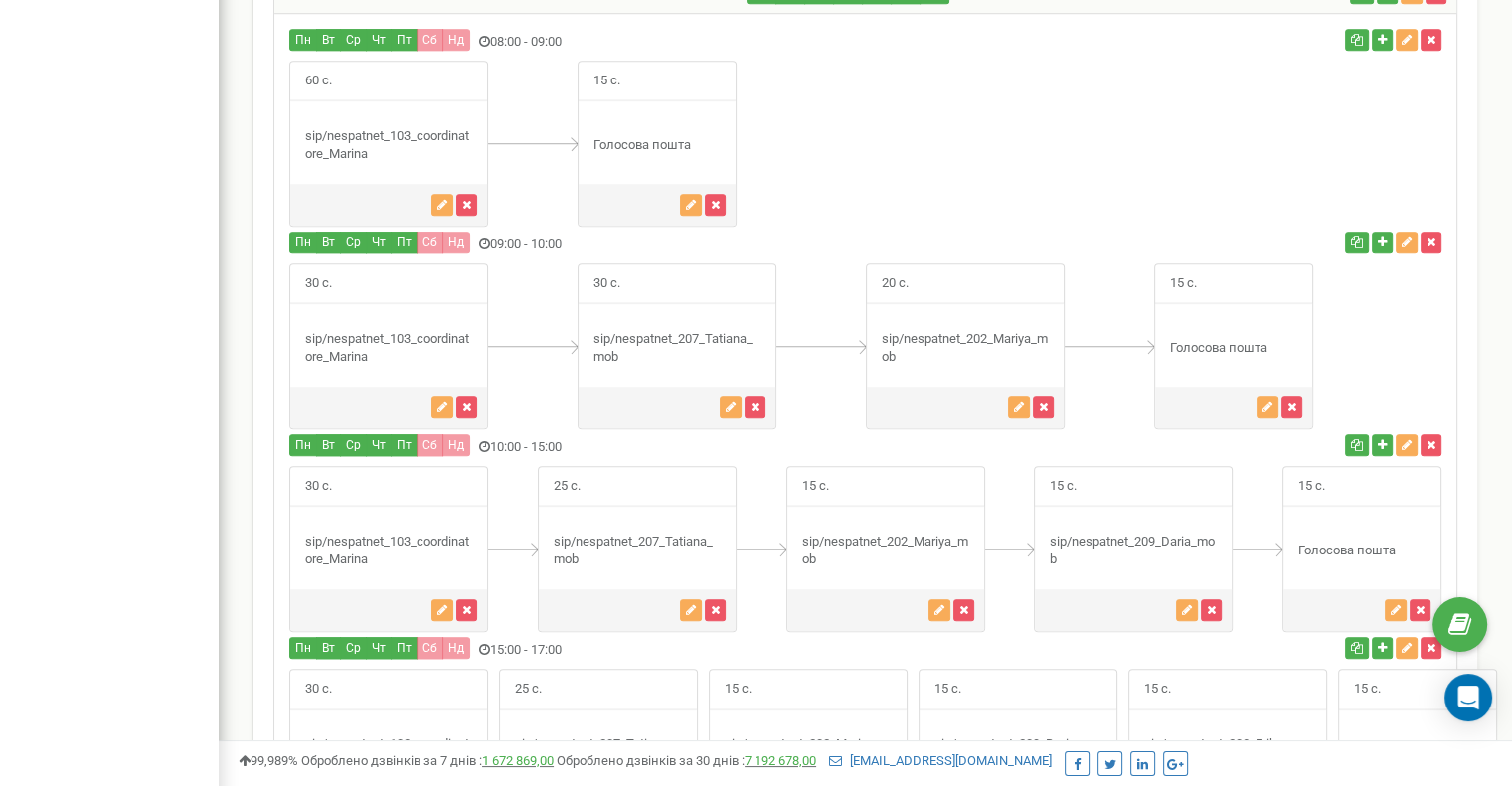 scroll, scrollTop: 1520, scrollLeft: 0, axis: vertical 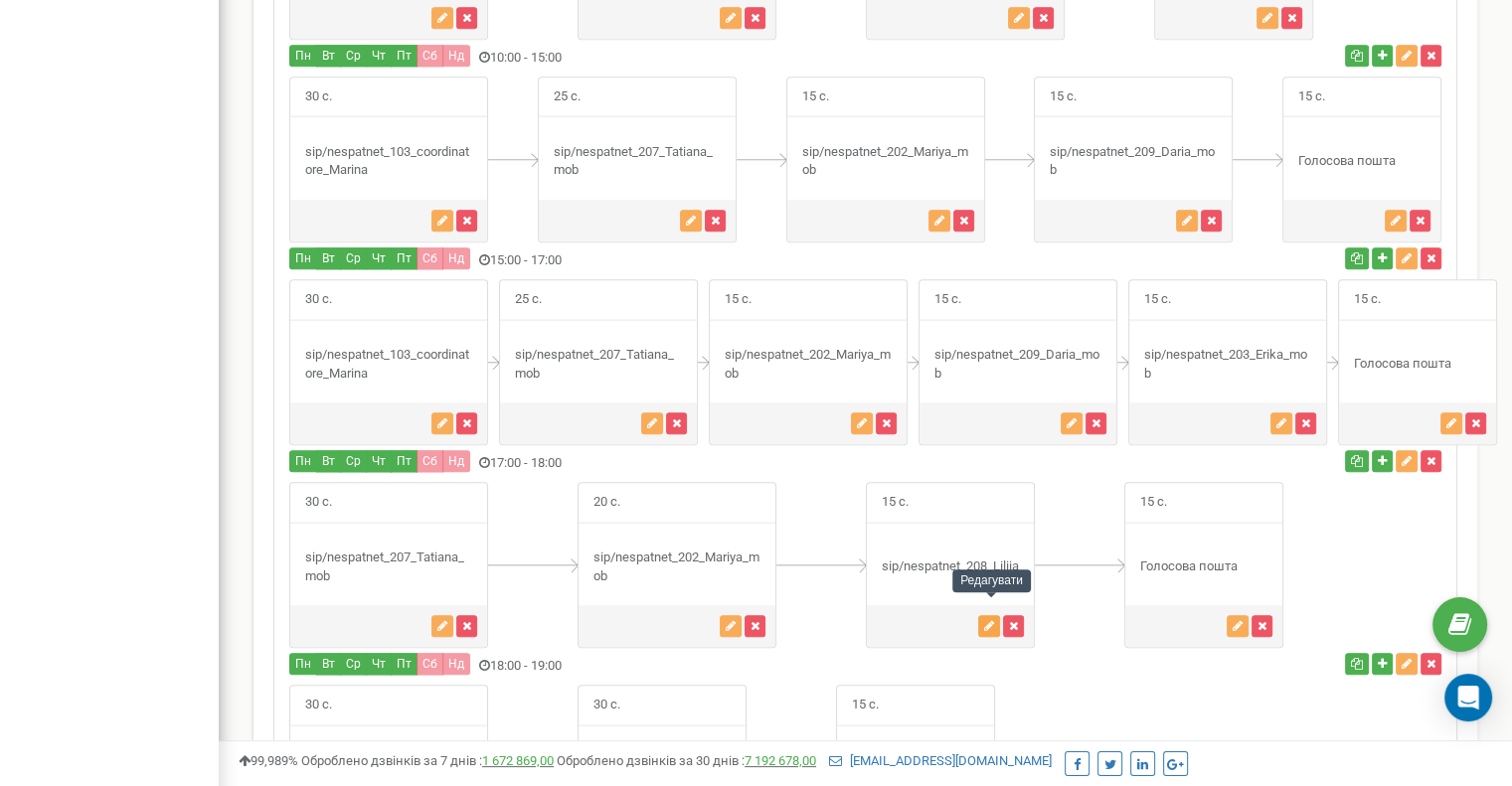 click at bounding box center [989, 626] 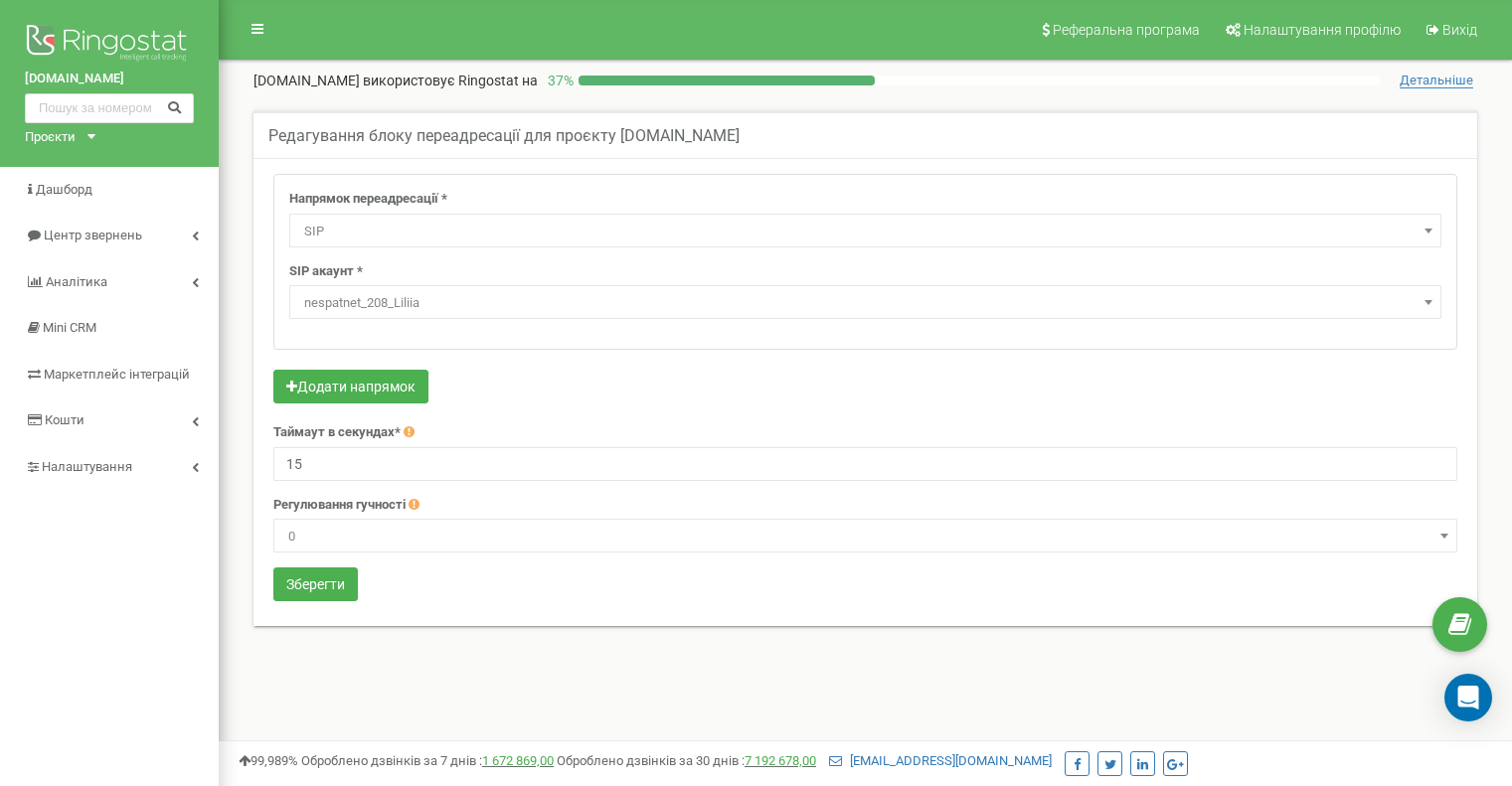 select on "SIP" 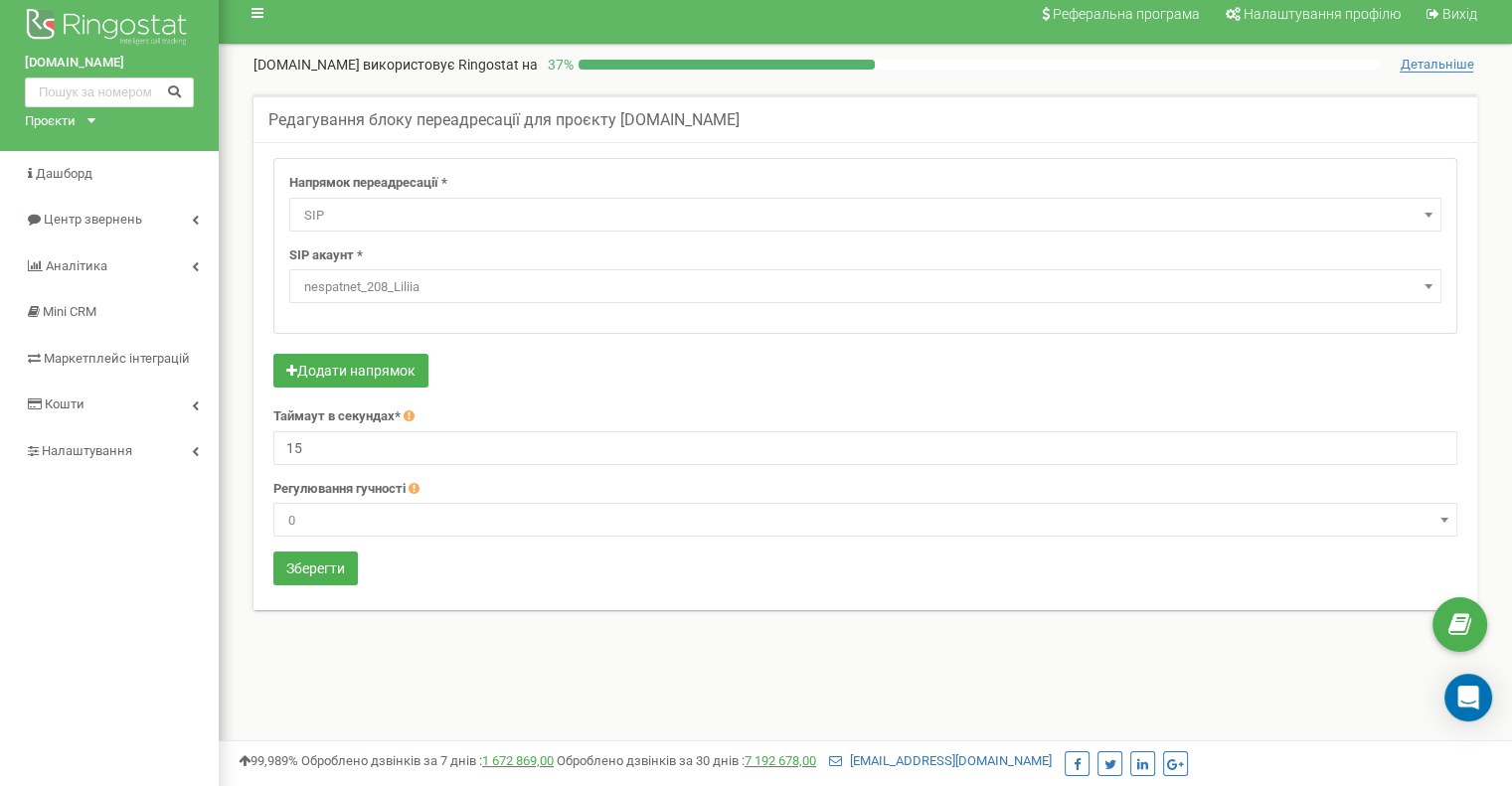 scroll, scrollTop: 0, scrollLeft: 0, axis: both 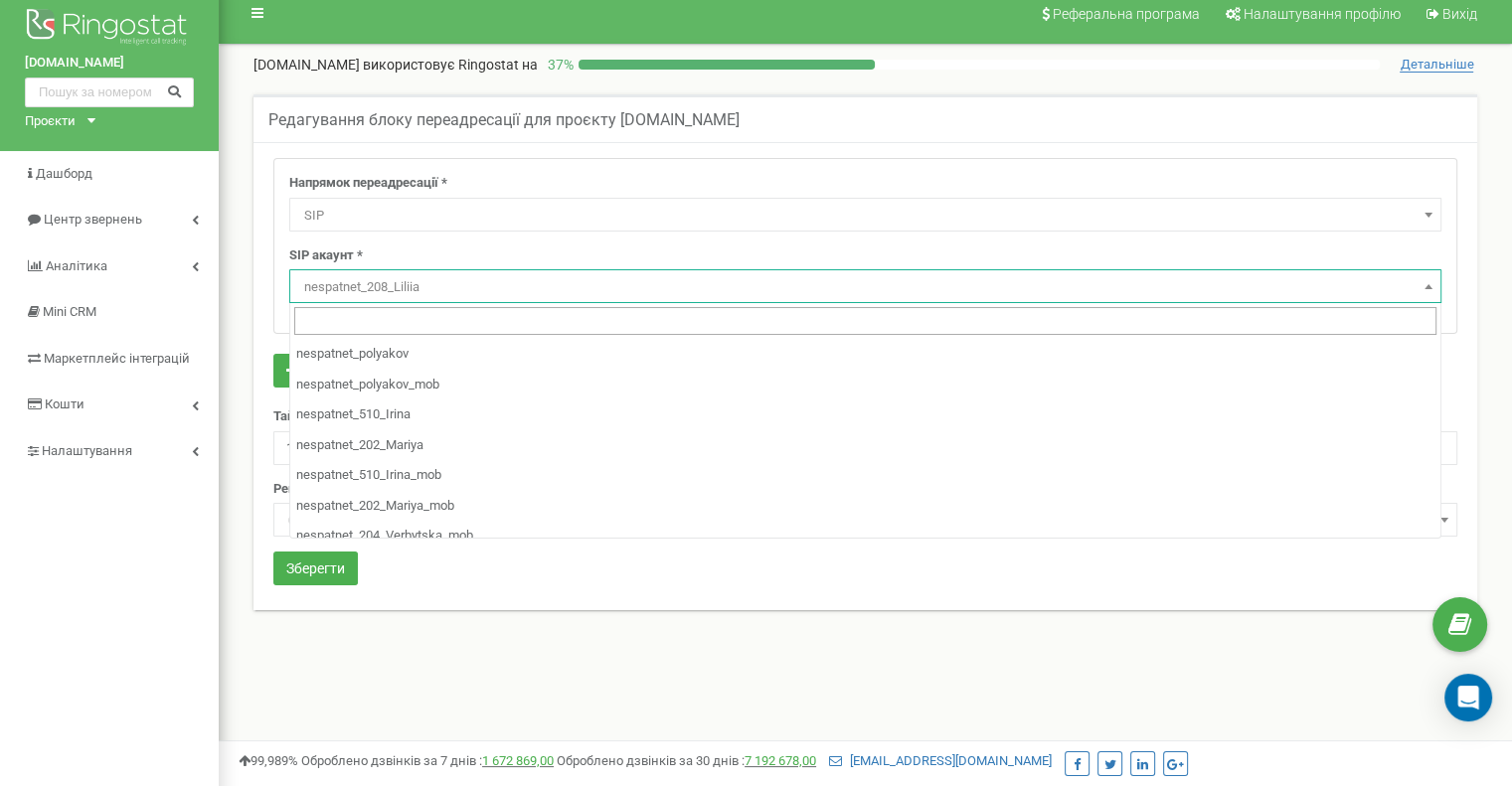 click on "nespatnet_208_Liliia" at bounding box center (865, 287) 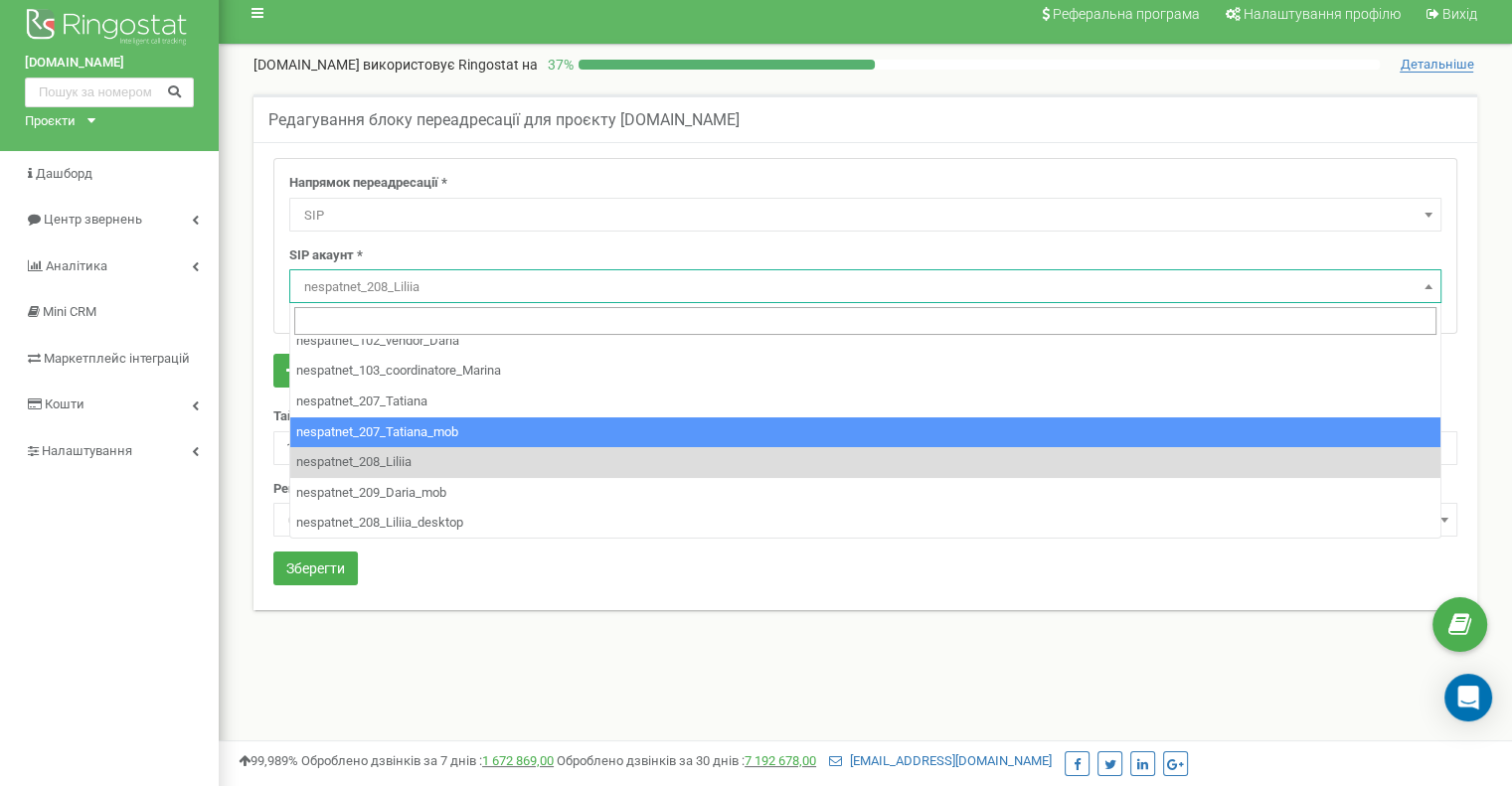 scroll, scrollTop: 378, scrollLeft: 0, axis: vertical 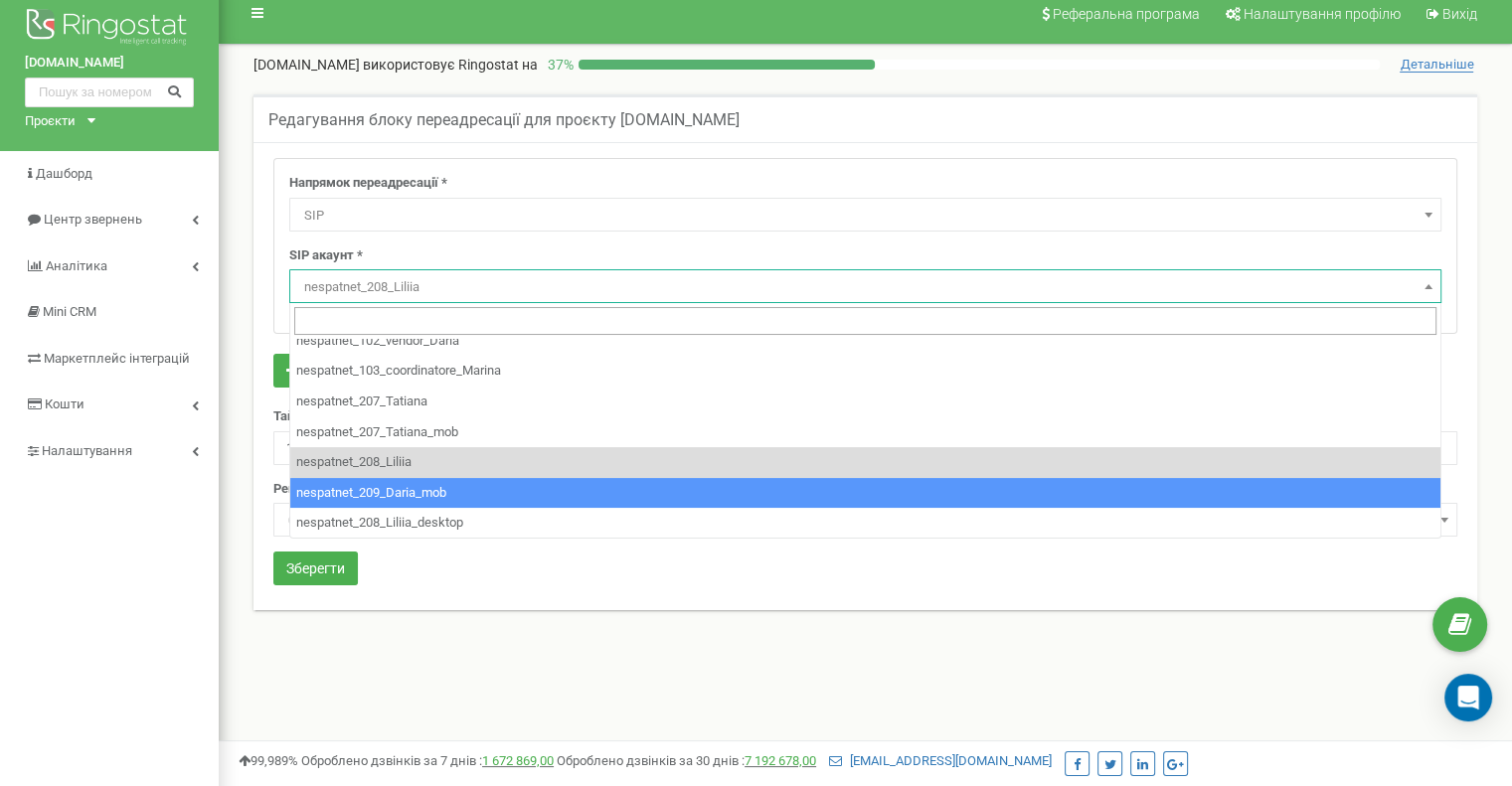 select on "nespatnet_209_Daria_mob" 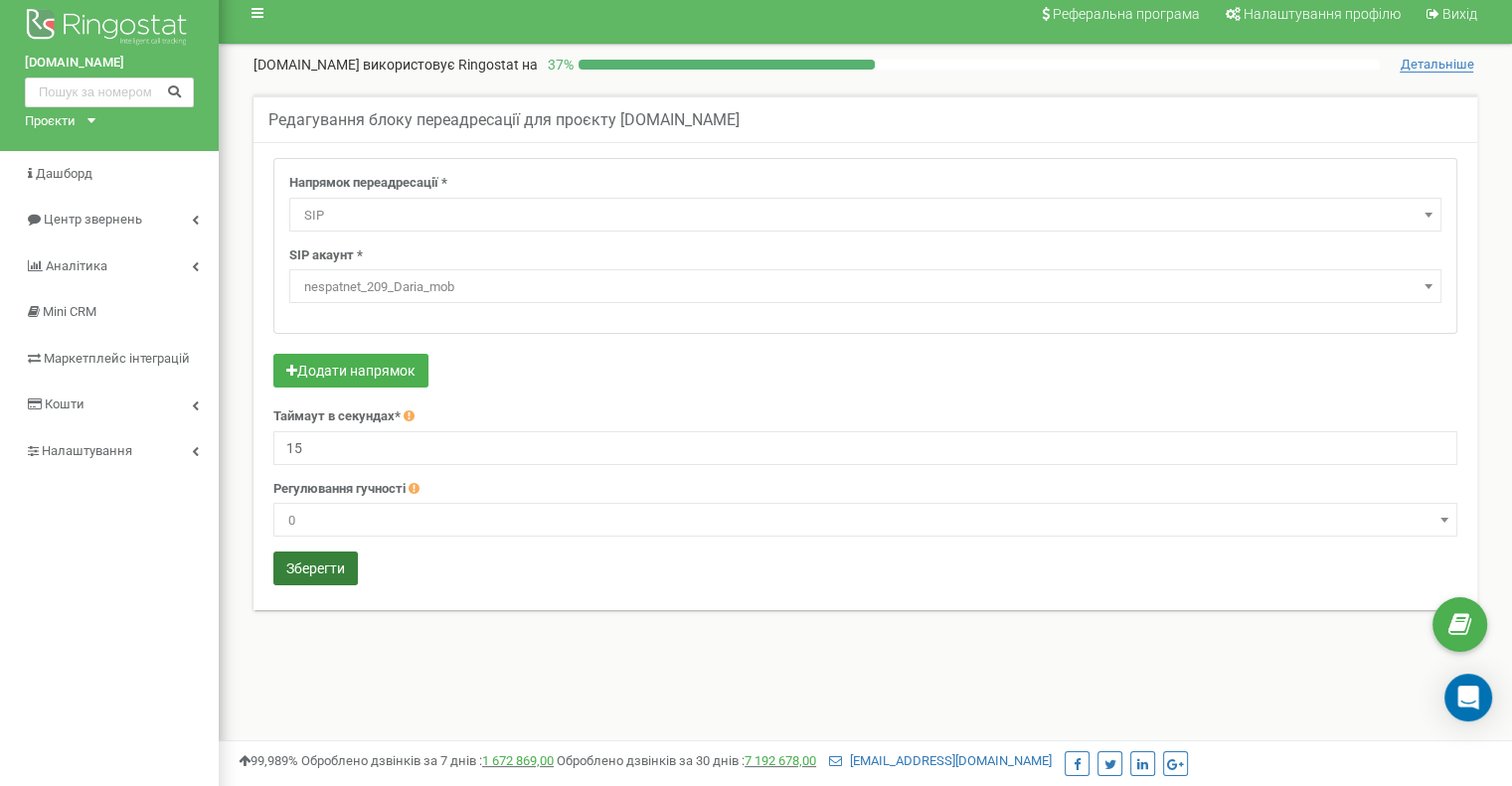 click on "Зберегти" at bounding box center [315, 568] 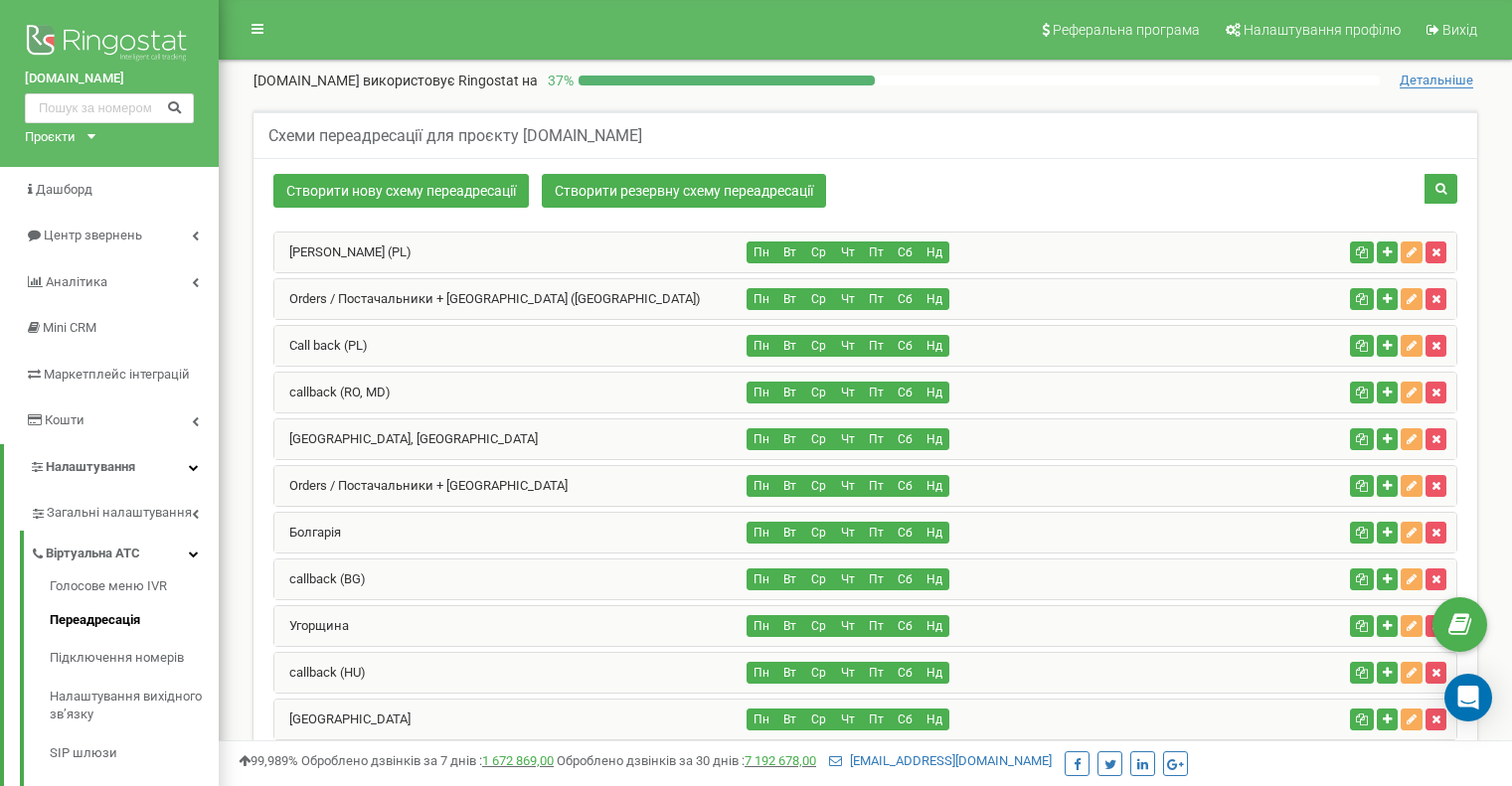 scroll, scrollTop: 2135, scrollLeft: 0, axis: vertical 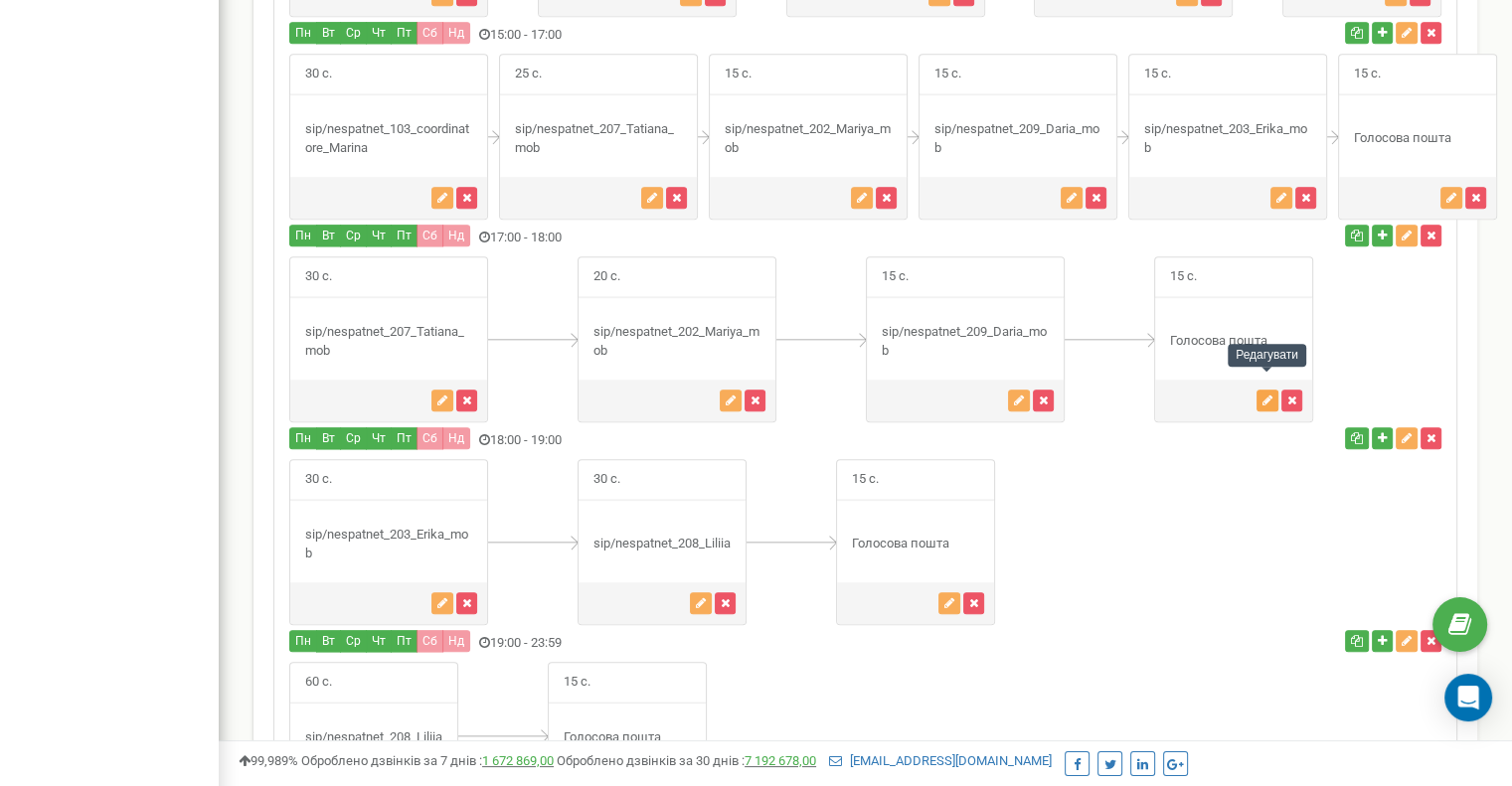 click at bounding box center (1267, 400) 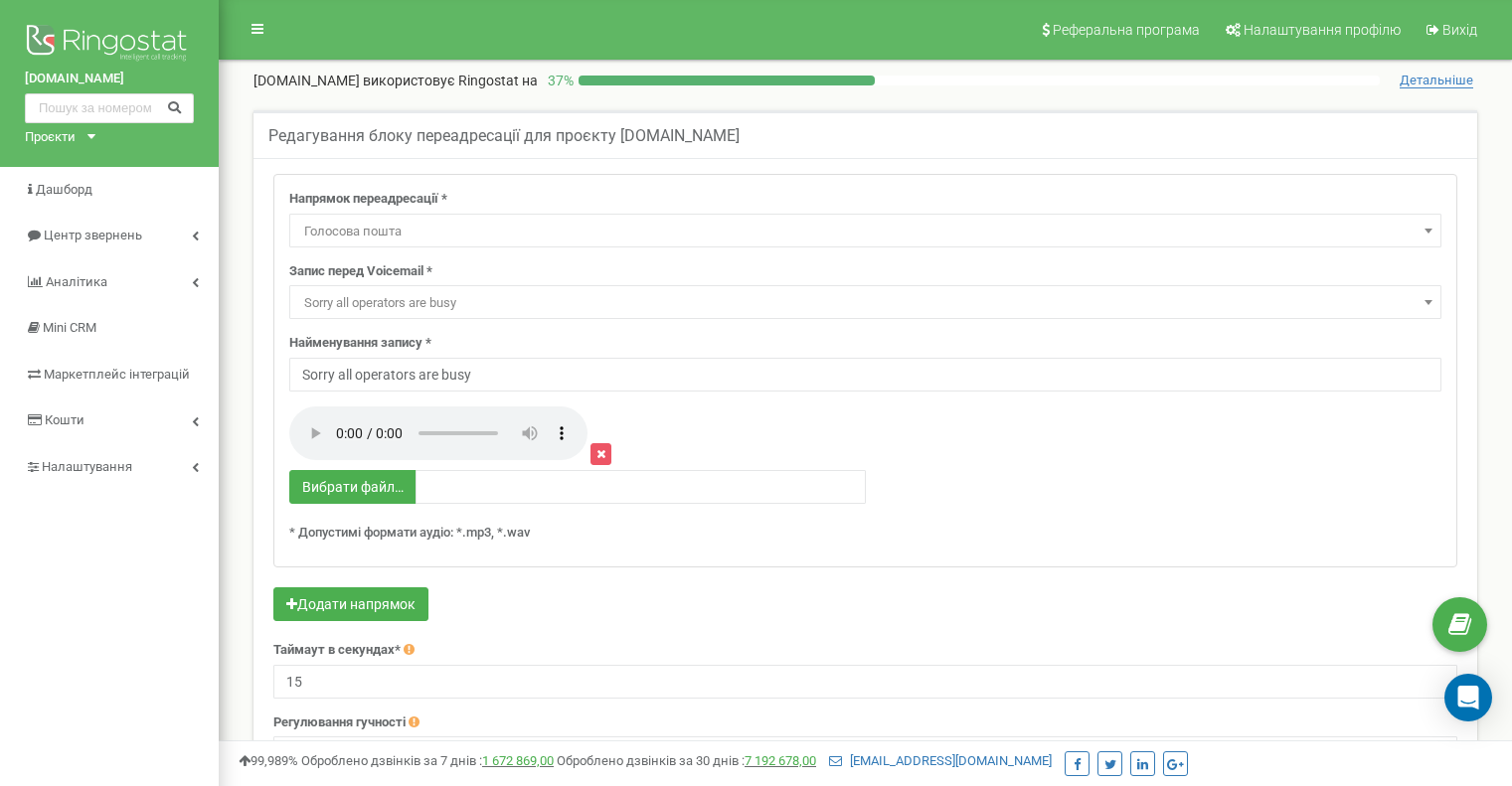scroll, scrollTop: 0, scrollLeft: 0, axis: both 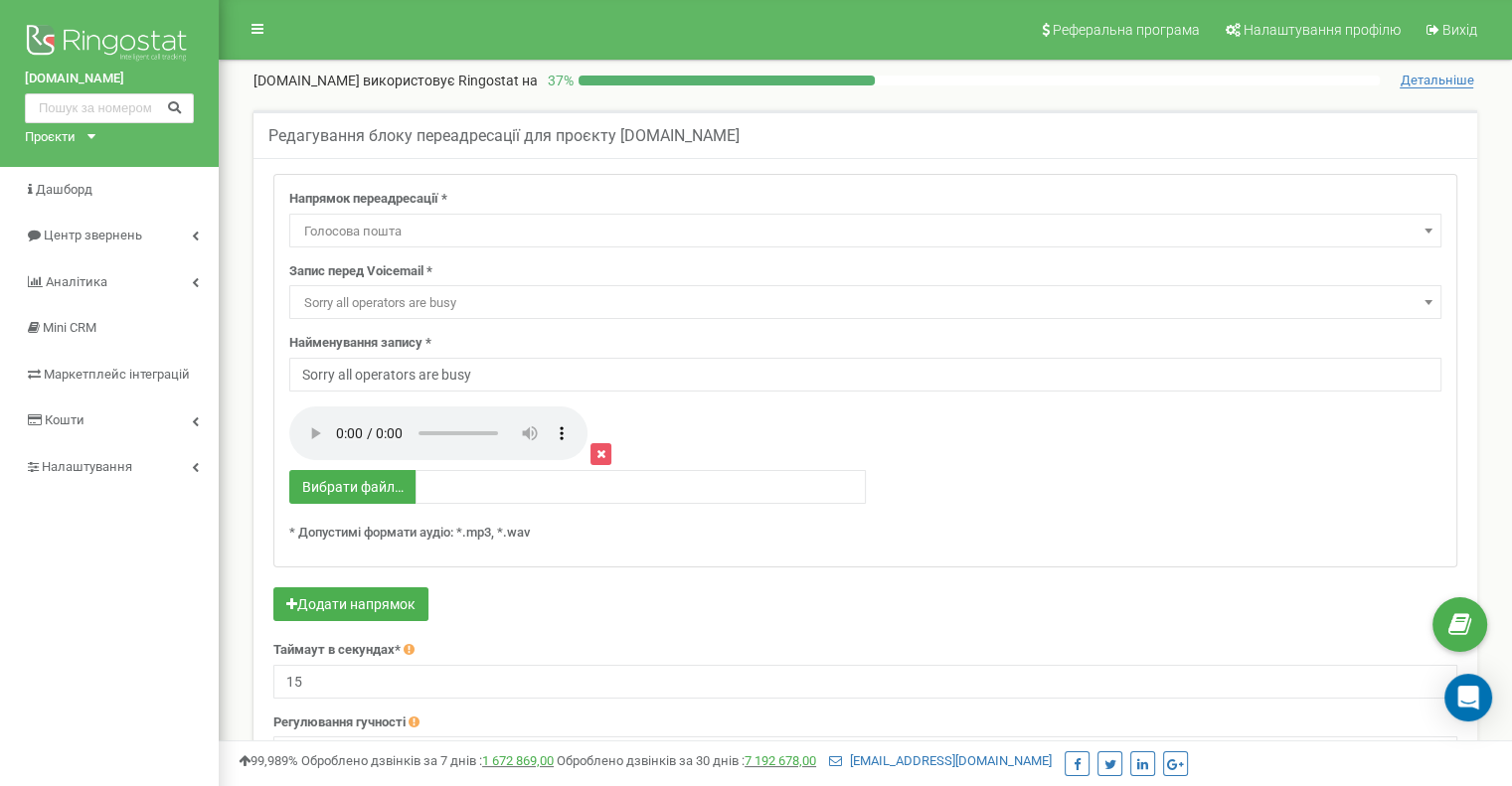 click on "Sorry all operators are busy" at bounding box center [865, 375] 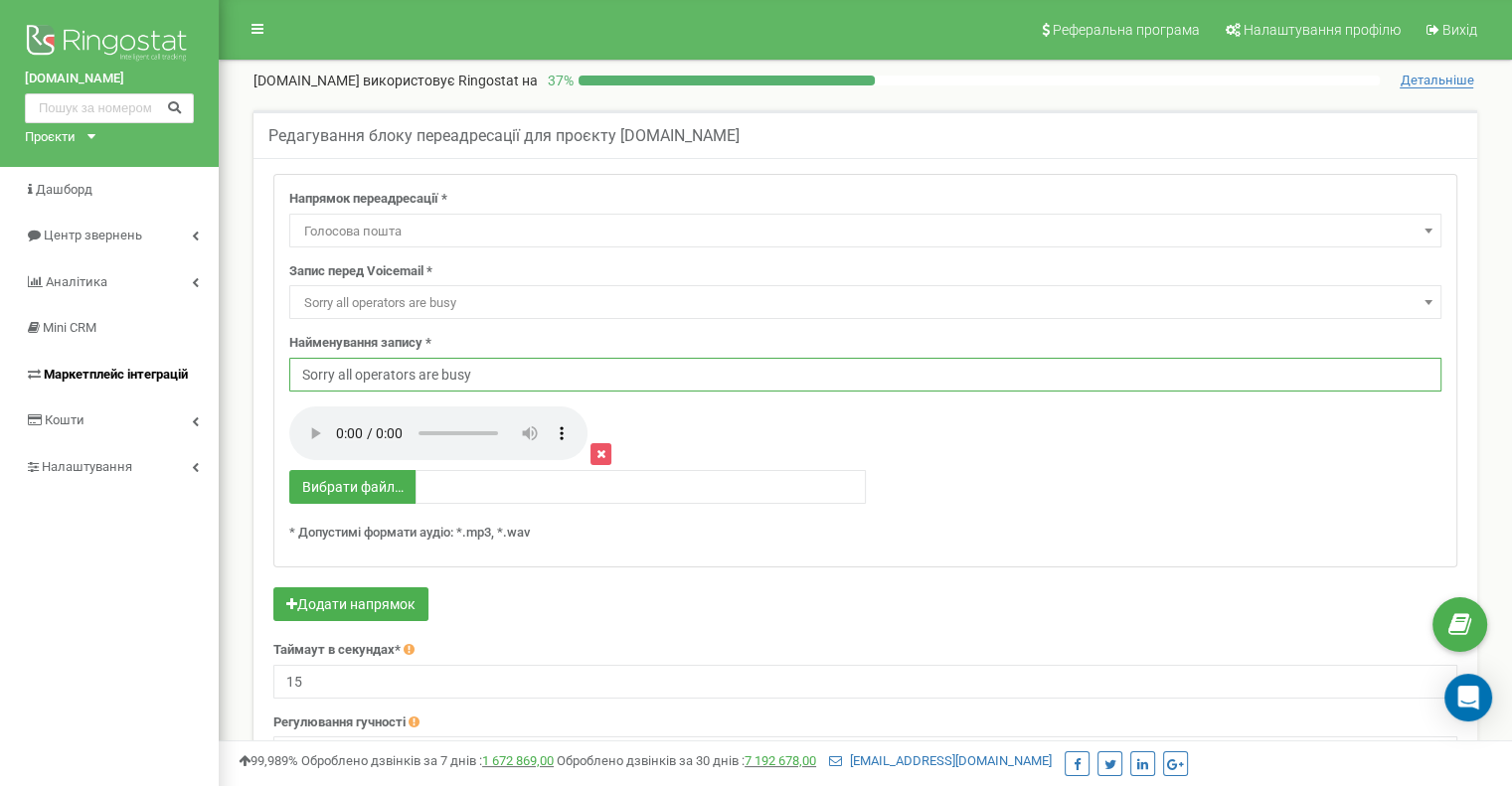 drag, startPoint x: 490, startPoint y: 382, endPoint x: 192, endPoint y: 373, distance: 298.13588 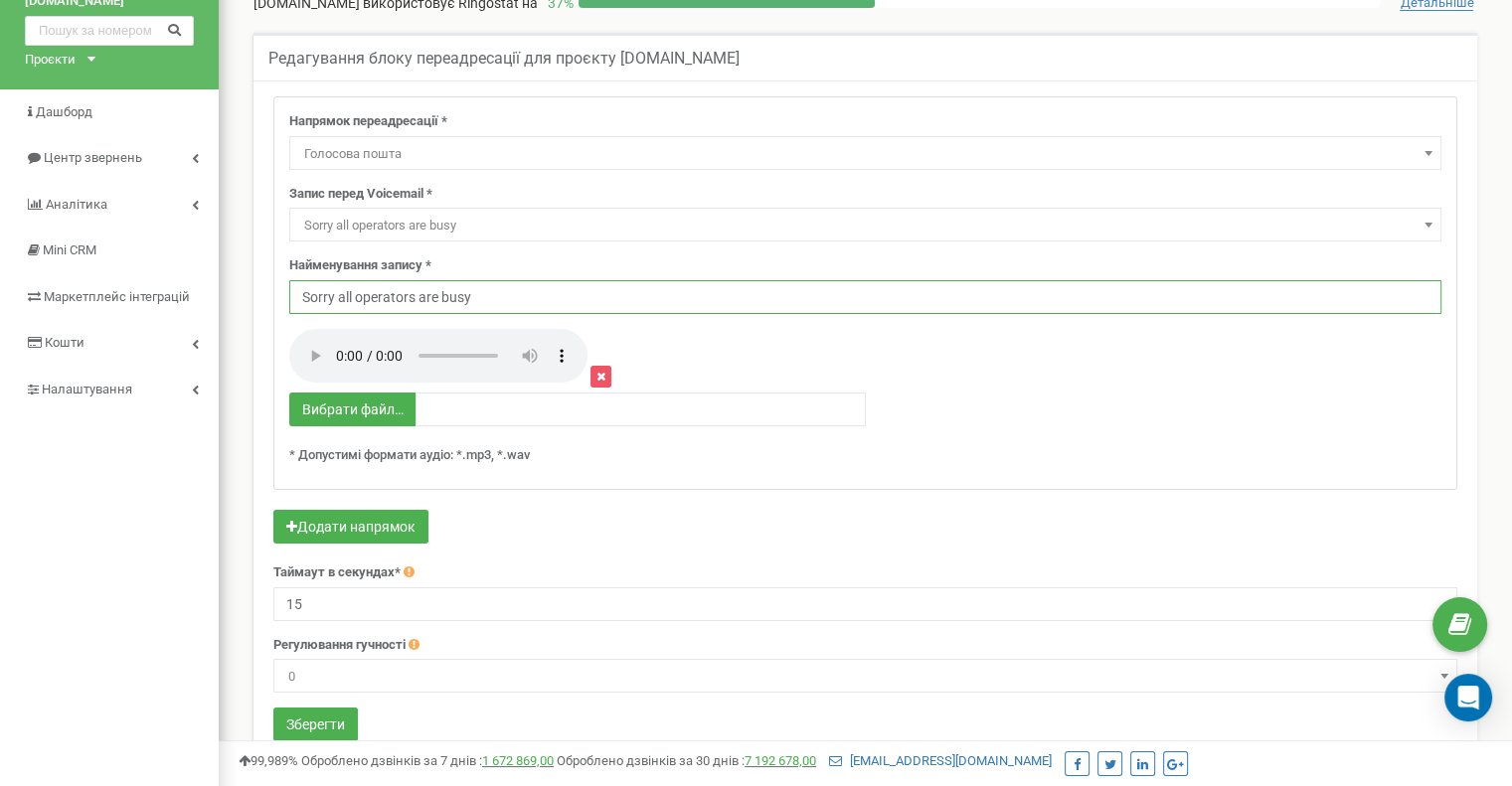 scroll, scrollTop: 0, scrollLeft: 0, axis: both 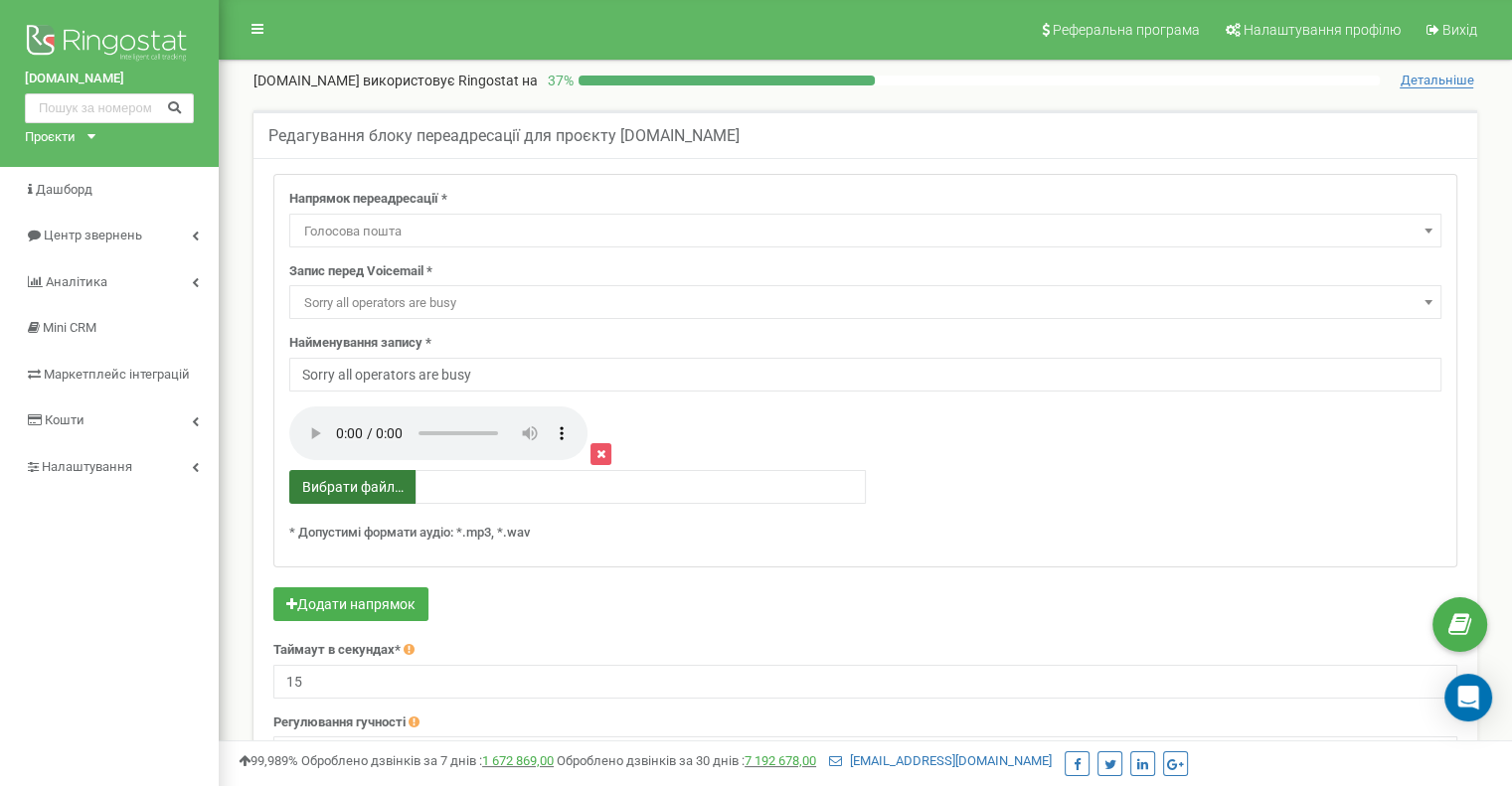 click at bounding box center (-531, 542) 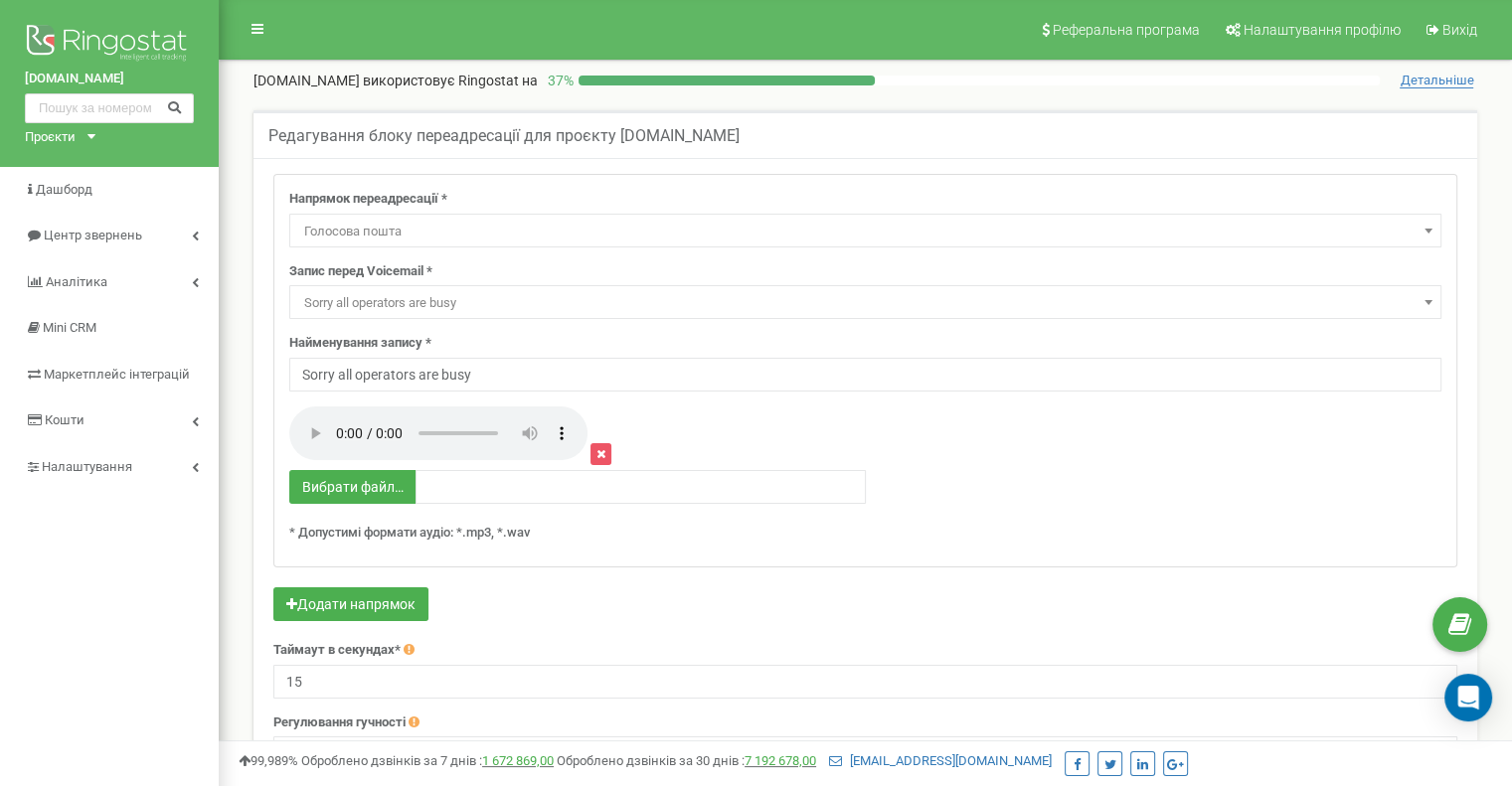click on "Голосова пошта" at bounding box center (865, 232) 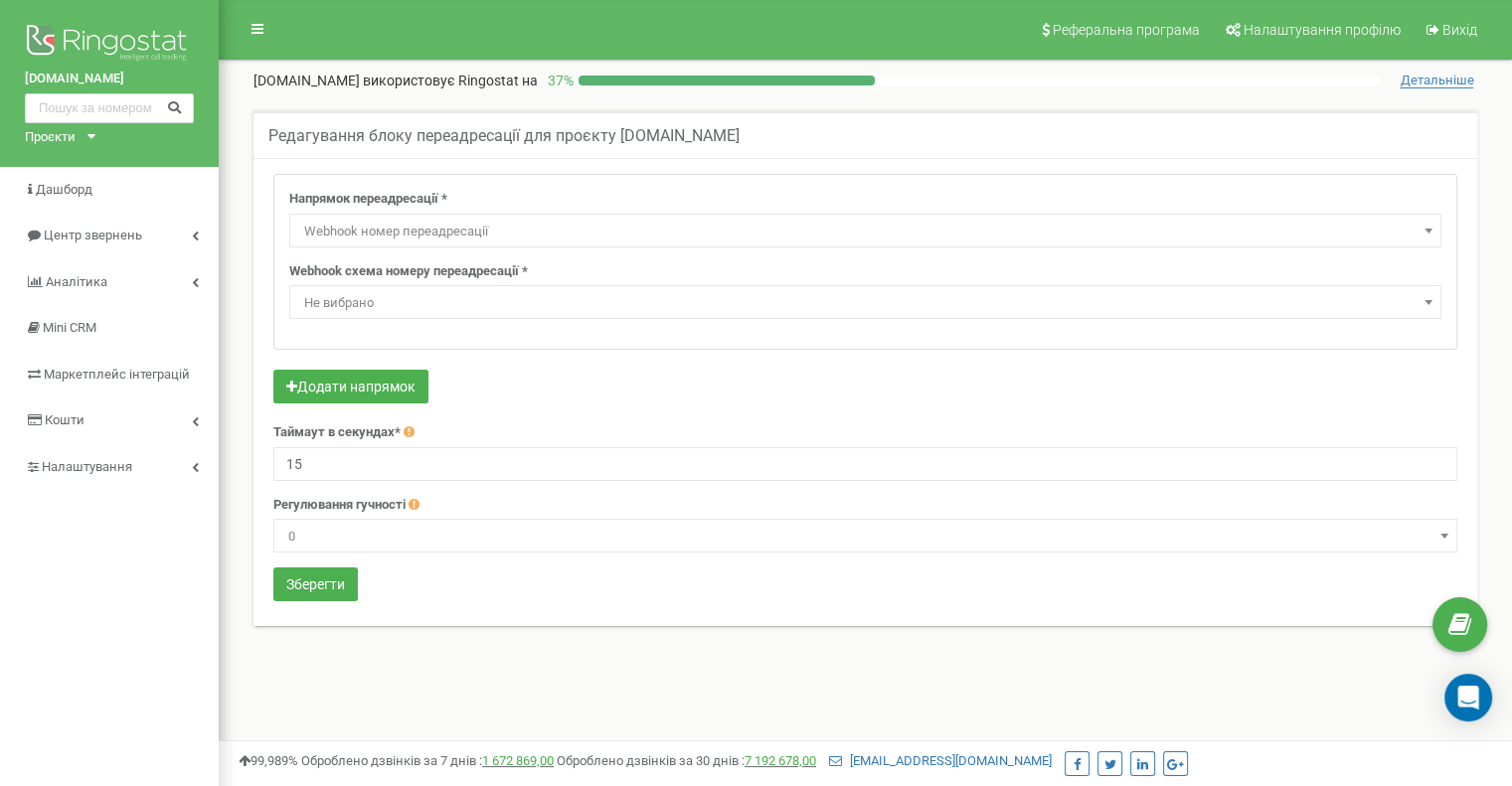 click on "Не вибрано" at bounding box center (865, 303) 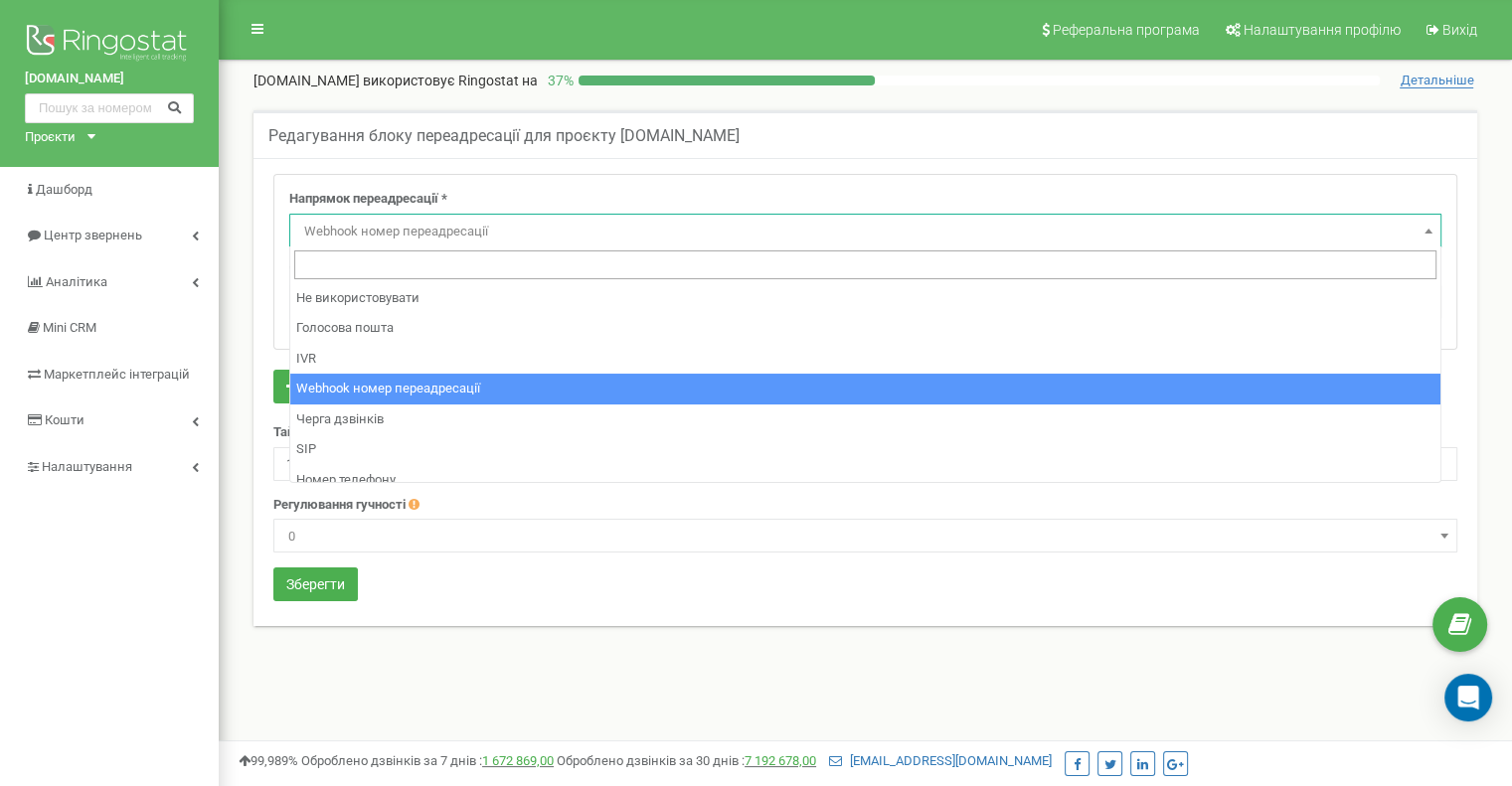 click on "Webhook номер переадресації" at bounding box center [865, 232] 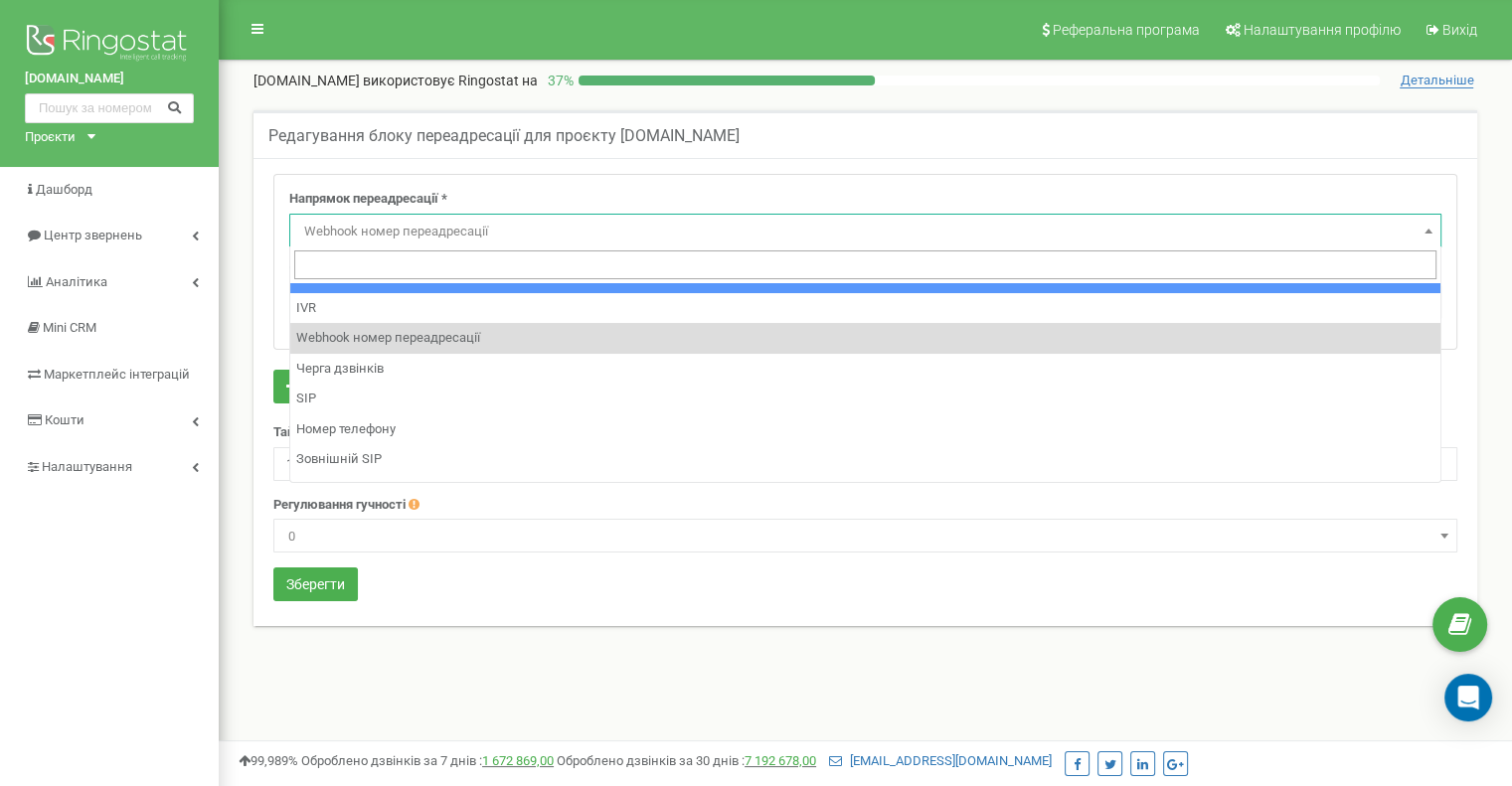 scroll, scrollTop: 52, scrollLeft: 0, axis: vertical 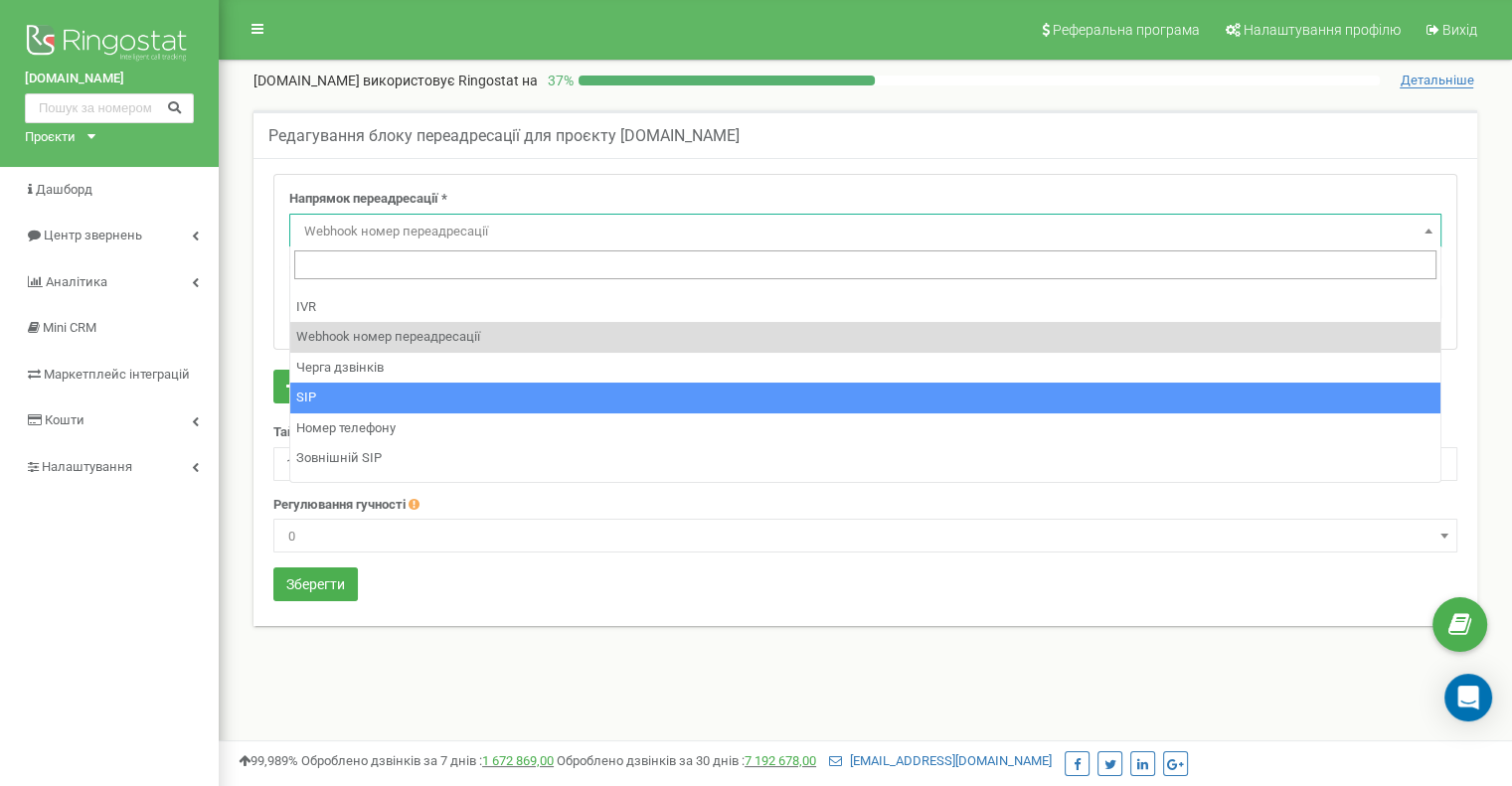 select on "SIP" 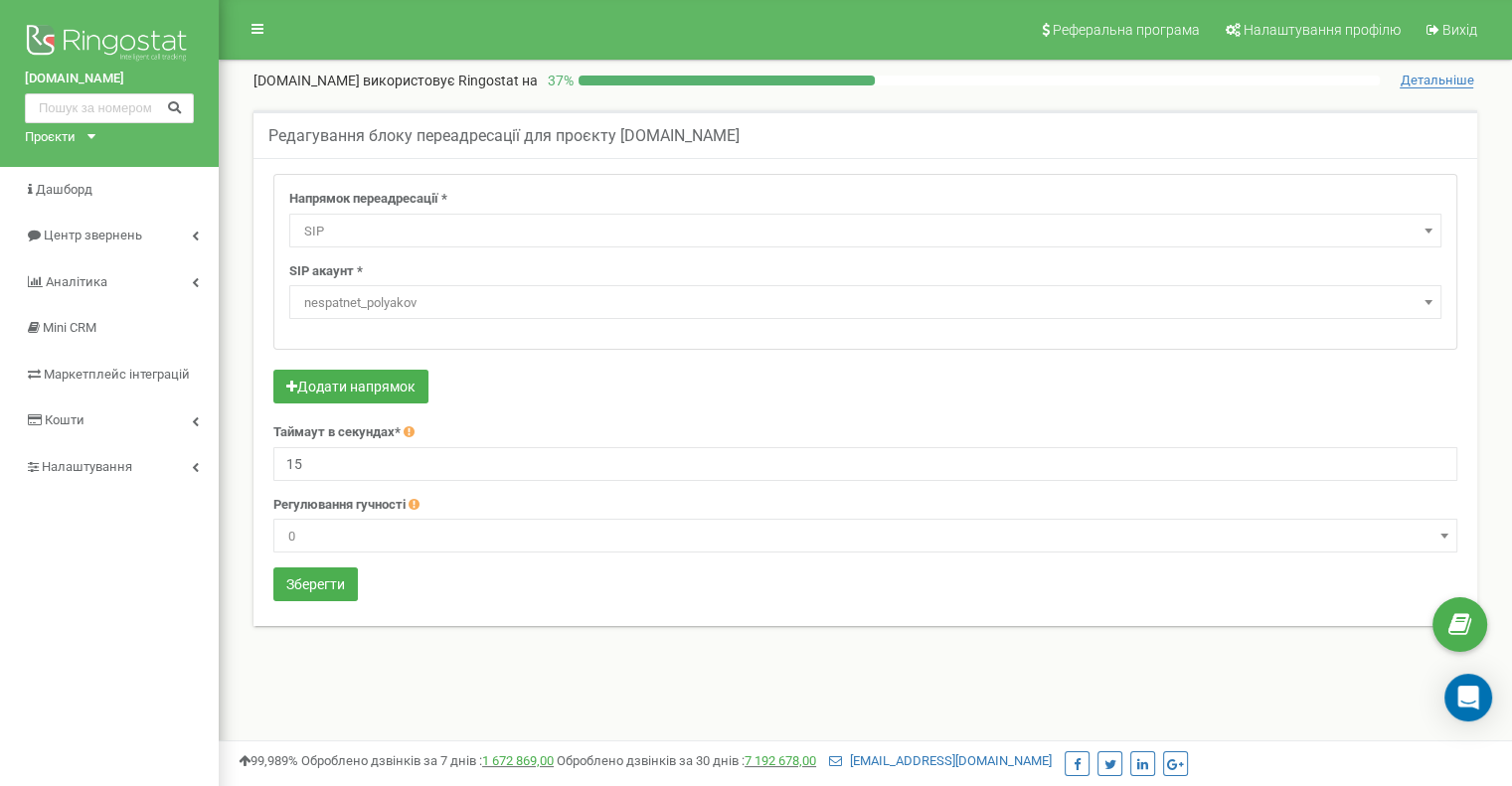 click on "nespatnet_polyakov" at bounding box center (865, 303) 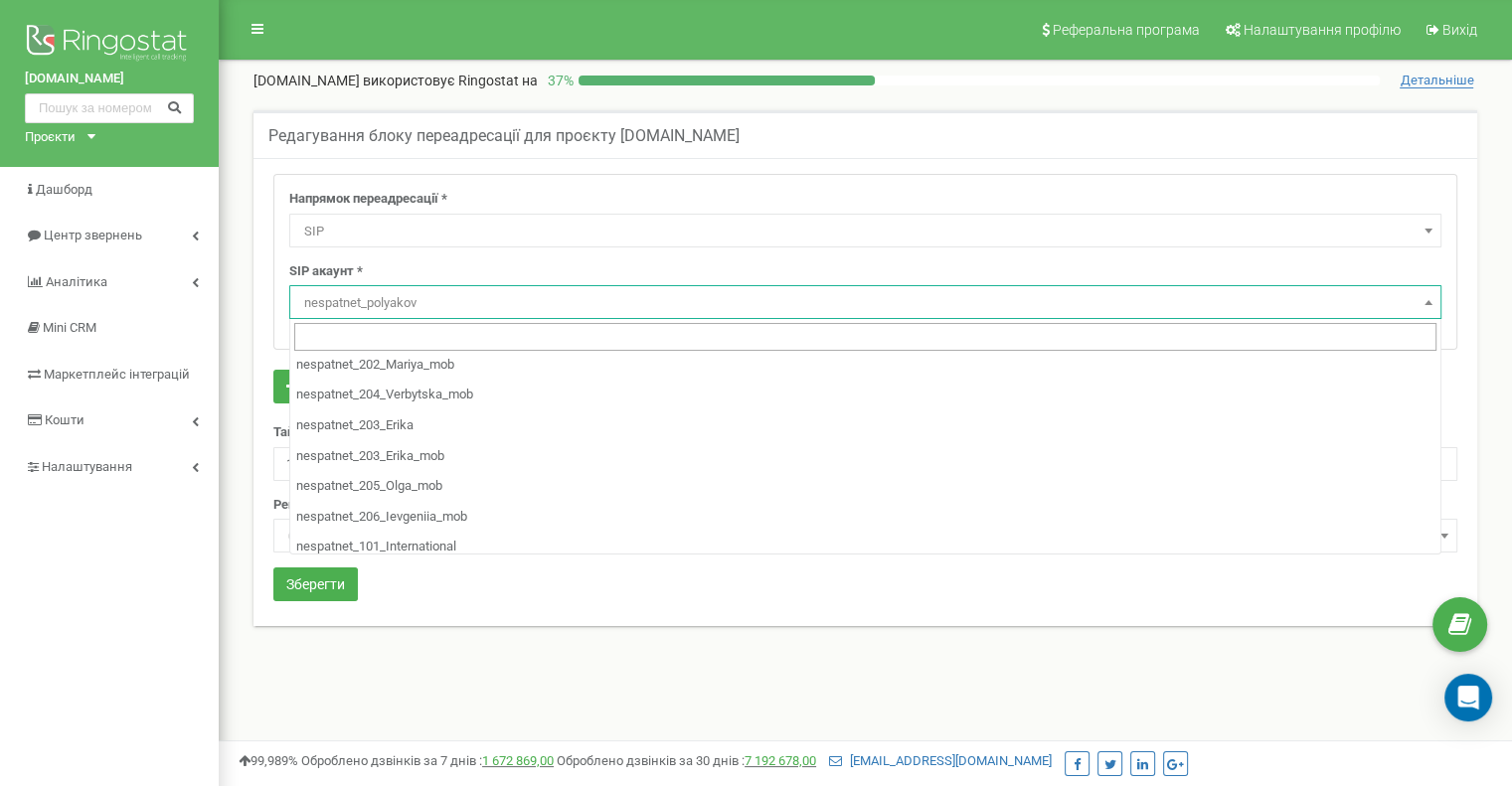 scroll, scrollTop: 158, scrollLeft: 0, axis: vertical 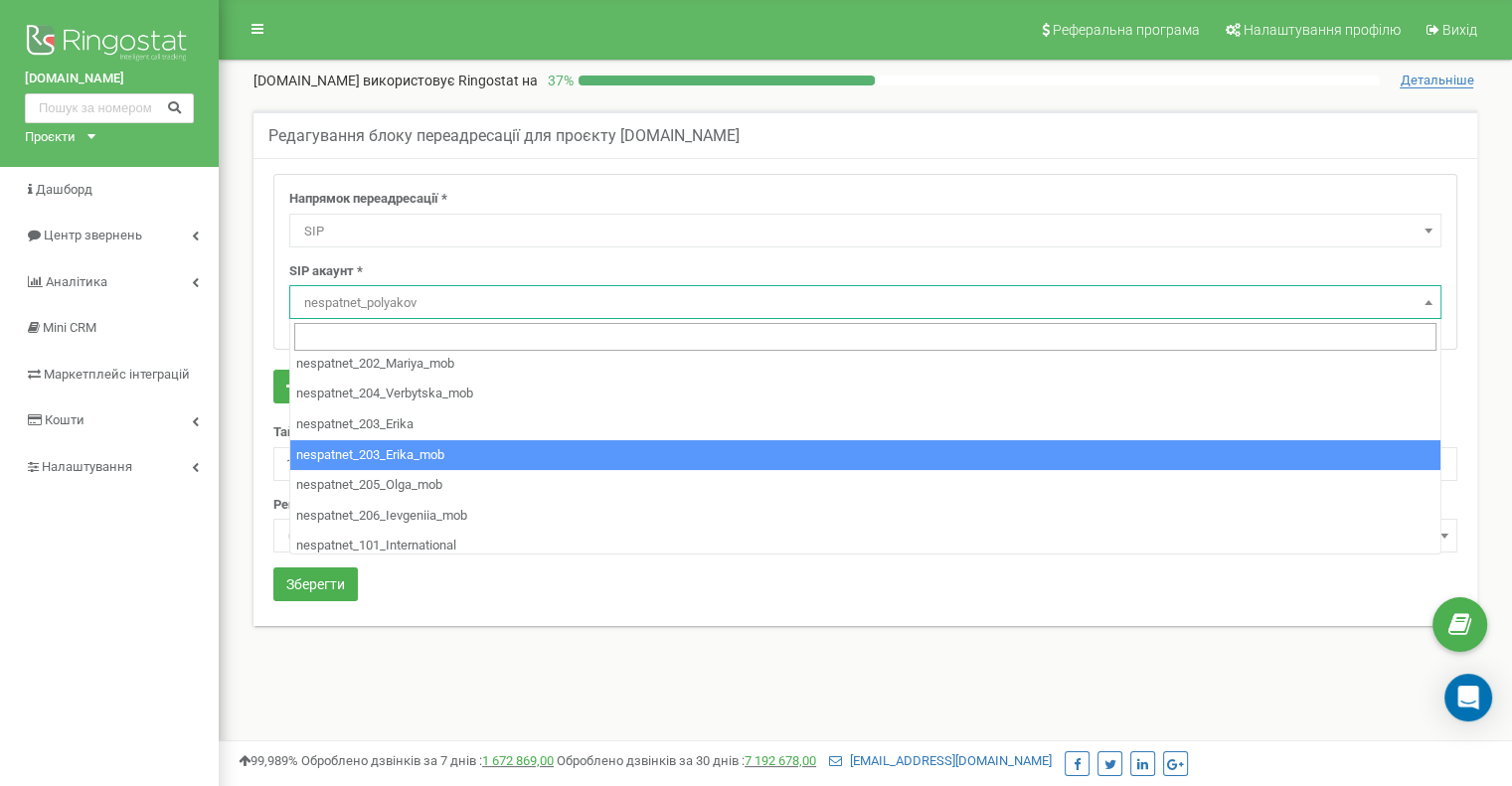 select on "nespatnet_203_Erika_mob" 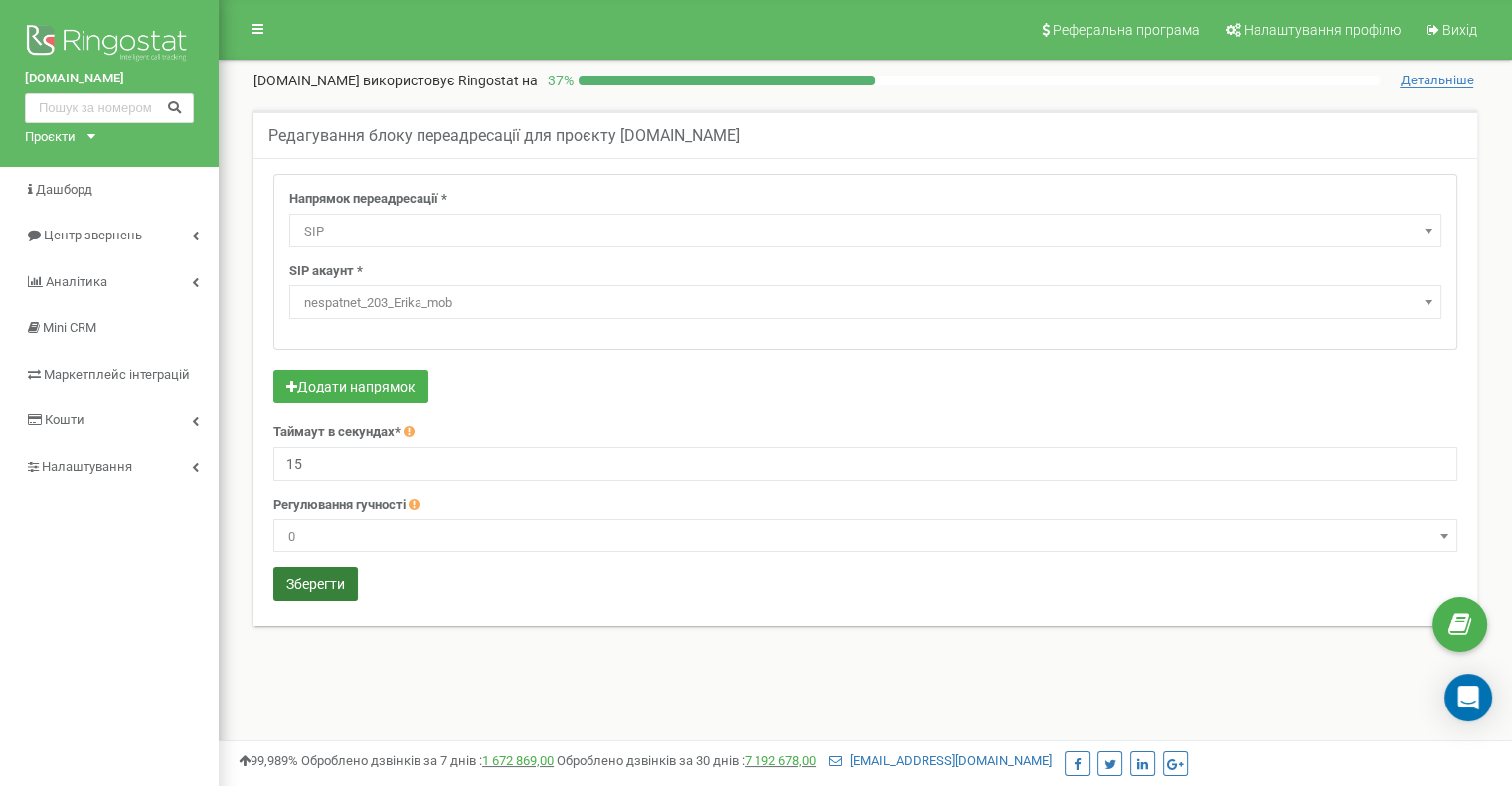 click on "Зберегти" at bounding box center (315, 584) 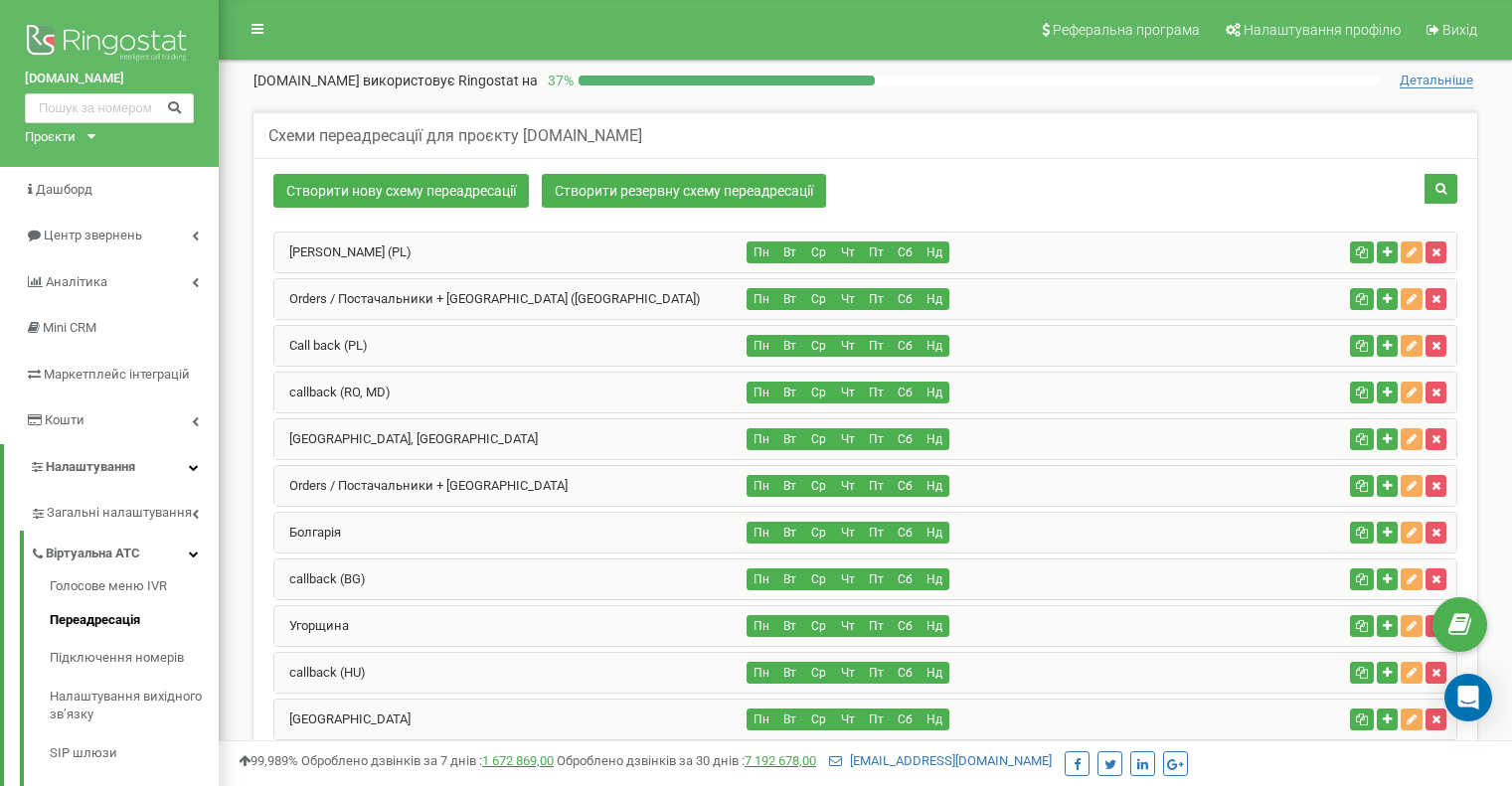 scroll, scrollTop: 1685, scrollLeft: 0, axis: vertical 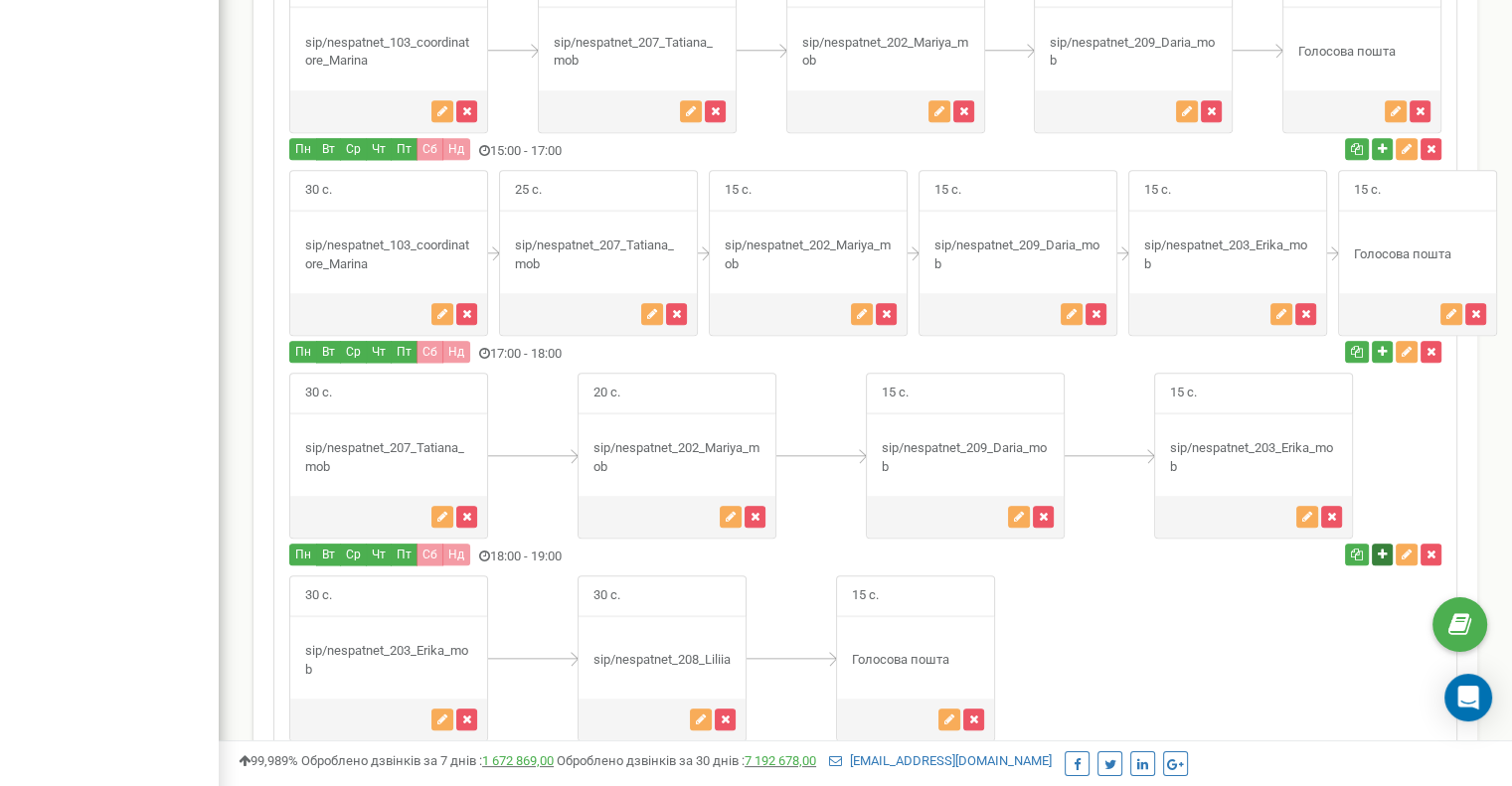 click at bounding box center (1382, 554) 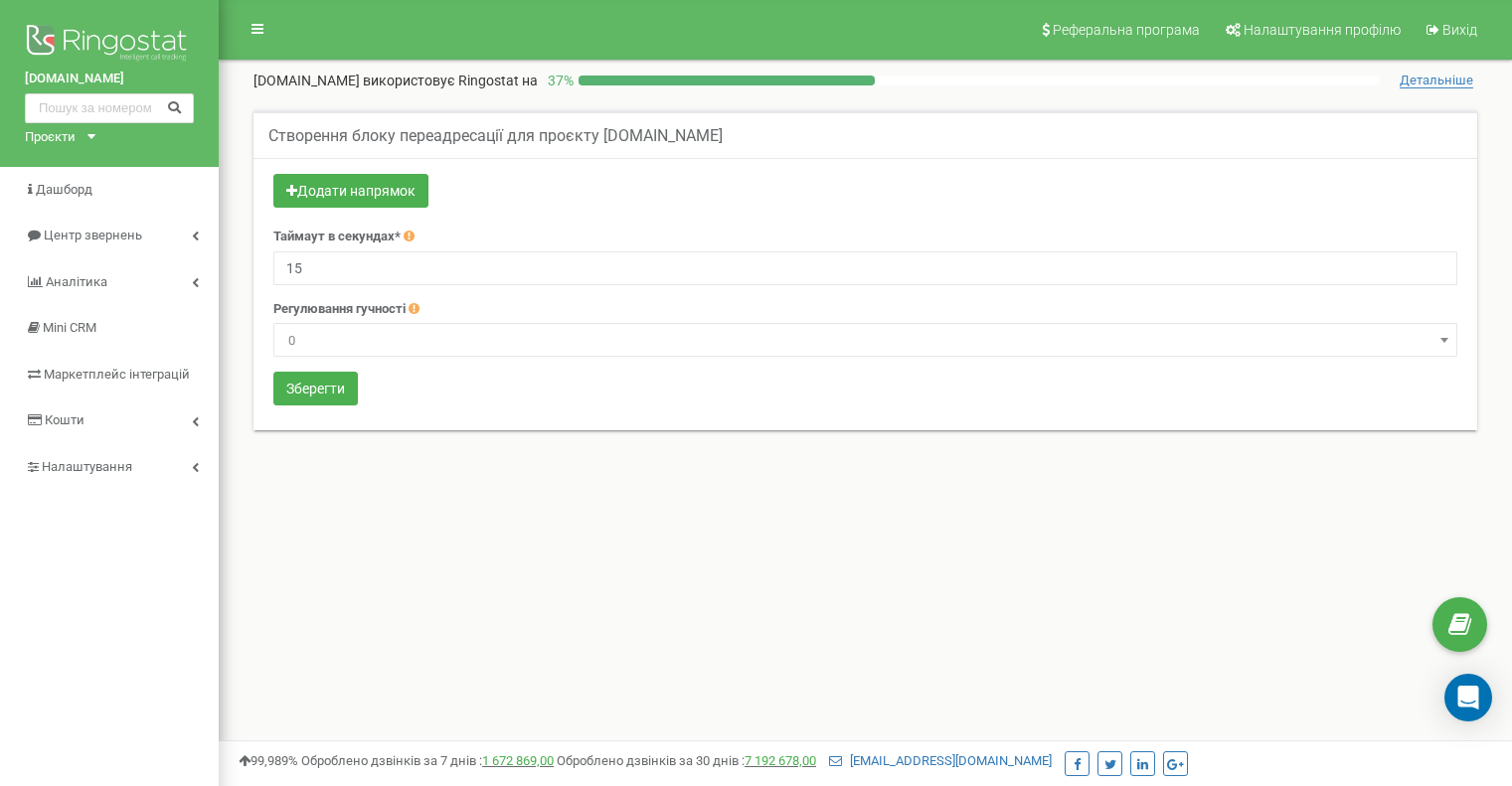 scroll, scrollTop: 0, scrollLeft: 0, axis: both 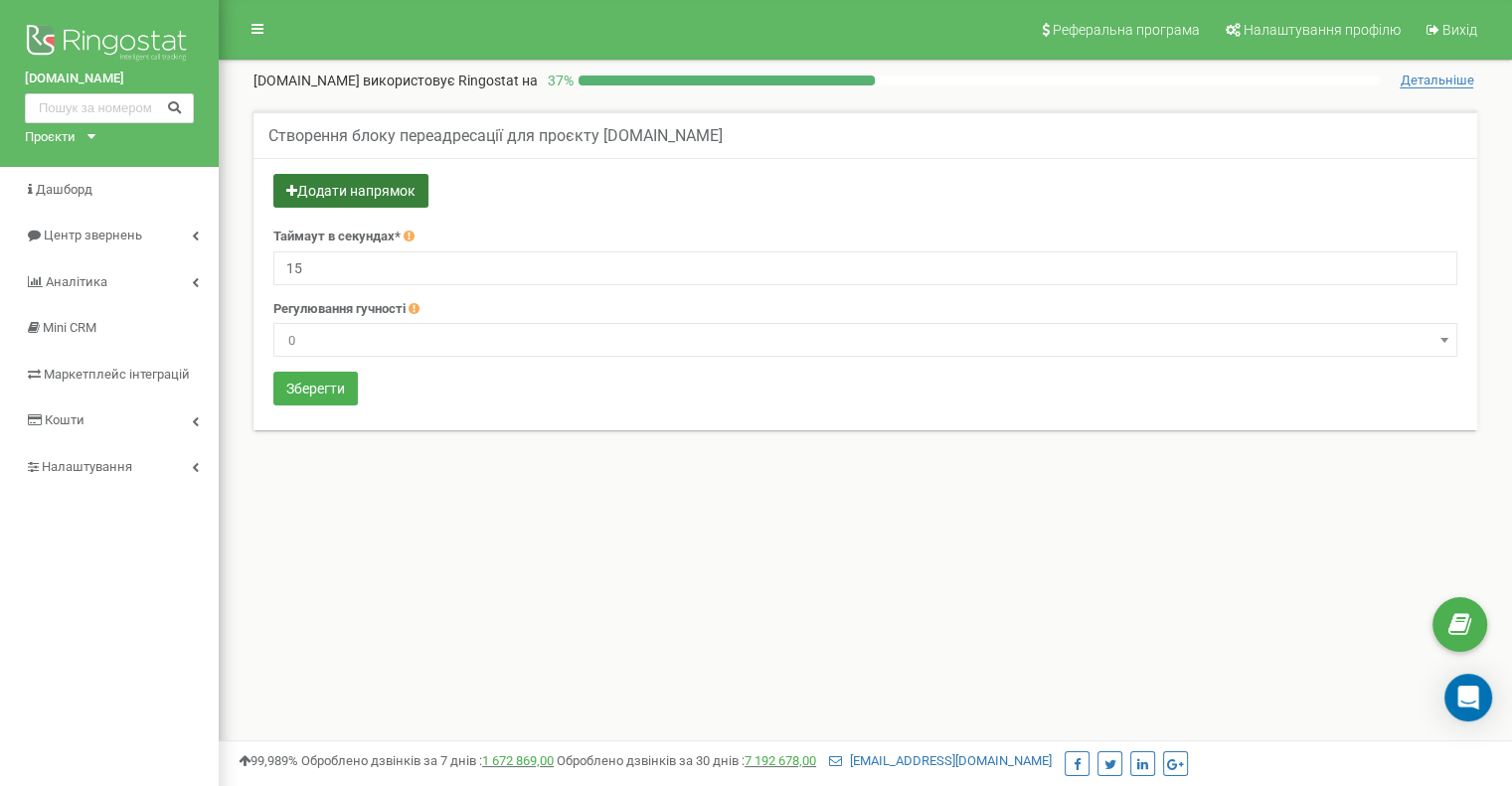 click on "Додати напрямок" at bounding box center (351, 191) 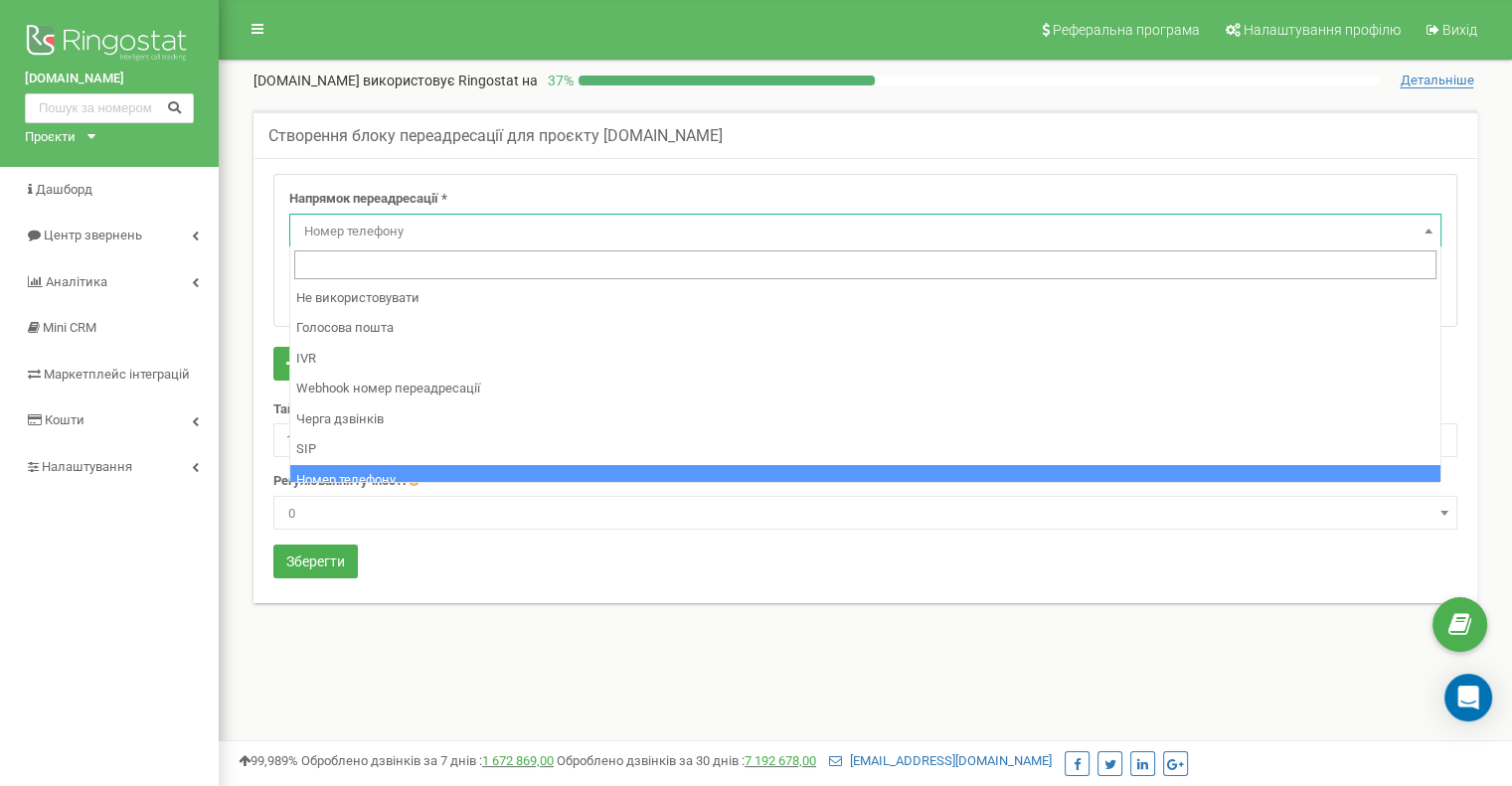 click on "Номер телефону" at bounding box center [865, 232] 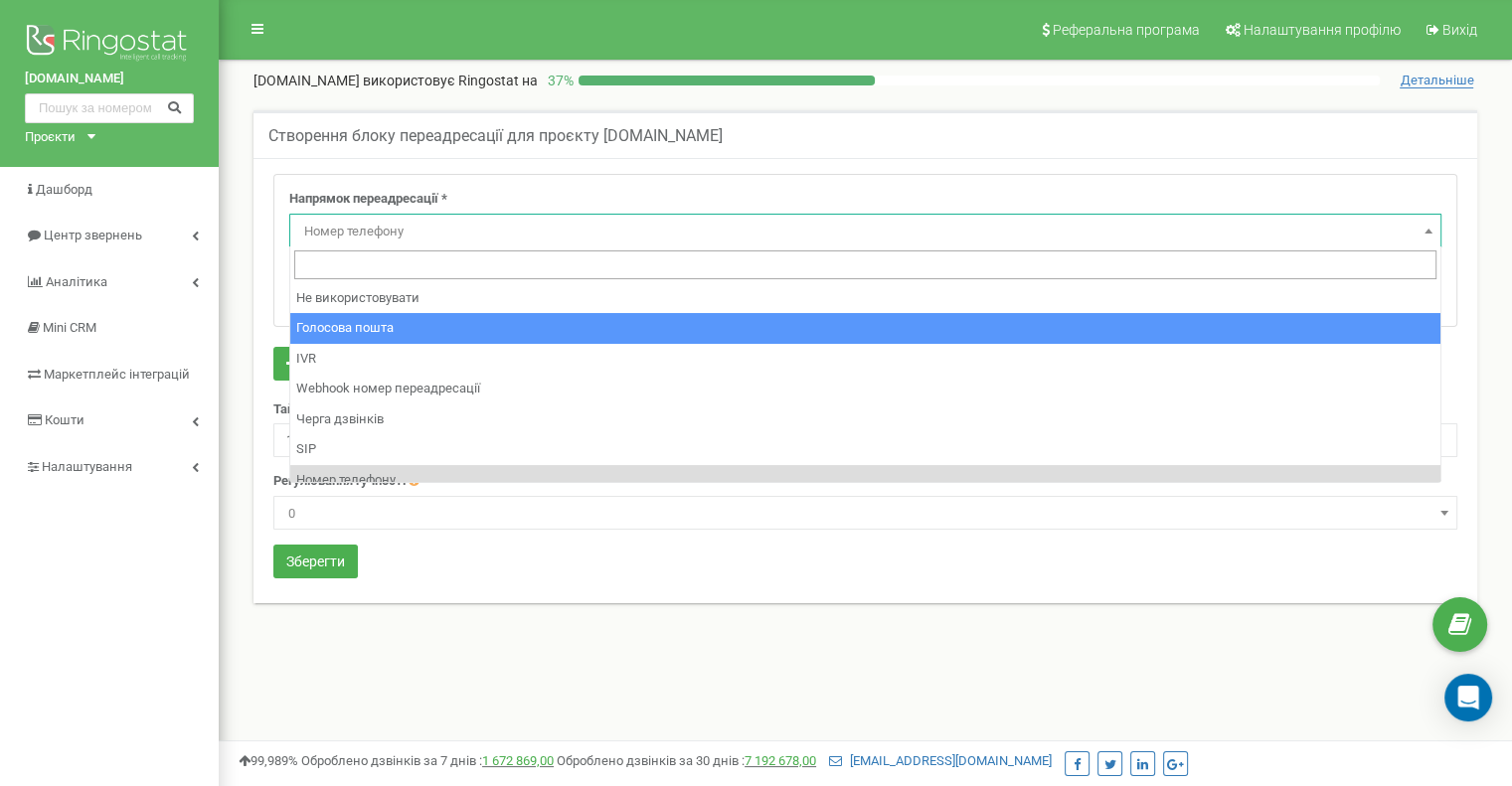 select on "Voicemail" 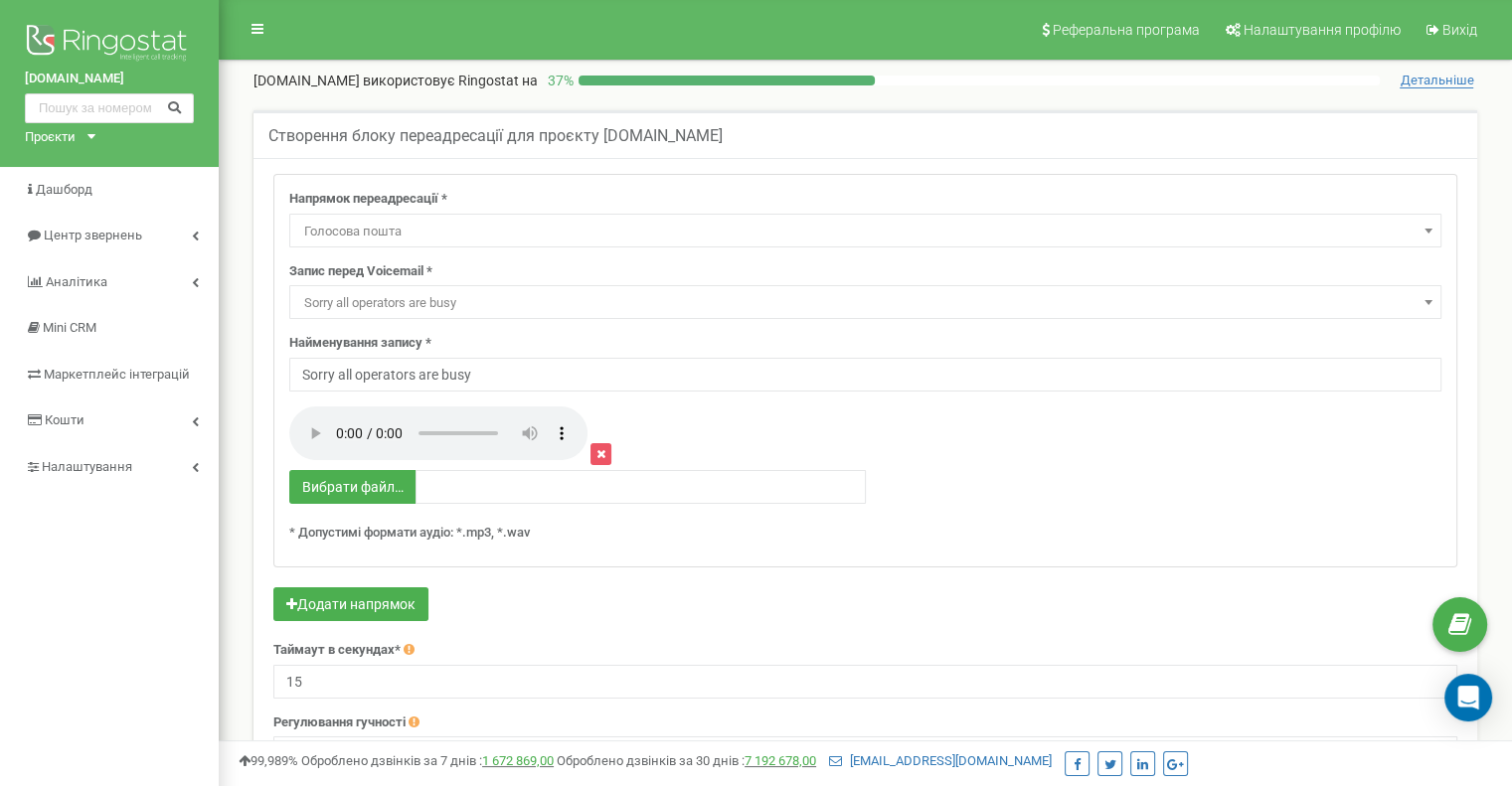 click on "Напрямок переадресації *
Не використовувати
Голосова пошта
IVR
Webhook номер переадресації
Черга дзвінків
SIP
Номер телефону
Зовнішній SIP
Відповідальний менеджер
Співробітник
Відділ
Голосова пошта
Запис перед Voicemail *
Нове аудіо Voicemail
Voicemail Standard audio non-working hours RU
Voicemail Standard audio in work time RU
Новое аудио Голосовая почта
Sorry all operators are busy
Sorry all operators are busy
Voicemail Standard audio in work time UK" at bounding box center [865, 371] 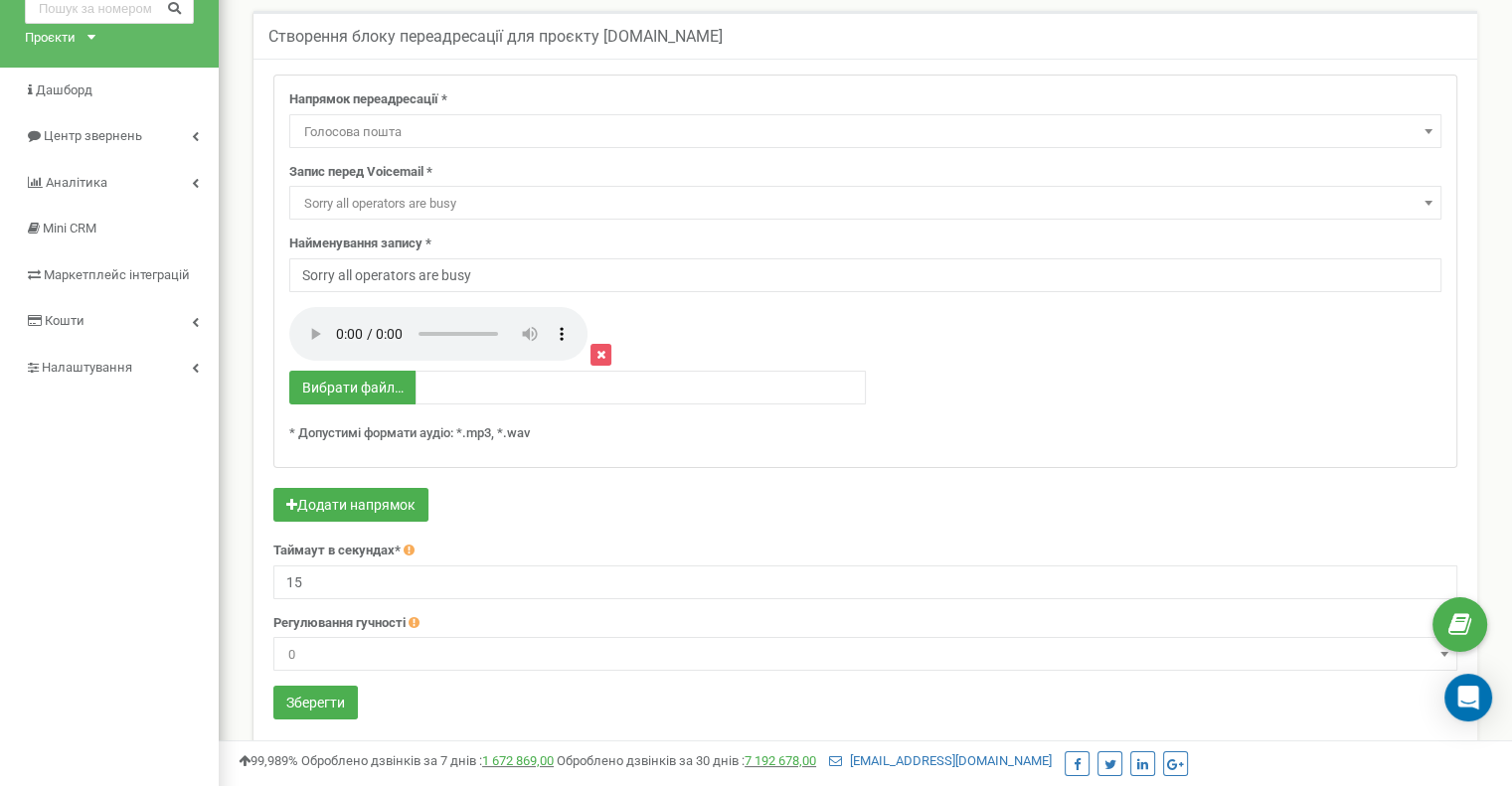 scroll, scrollTop: 101, scrollLeft: 0, axis: vertical 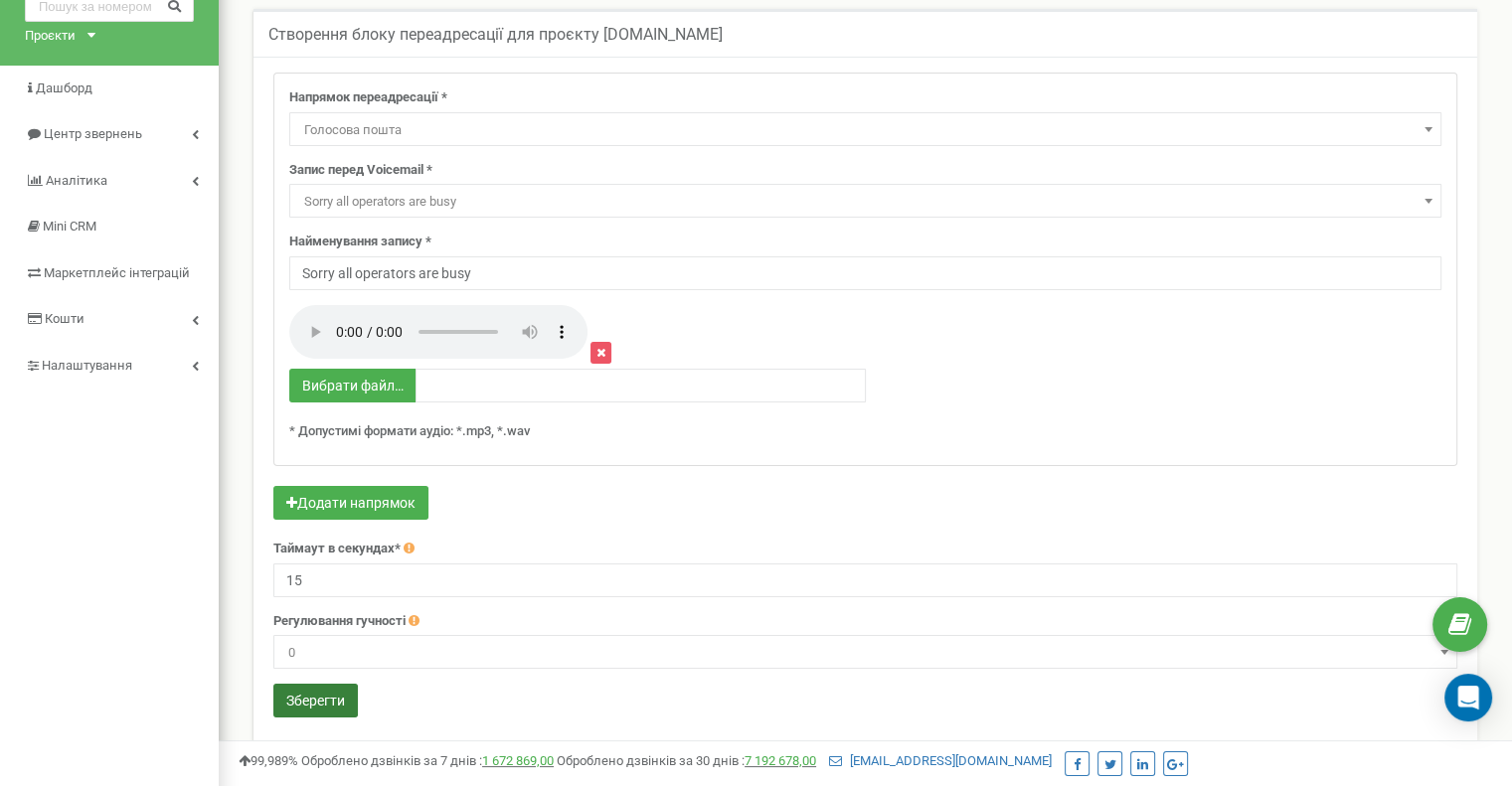 drag, startPoint x: 433, startPoint y: 557, endPoint x: 316, endPoint y: 707, distance: 190.23407 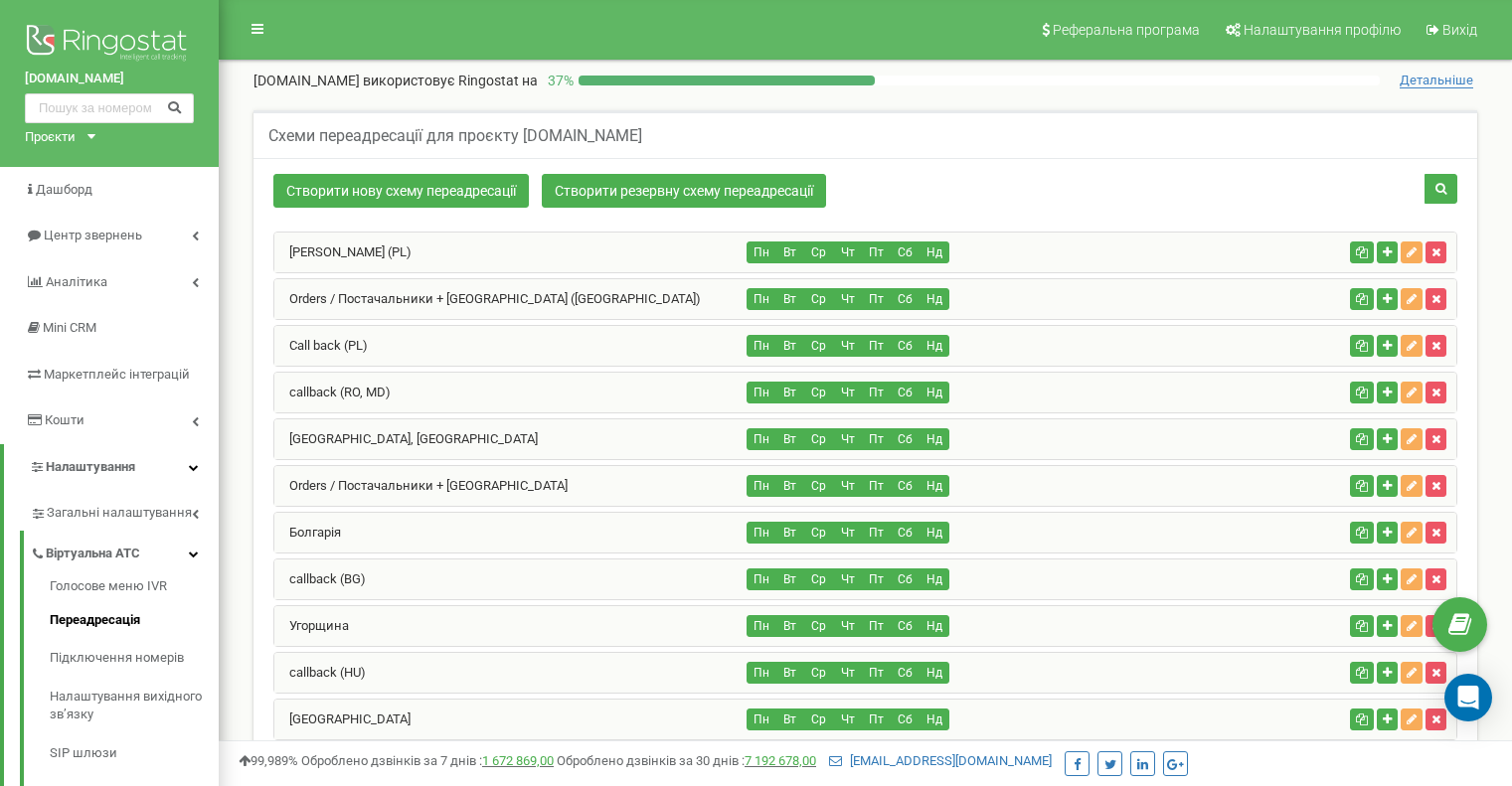 scroll, scrollTop: 1735, scrollLeft: 0, axis: vertical 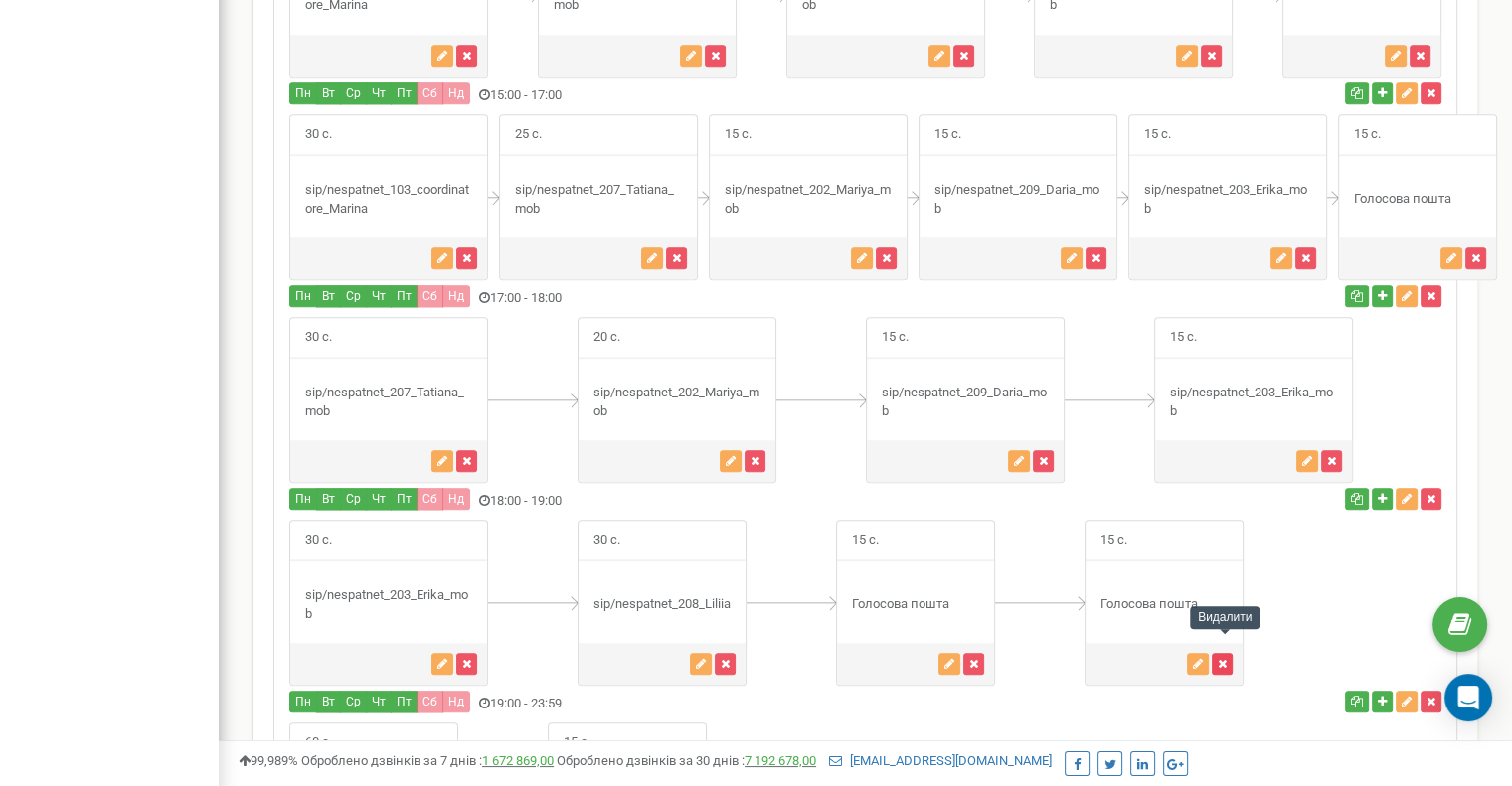 click at bounding box center [1222, 664] 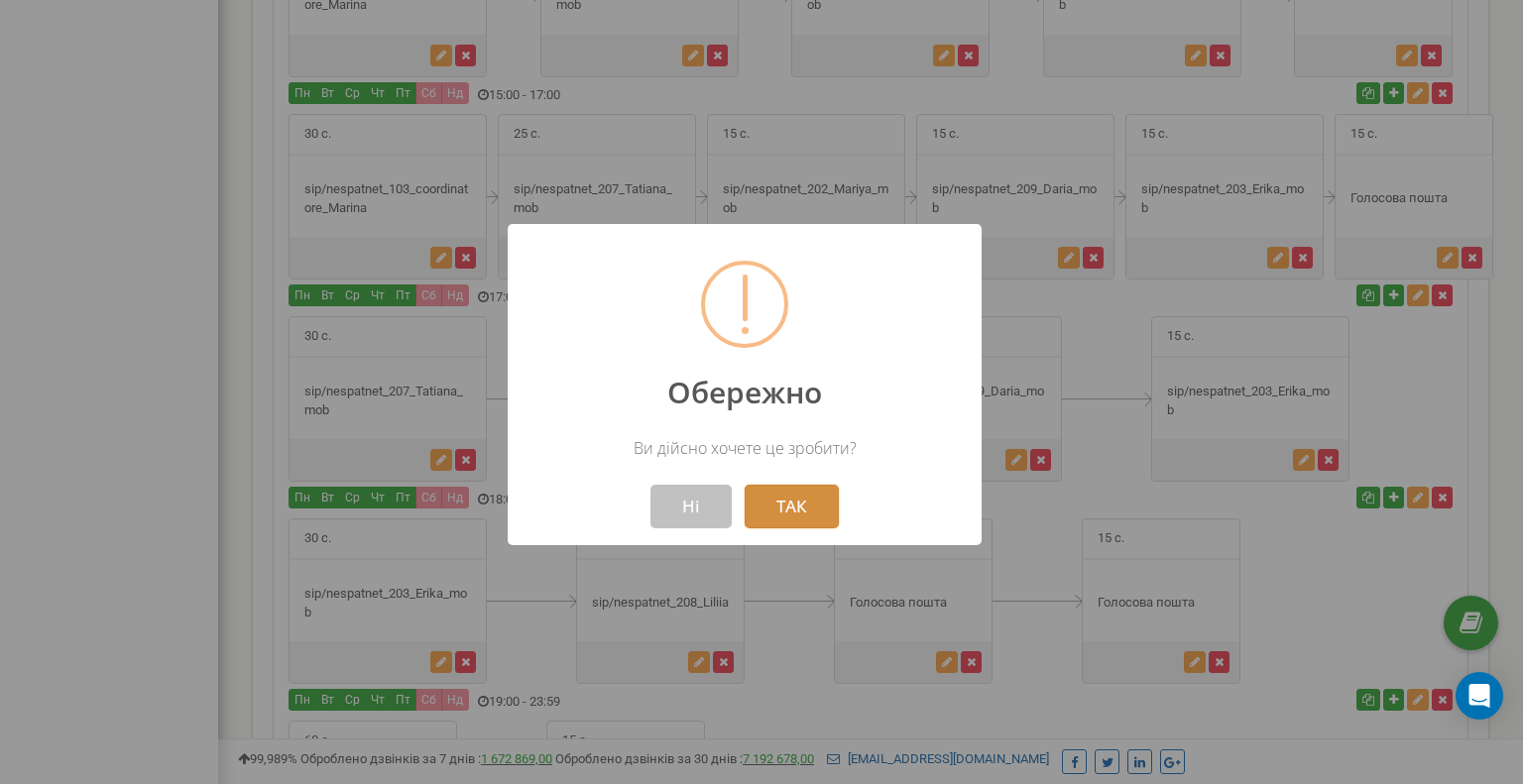 click on "ТАК" at bounding box center (791, 506) 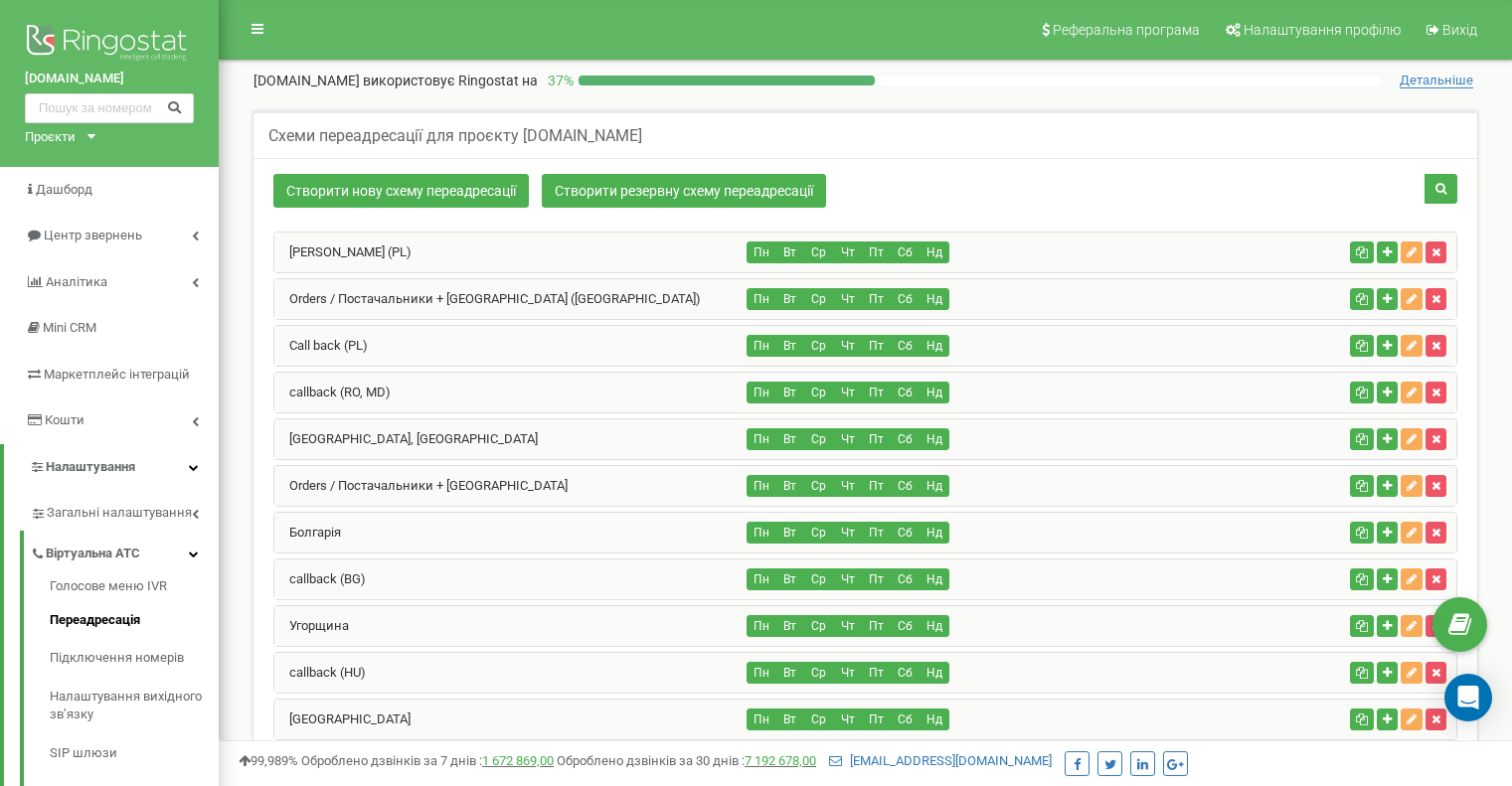 scroll, scrollTop: 2253, scrollLeft: 0, axis: vertical 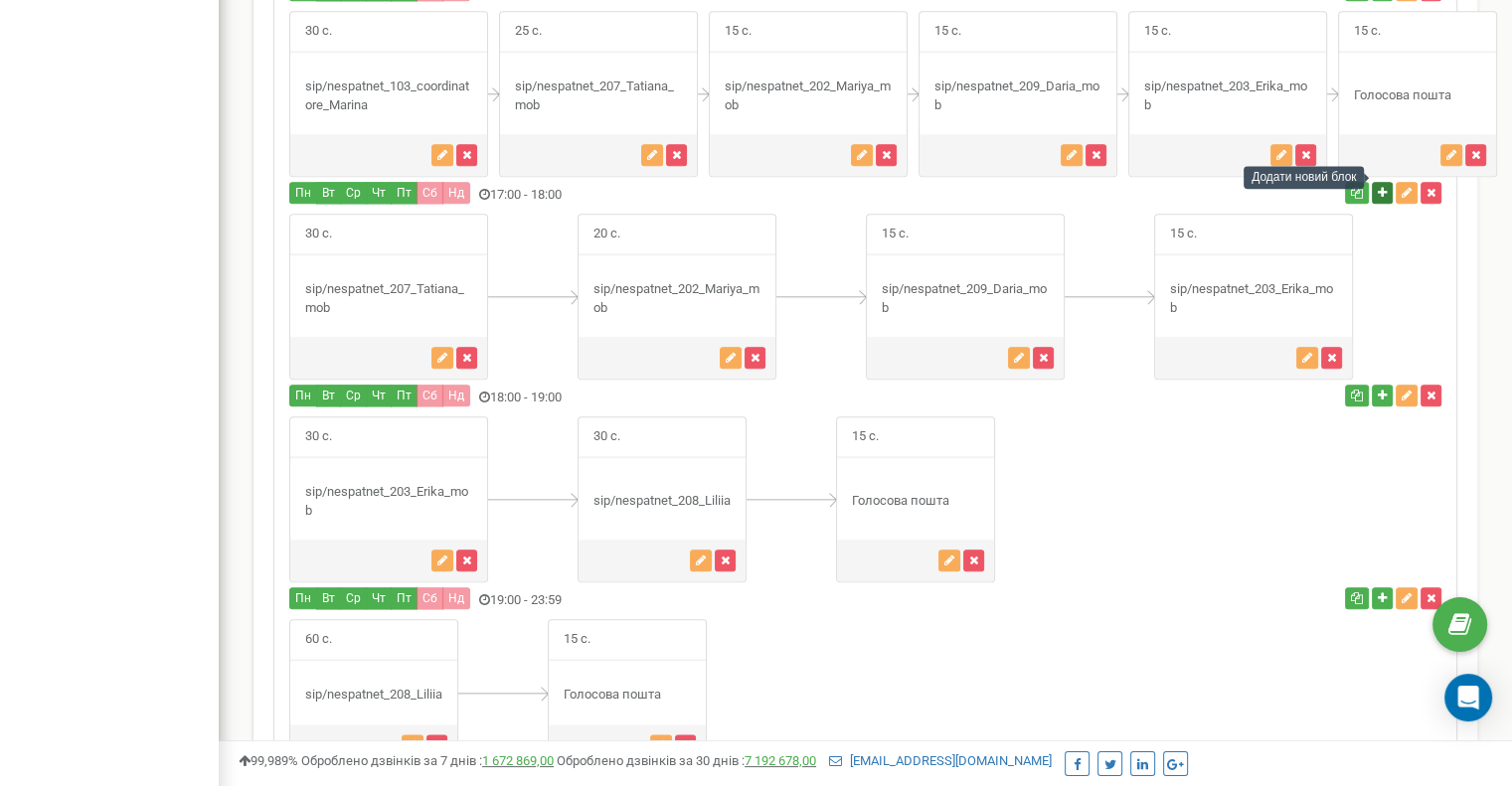 click at bounding box center [1382, 193] 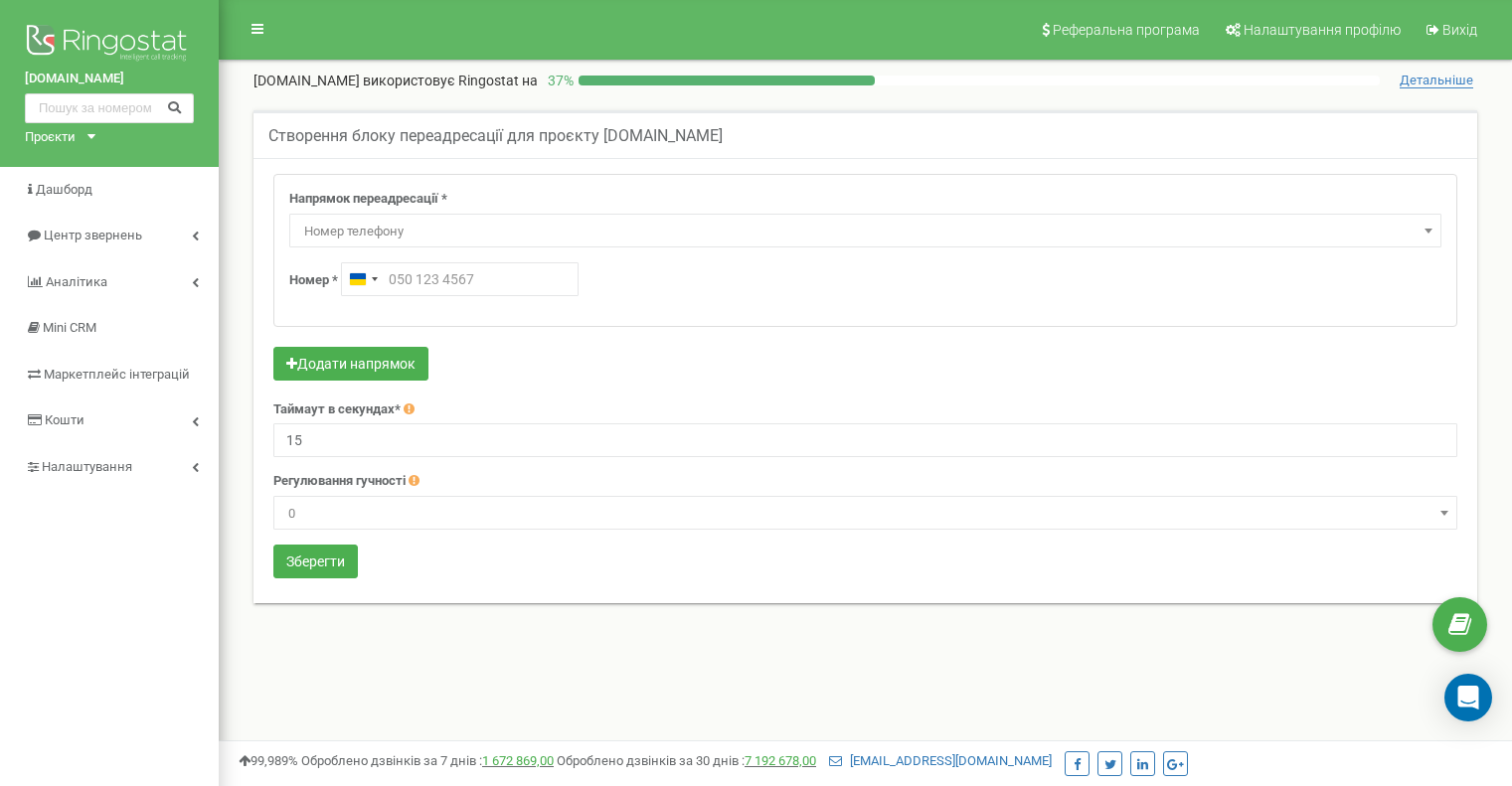 scroll, scrollTop: 0, scrollLeft: 0, axis: both 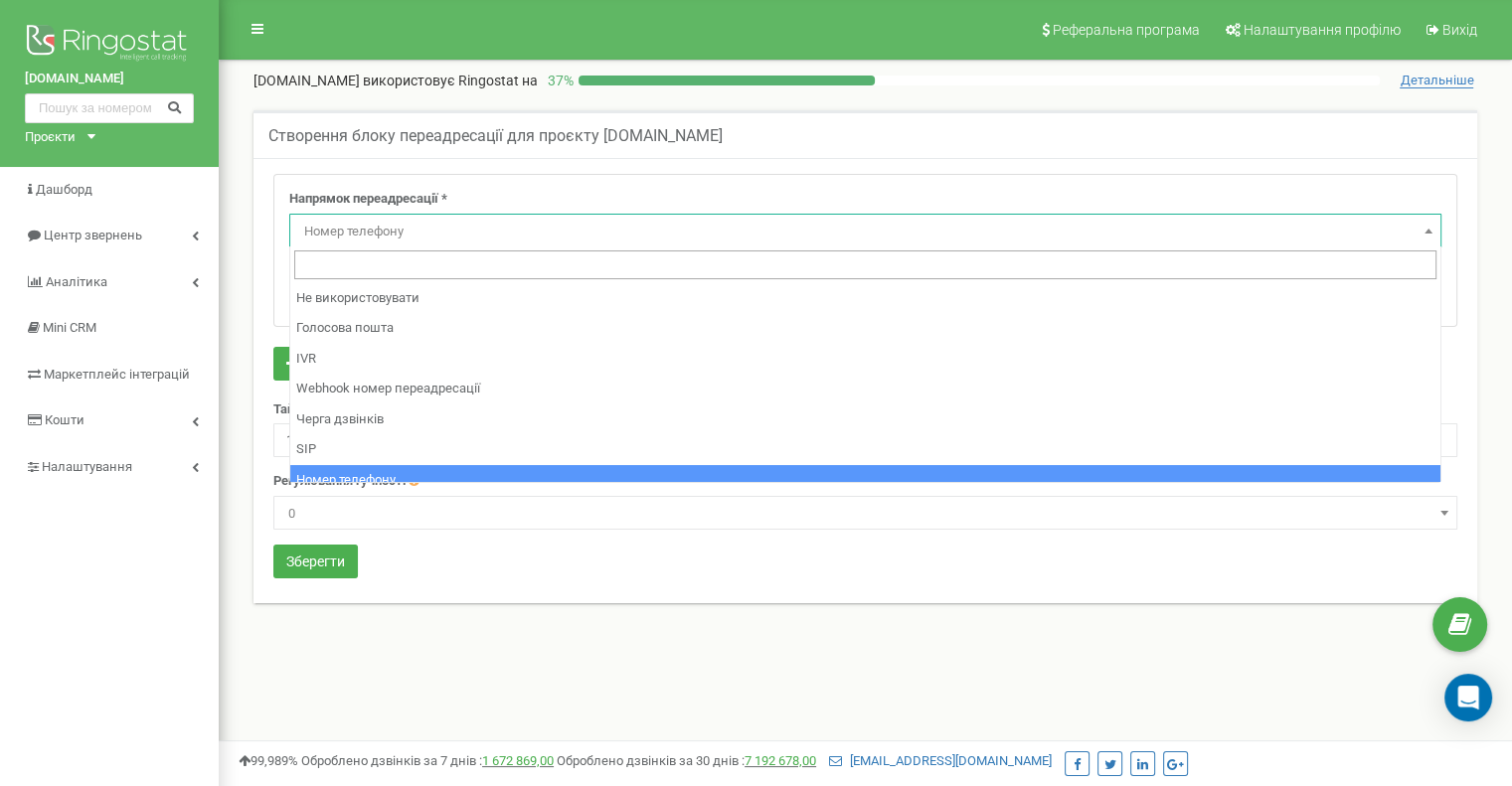 click on "Номер телефону" at bounding box center [865, 232] 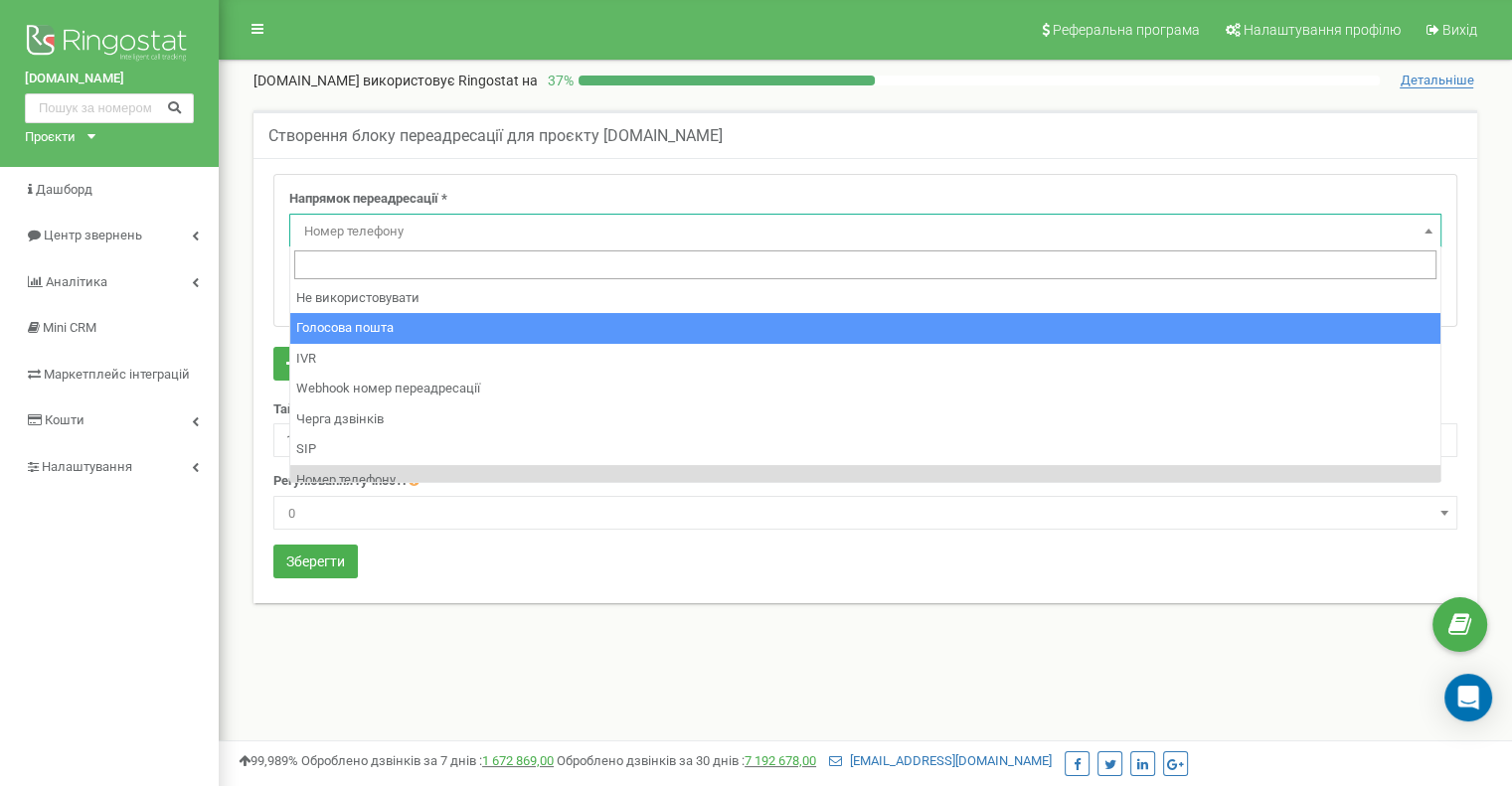 select on "Voicemail" 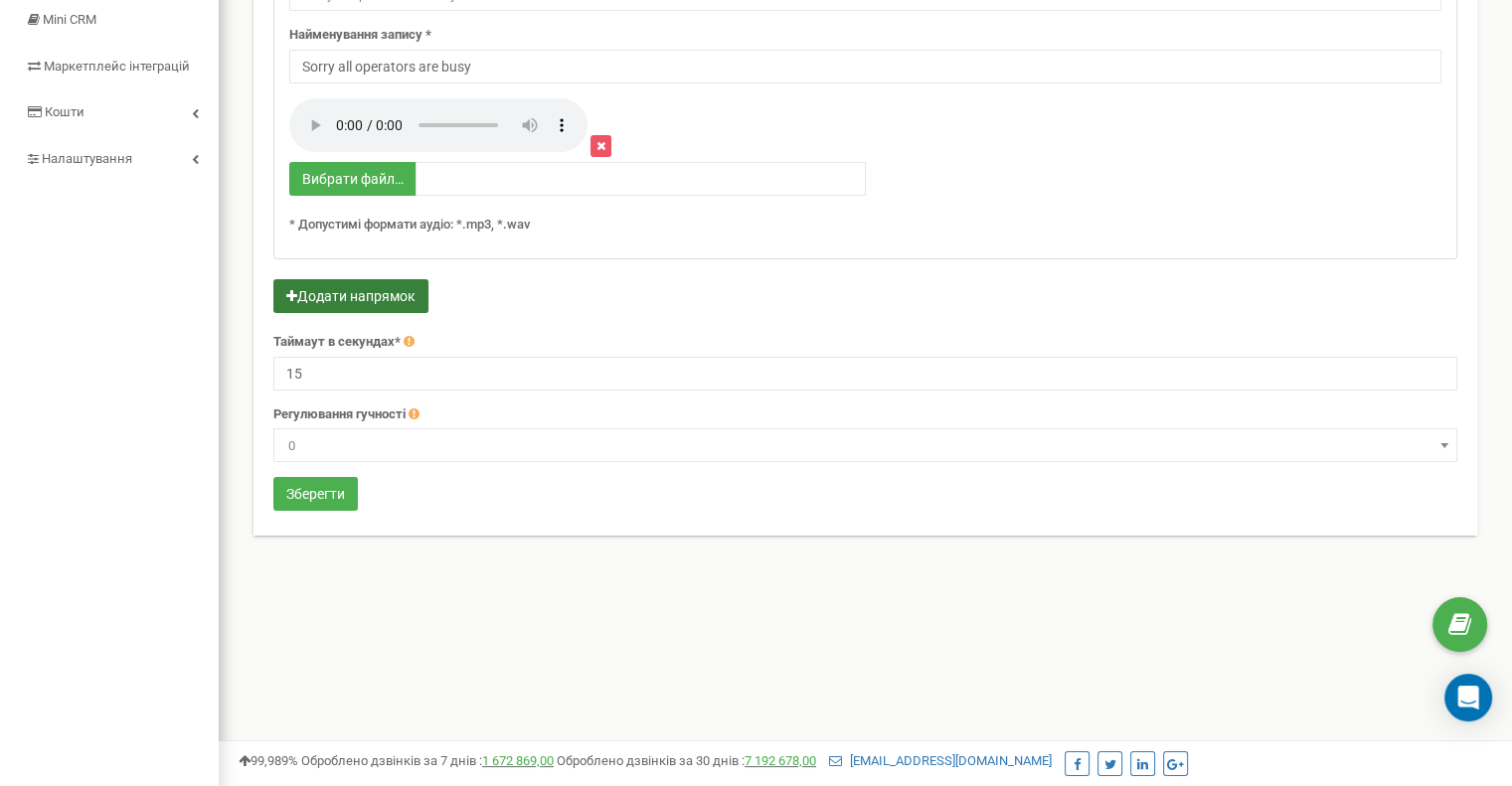 scroll, scrollTop: 366, scrollLeft: 0, axis: vertical 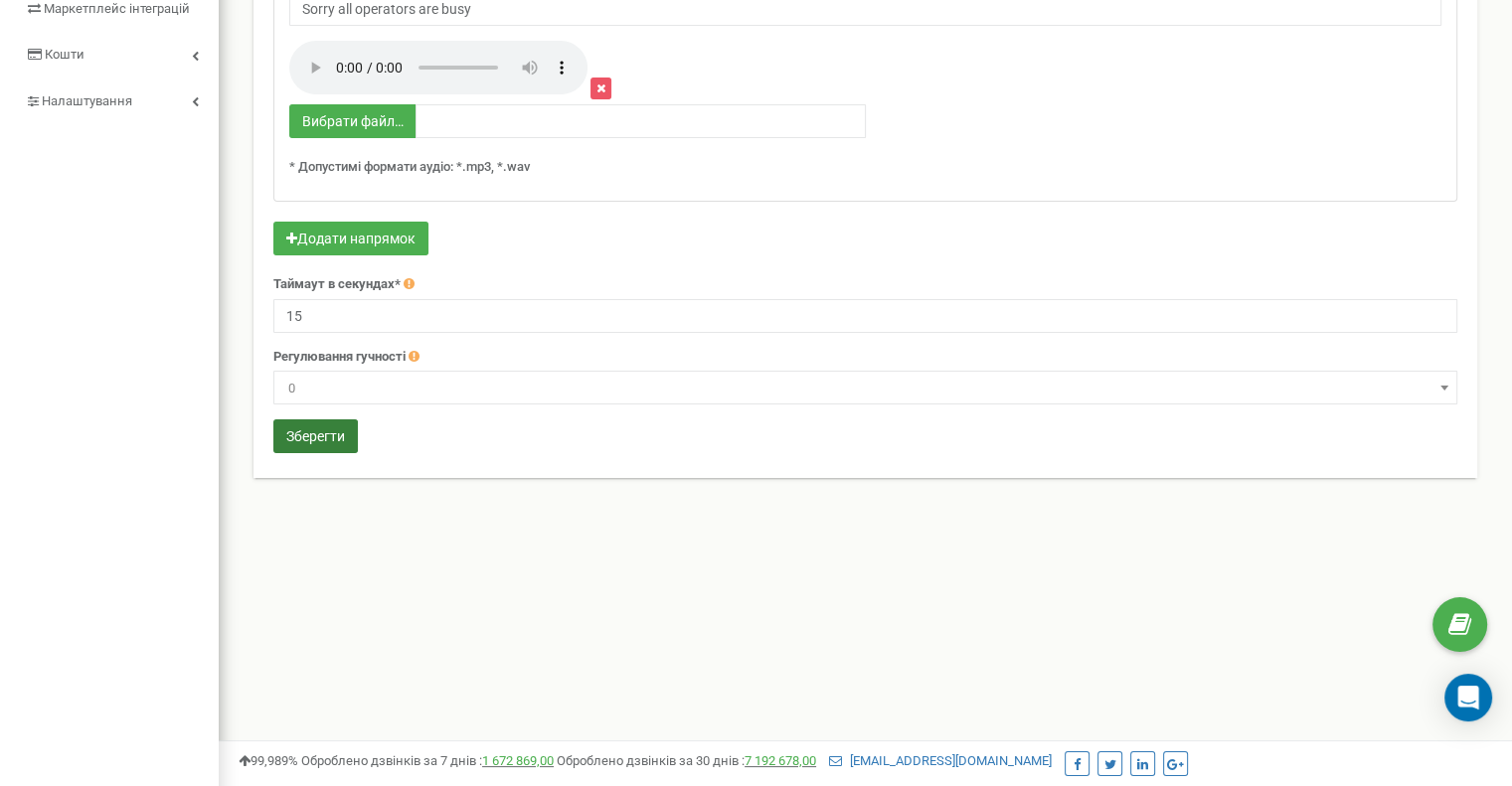 click on "Зберегти" at bounding box center [315, 436] 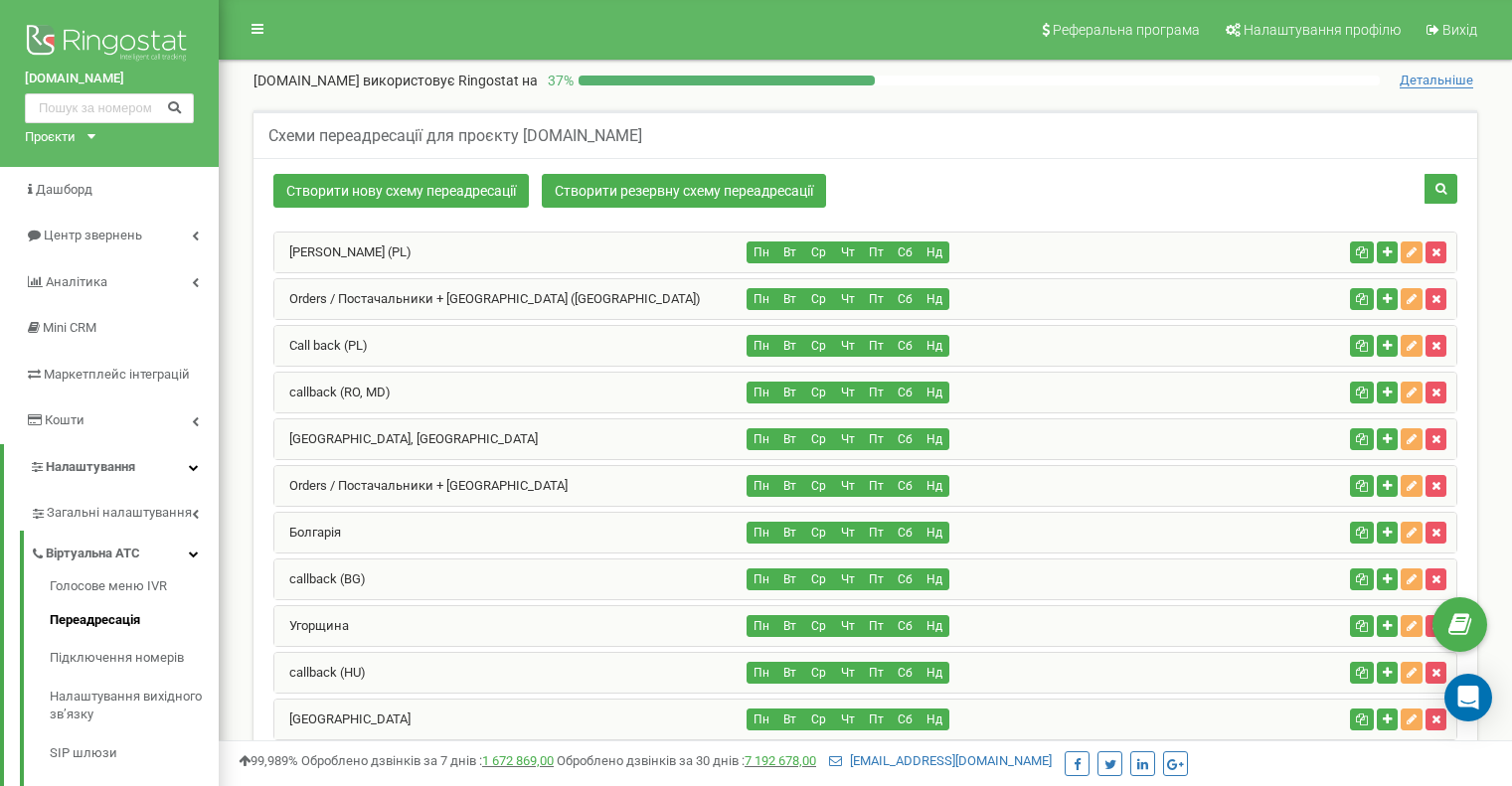 scroll, scrollTop: 1520, scrollLeft: 0, axis: vertical 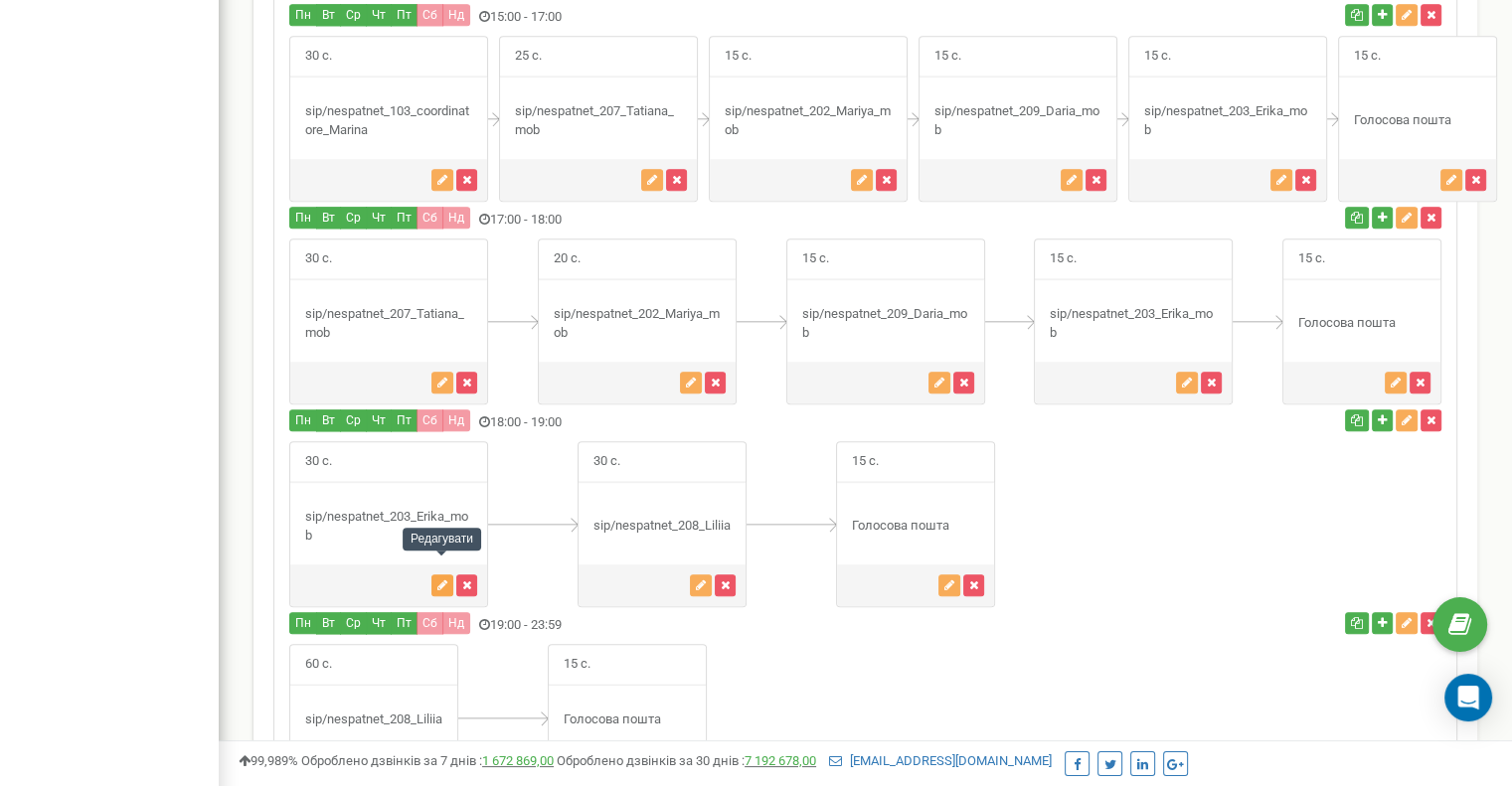 click at bounding box center [442, 585] 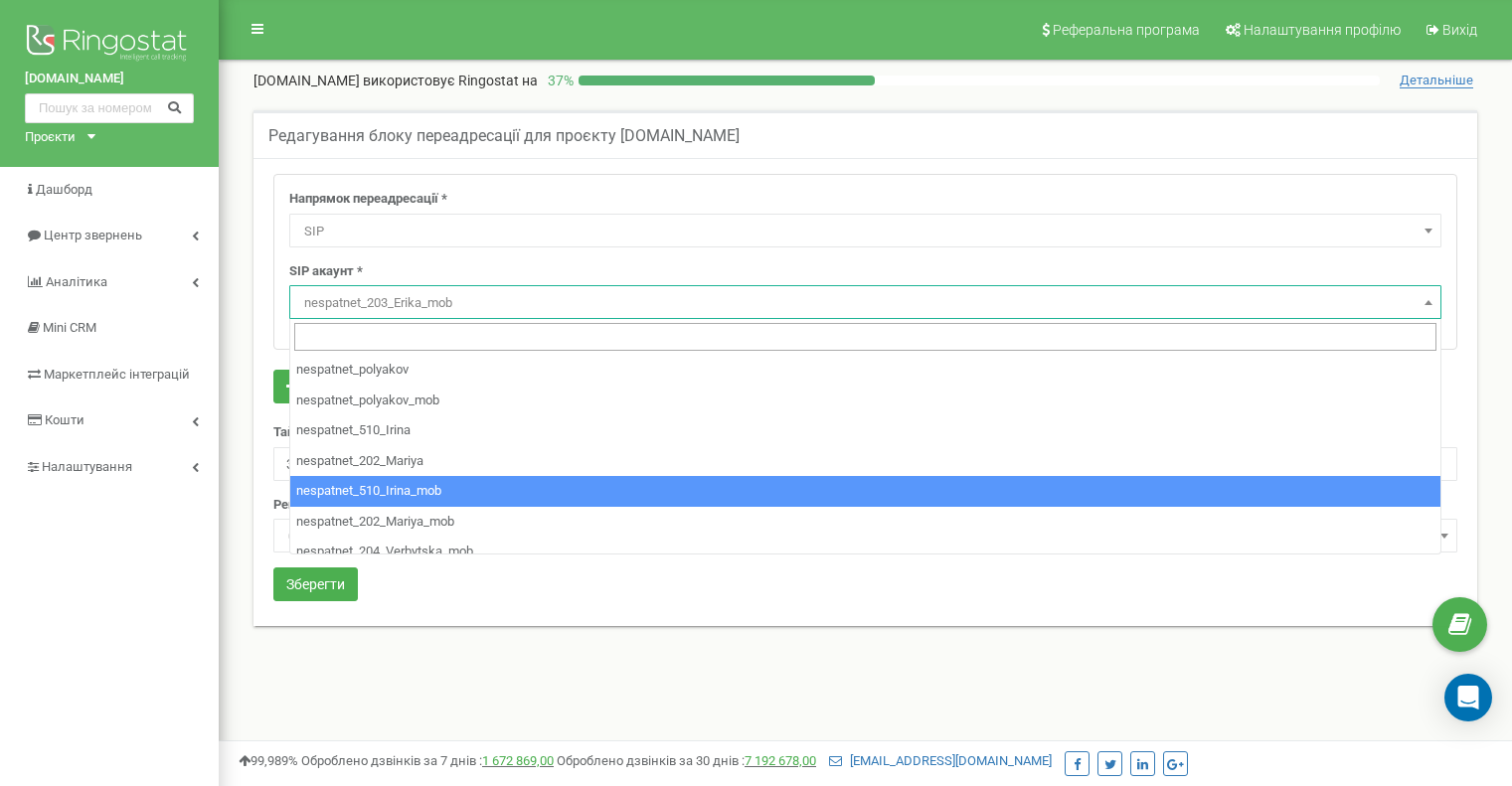 select on "SIP" 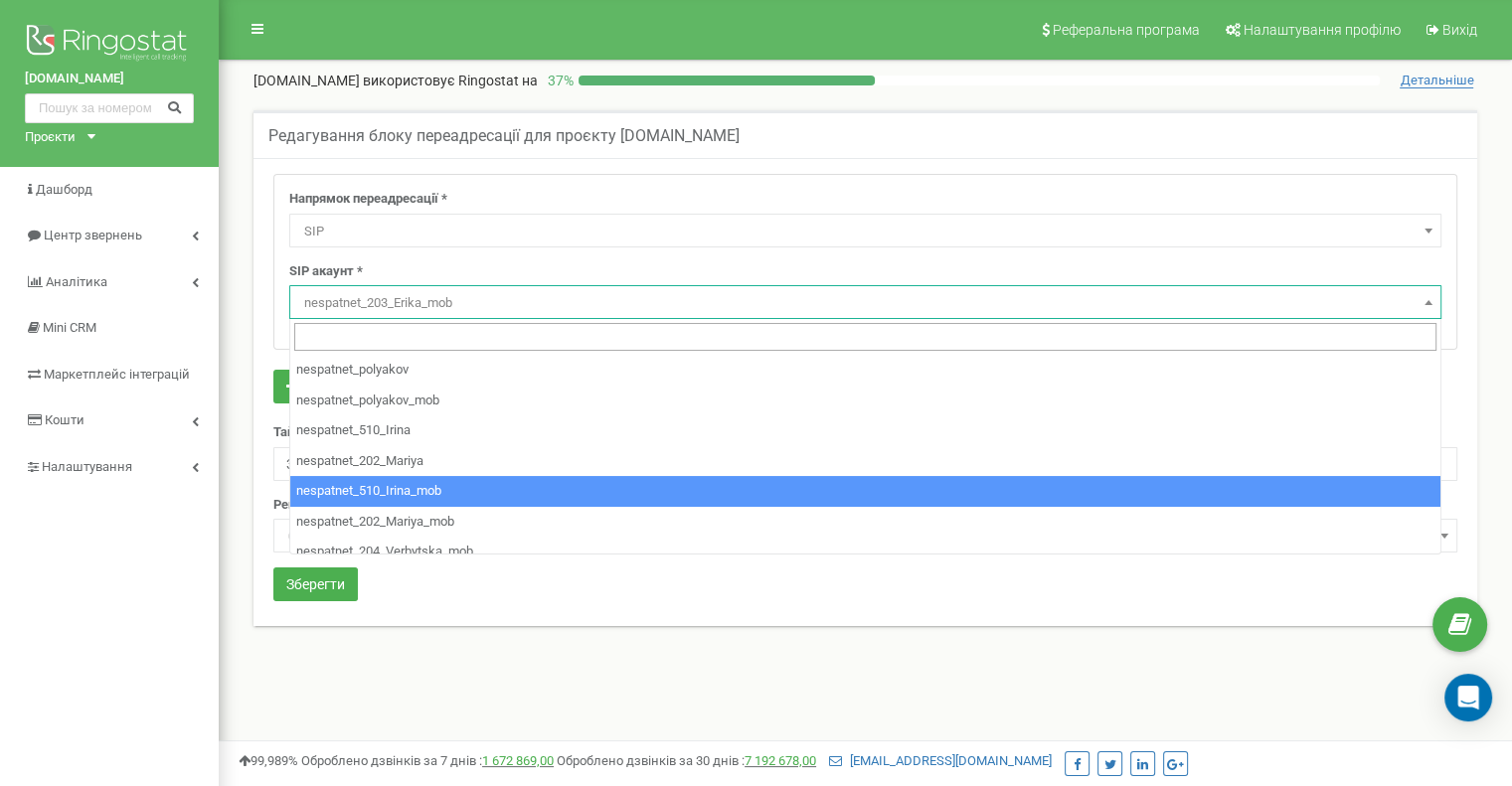 scroll, scrollTop: 0, scrollLeft: 0, axis: both 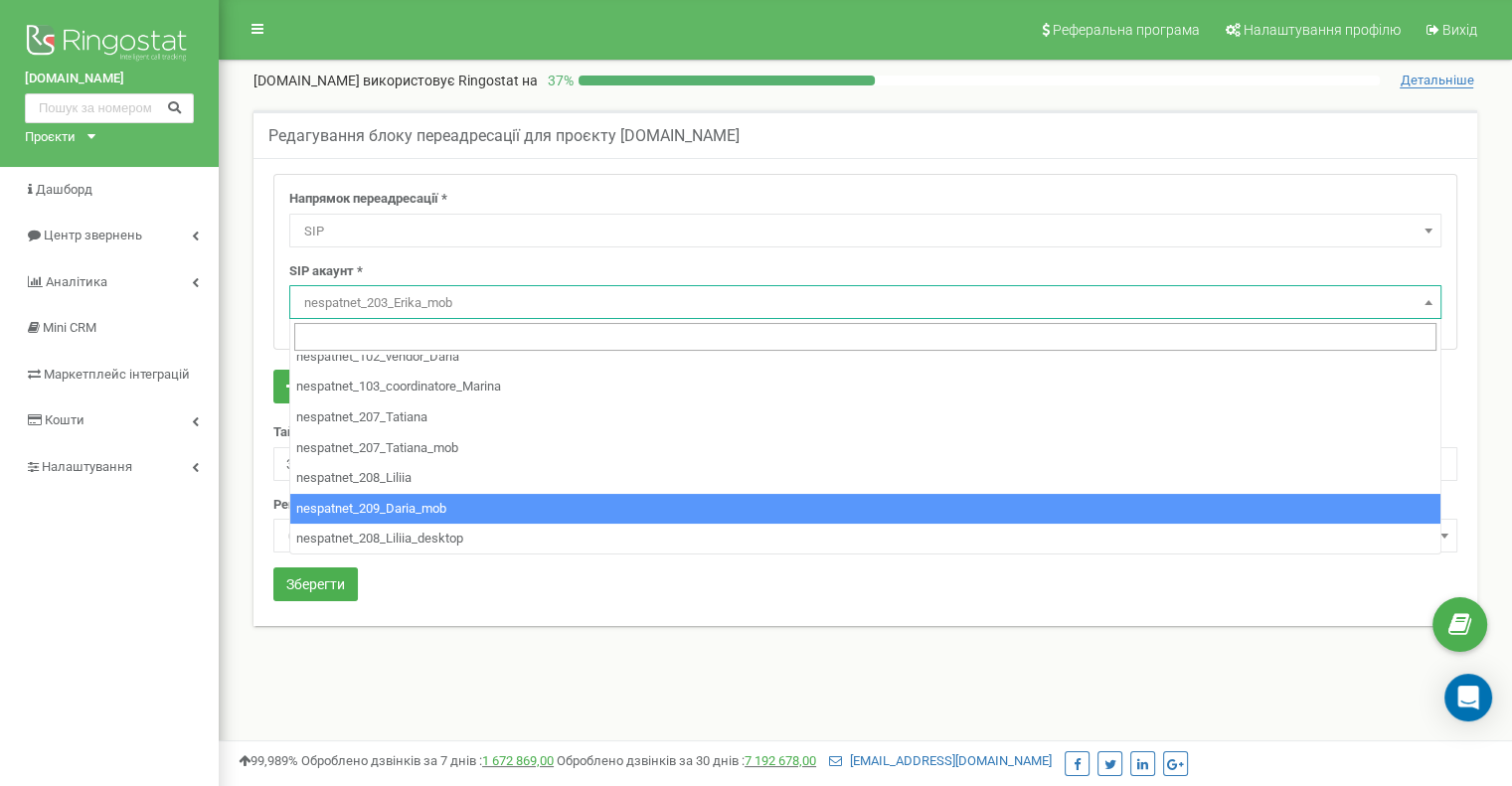 select on "nespatnet_209_Daria_mob" 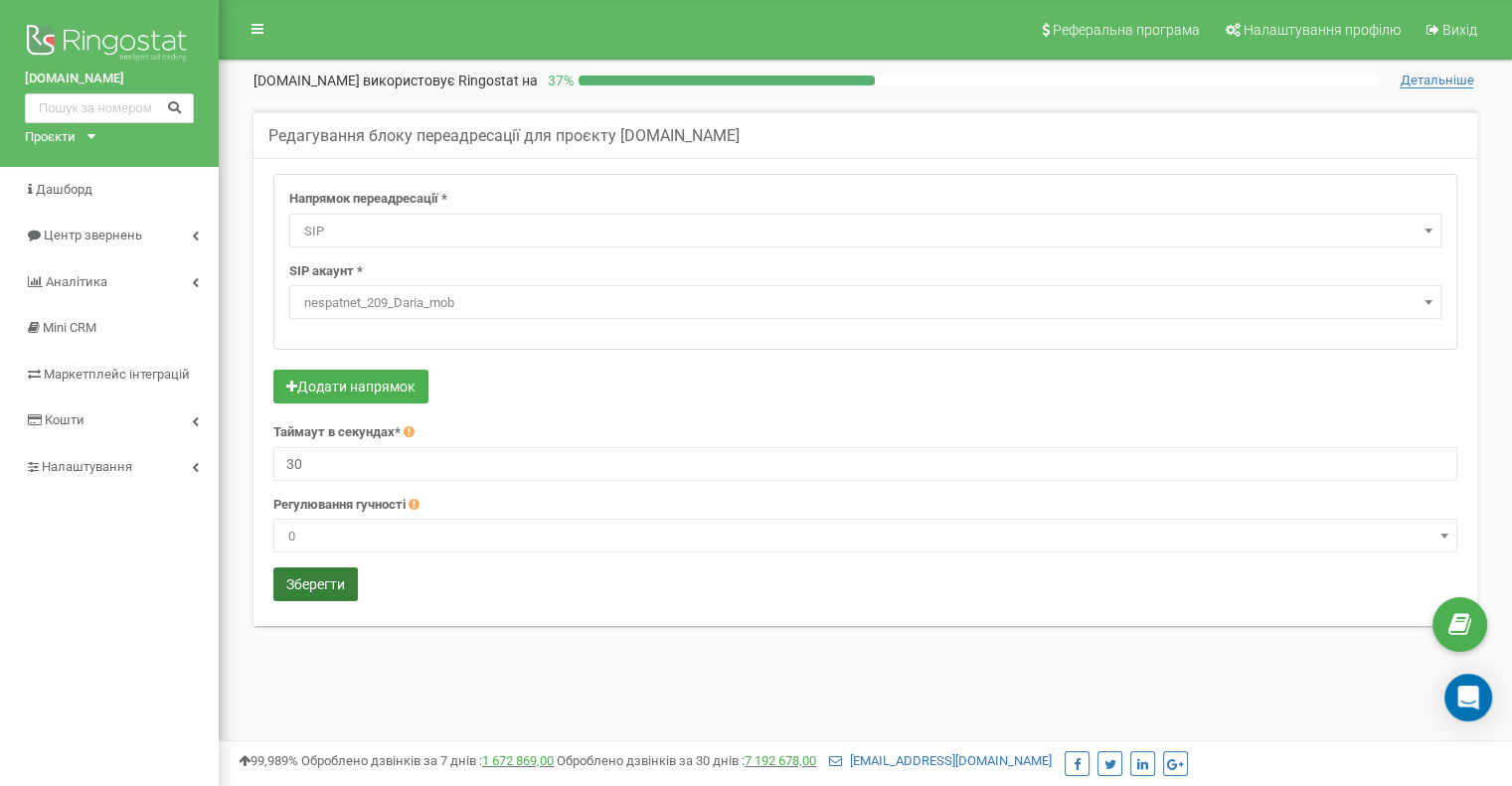 click on "Зберегти" at bounding box center [315, 584] 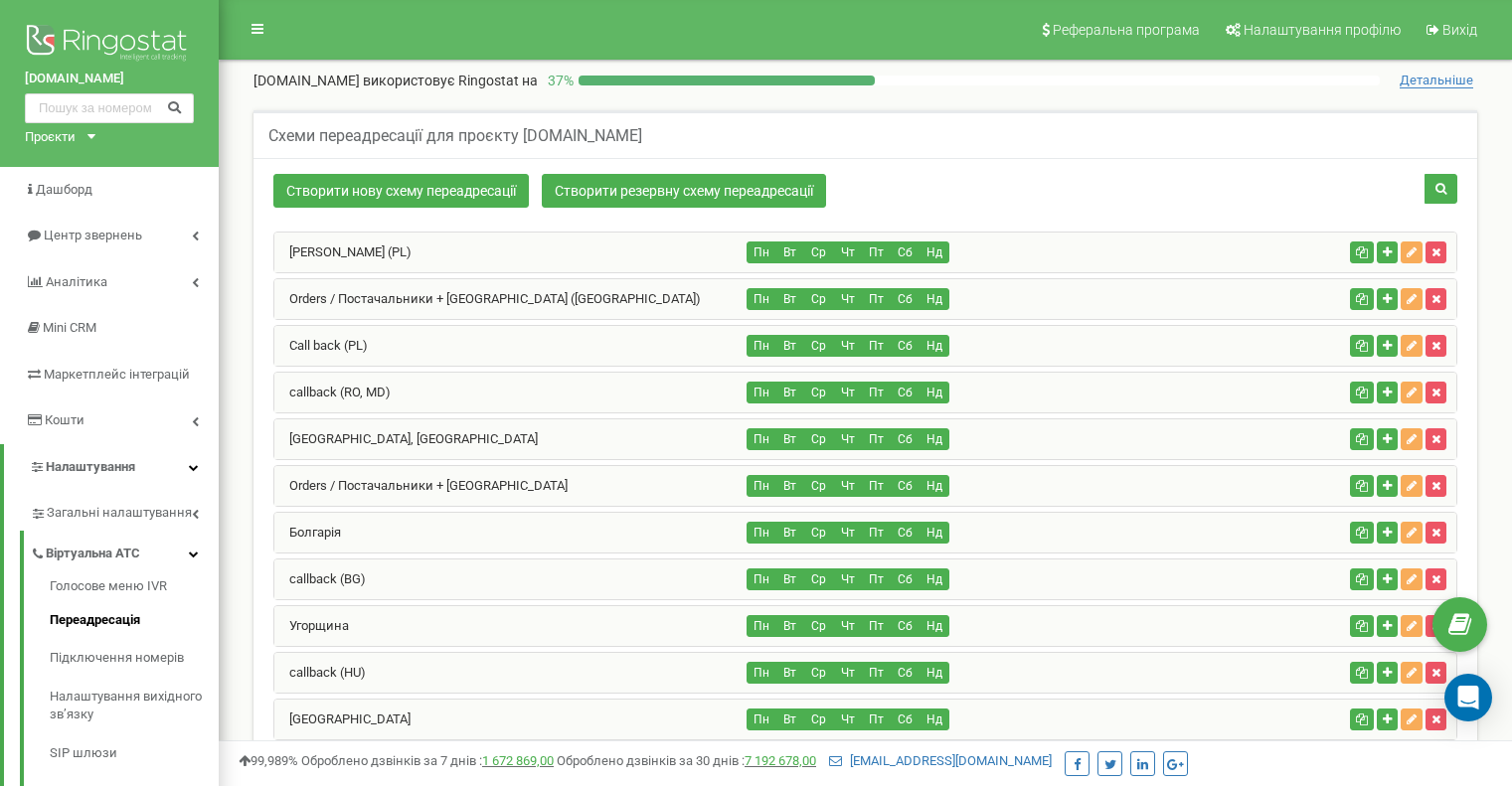 scroll, scrollTop: 2244, scrollLeft: 0, axis: vertical 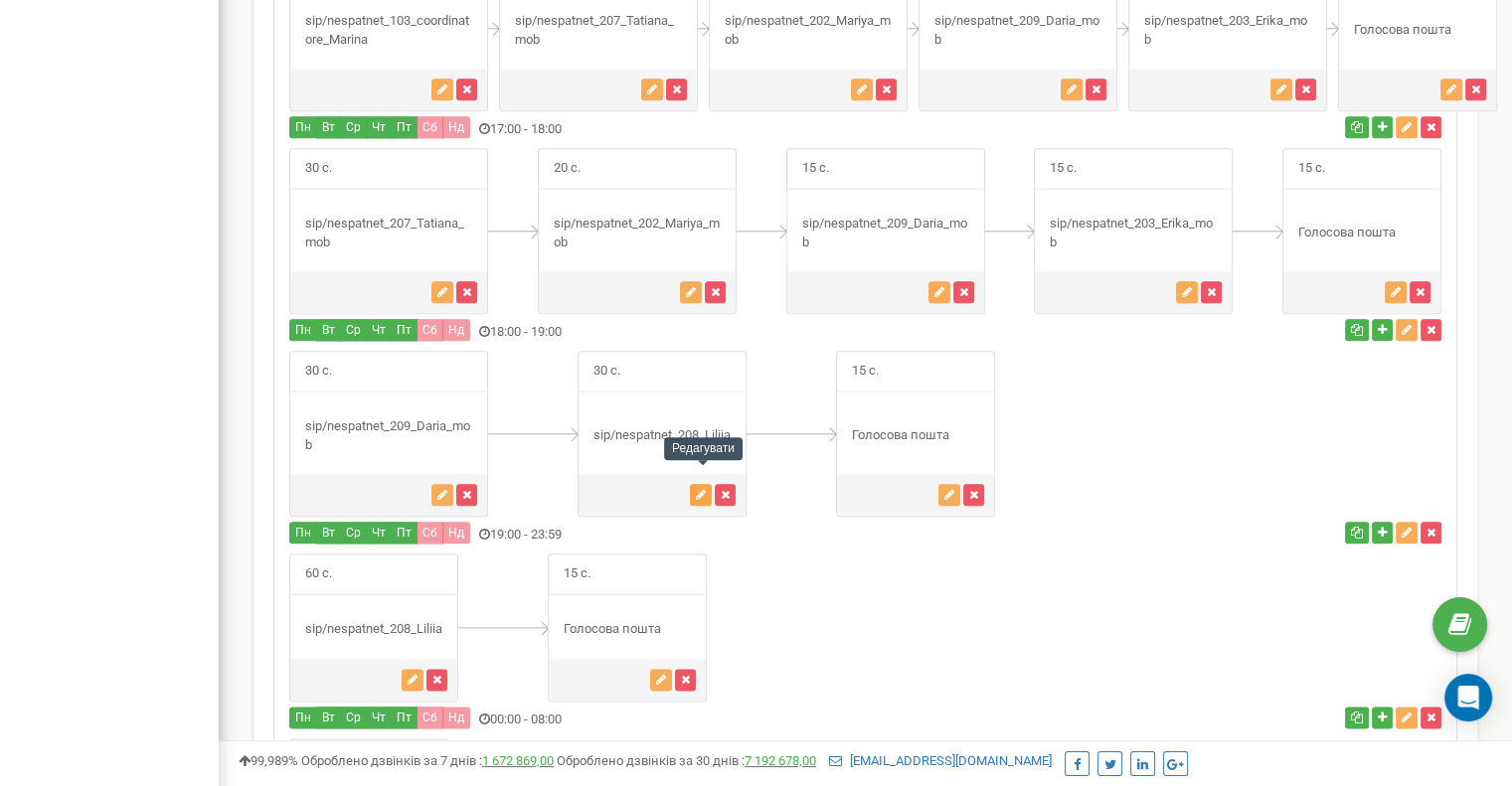 click at bounding box center [701, 495] 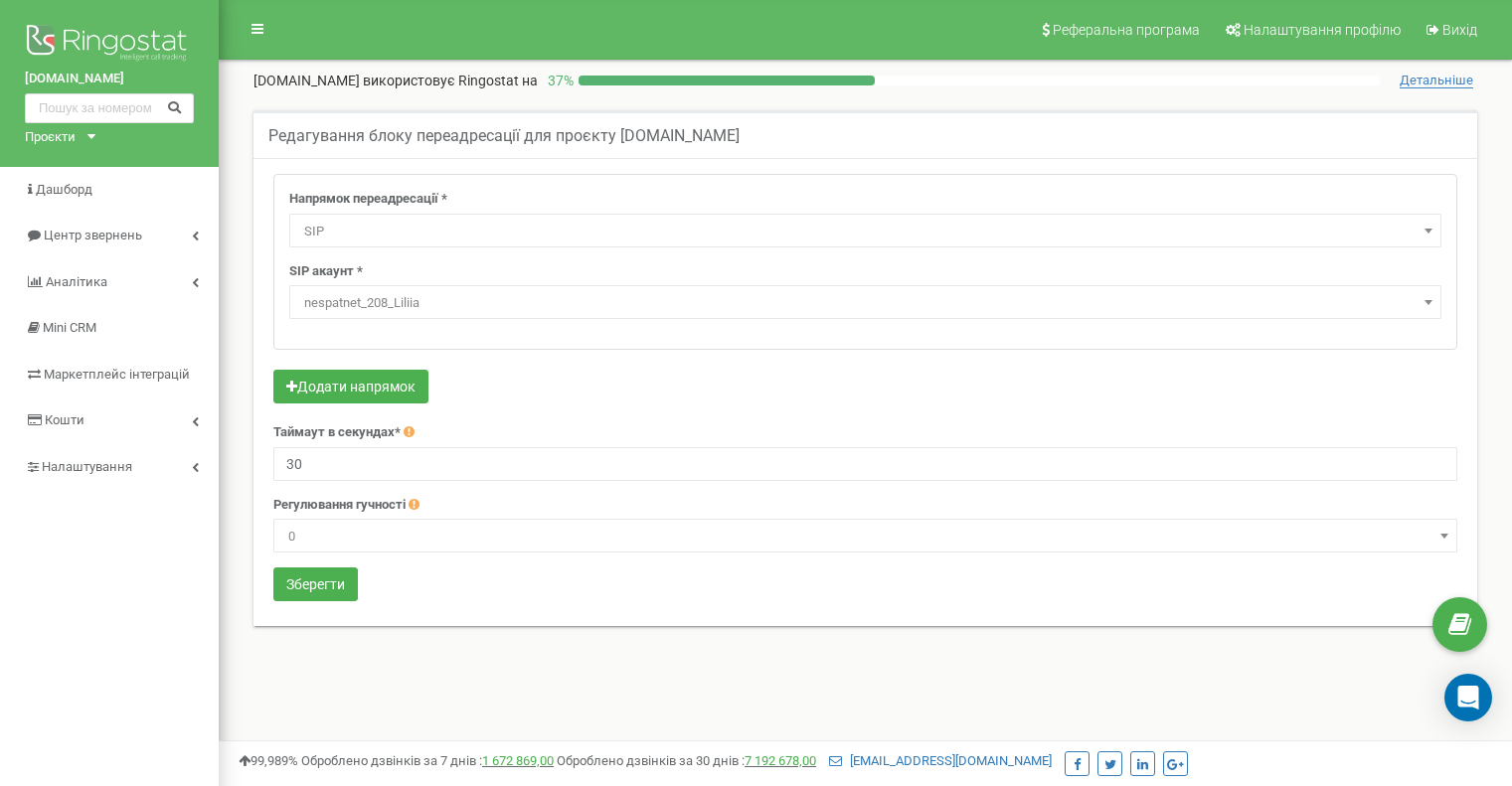 select on "SIP" 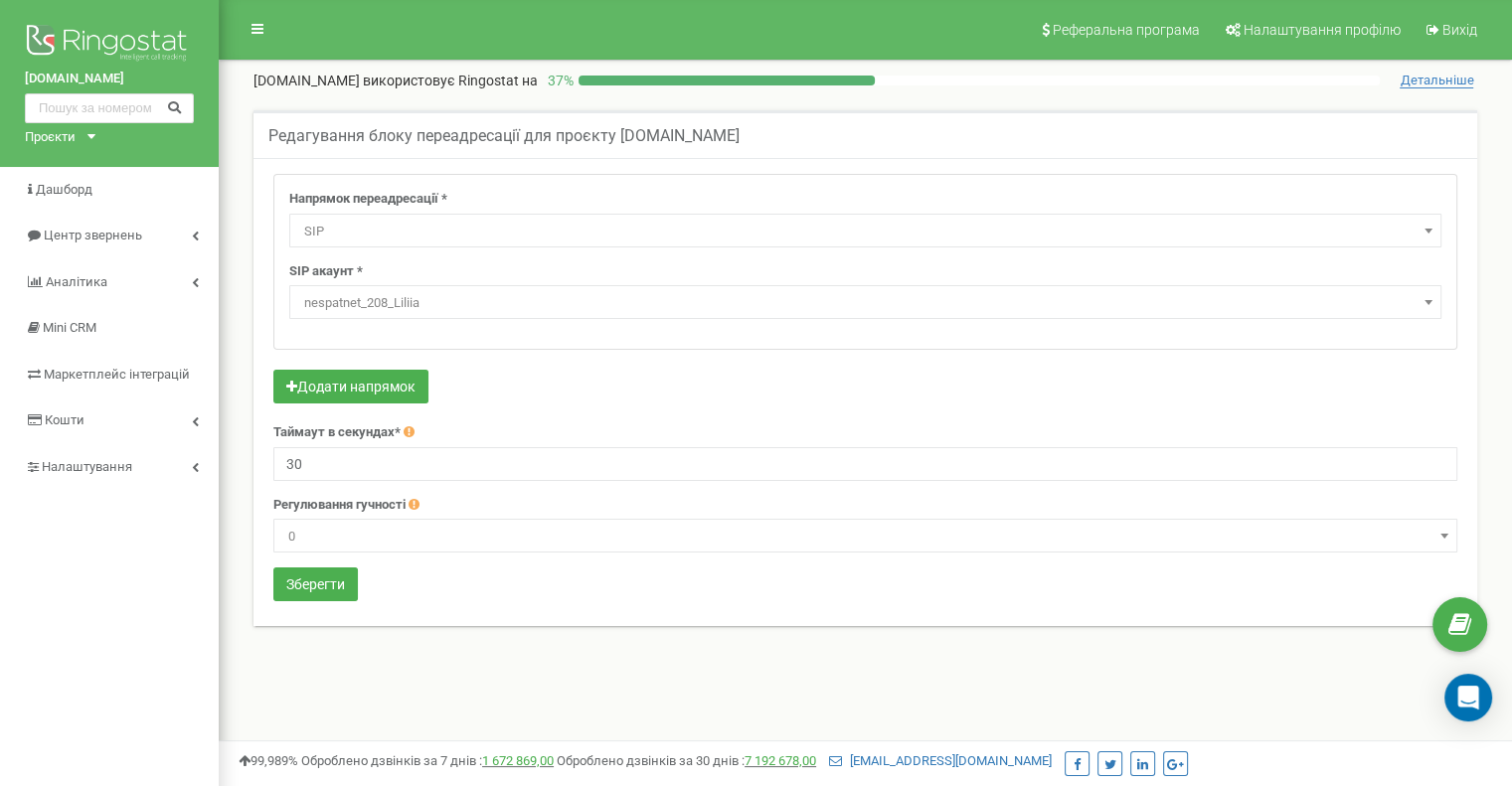 scroll, scrollTop: 0, scrollLeft: 0, axis: both 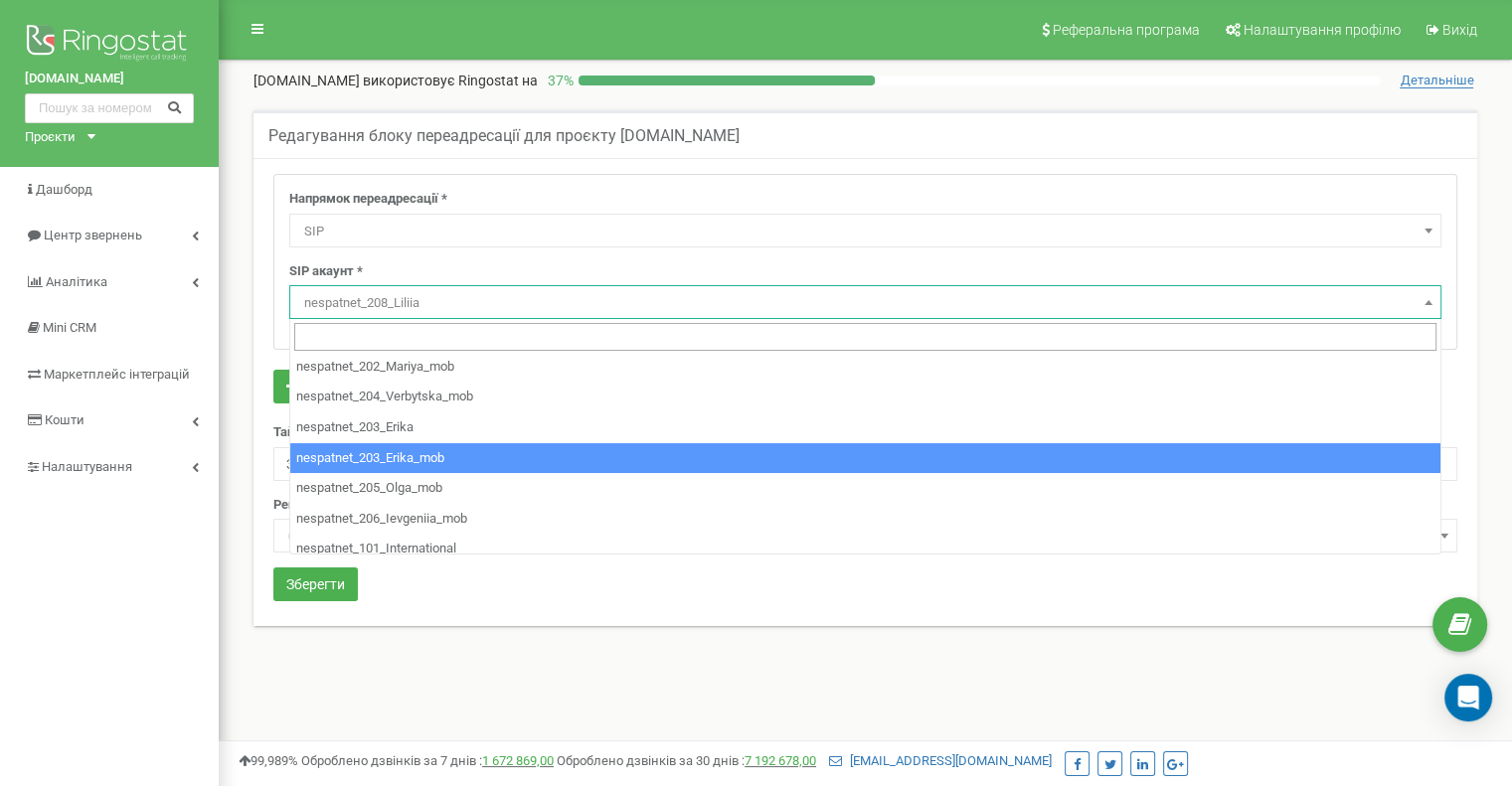 select on "nespatnet_203_Erika_mob" 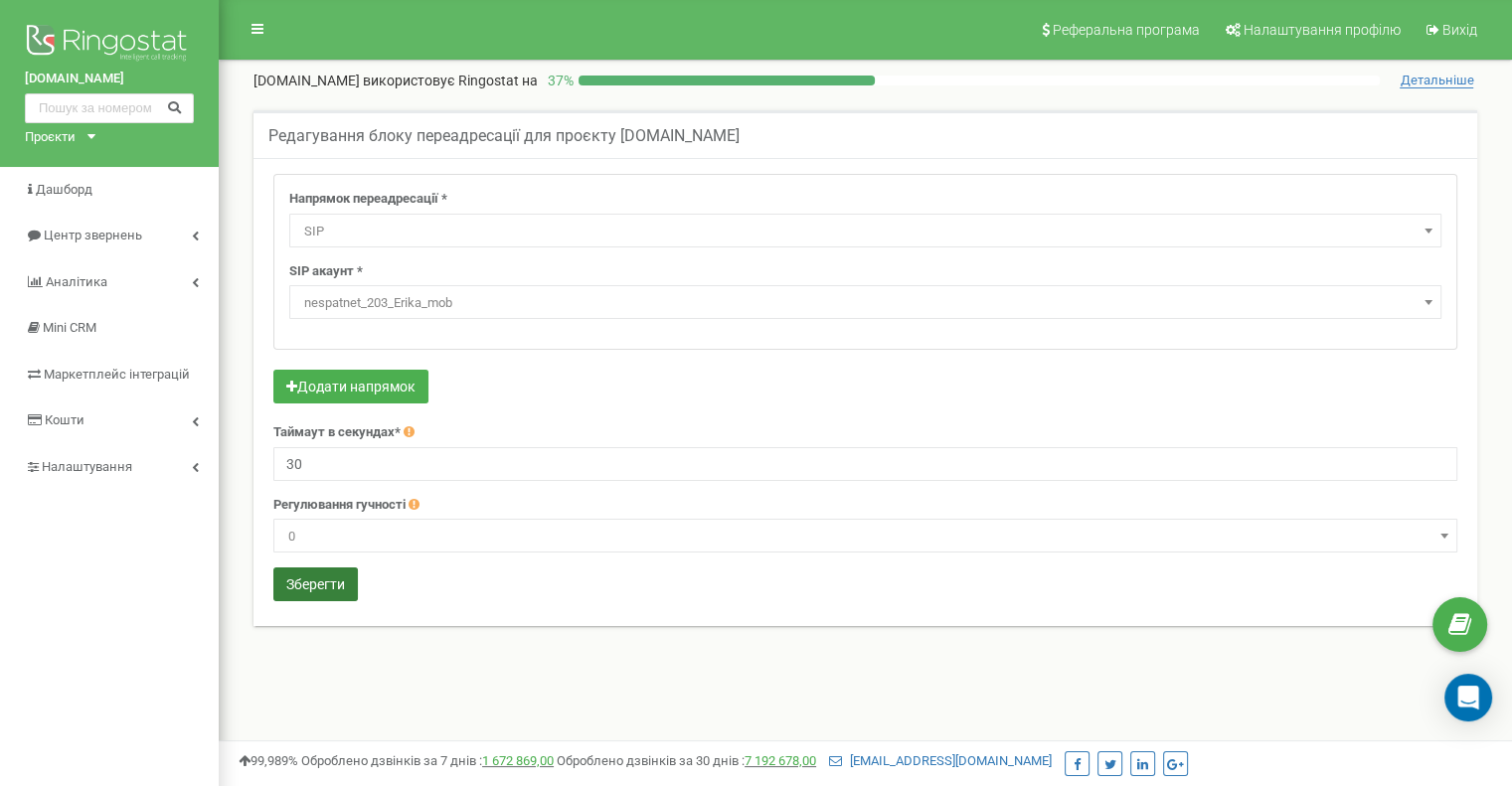 click on "Зберегти" at bounding box center [315, 584] 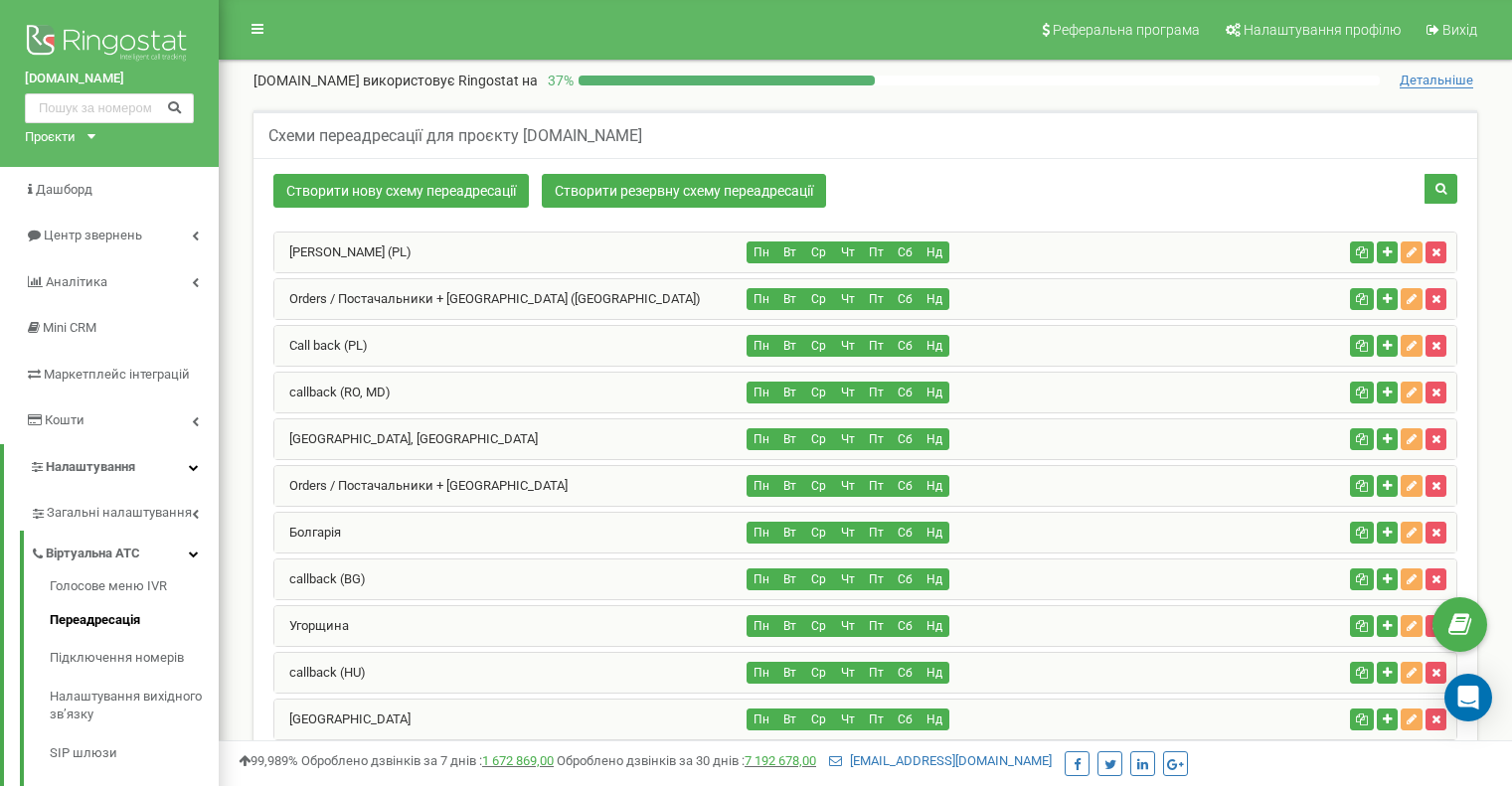 scroll, scrollTop: 2307, scrollLeft: 0, axis: vertical 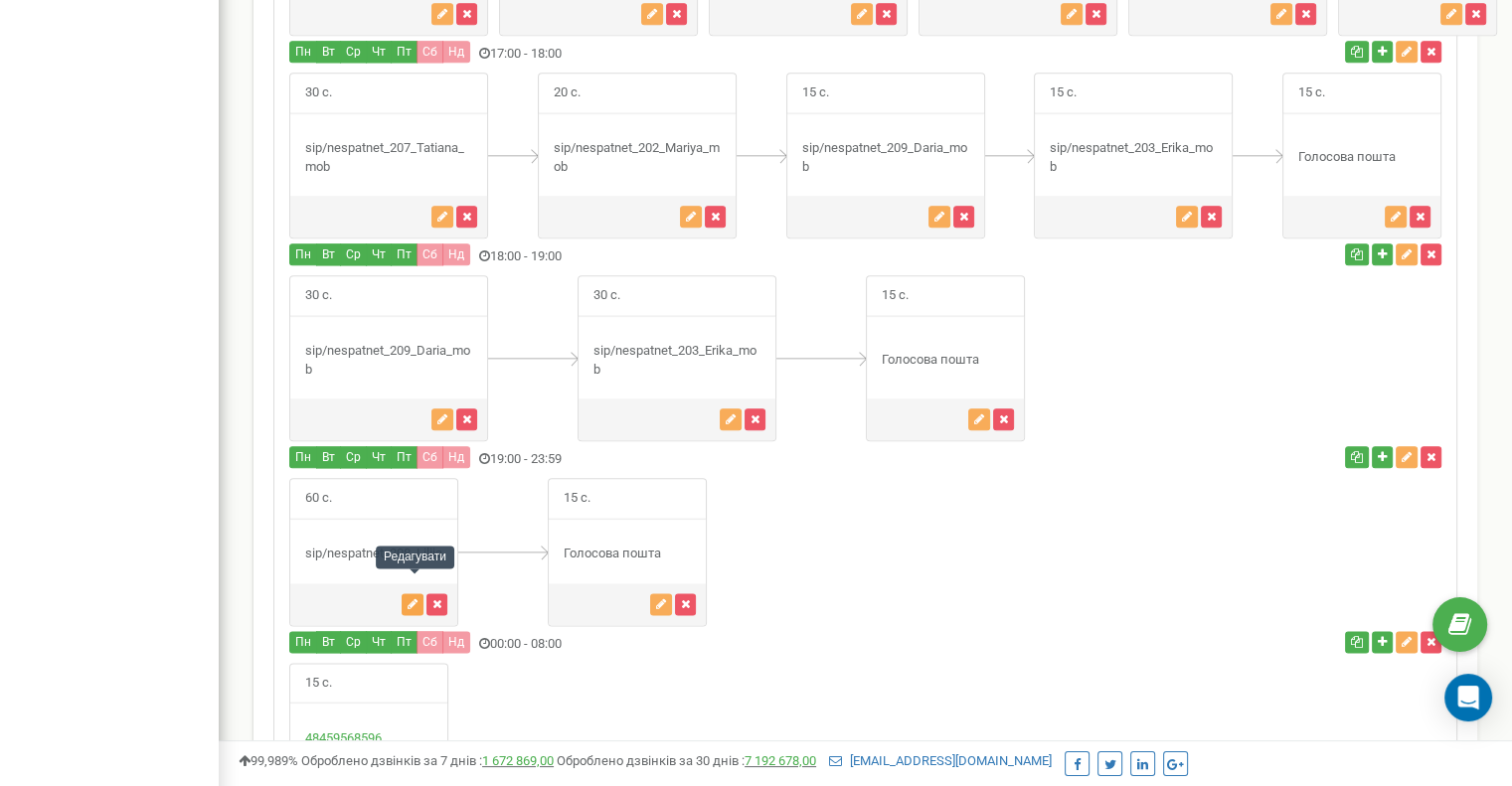 click at bounding box center [413, 604] 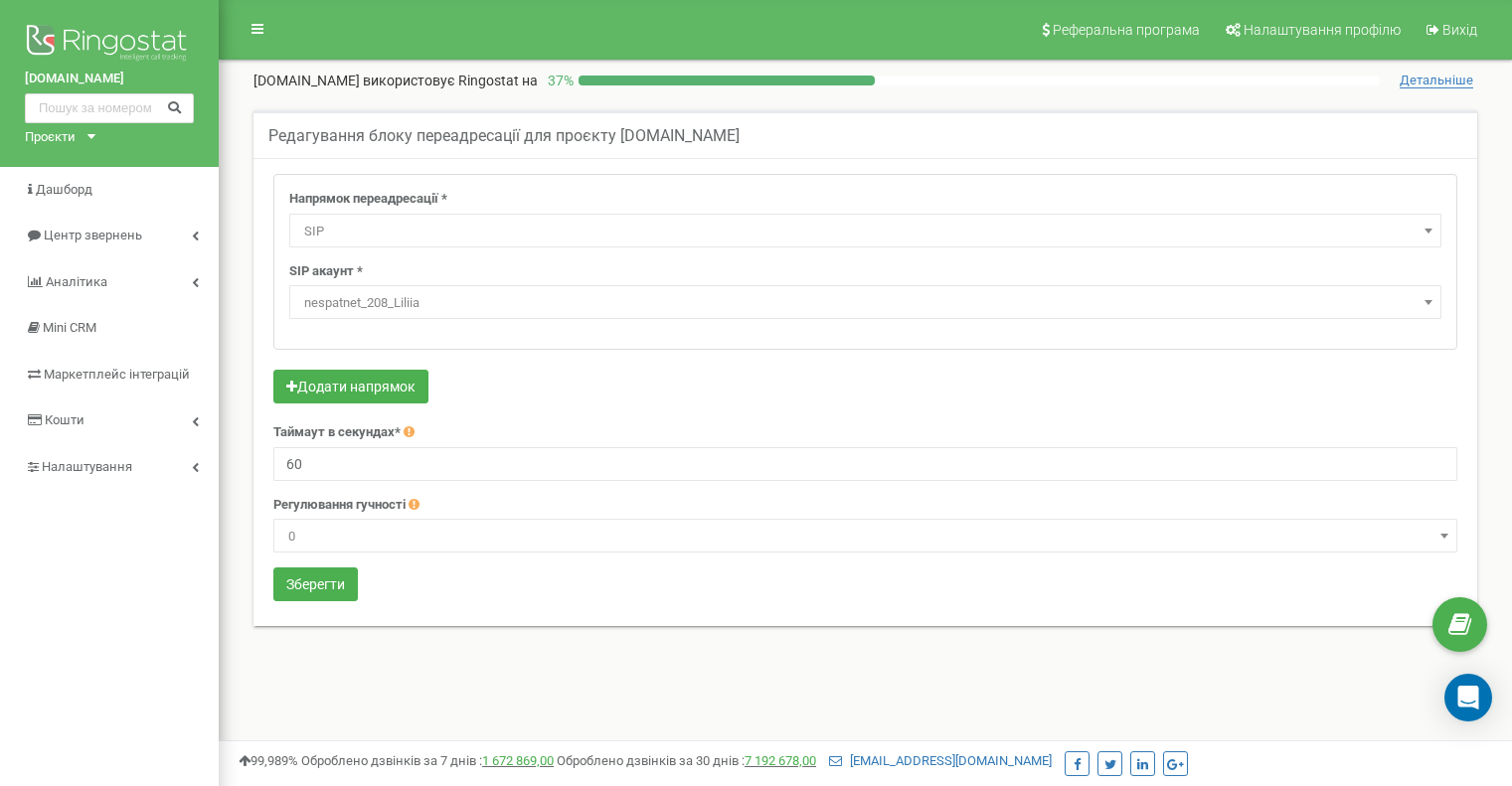 select on "SIP" 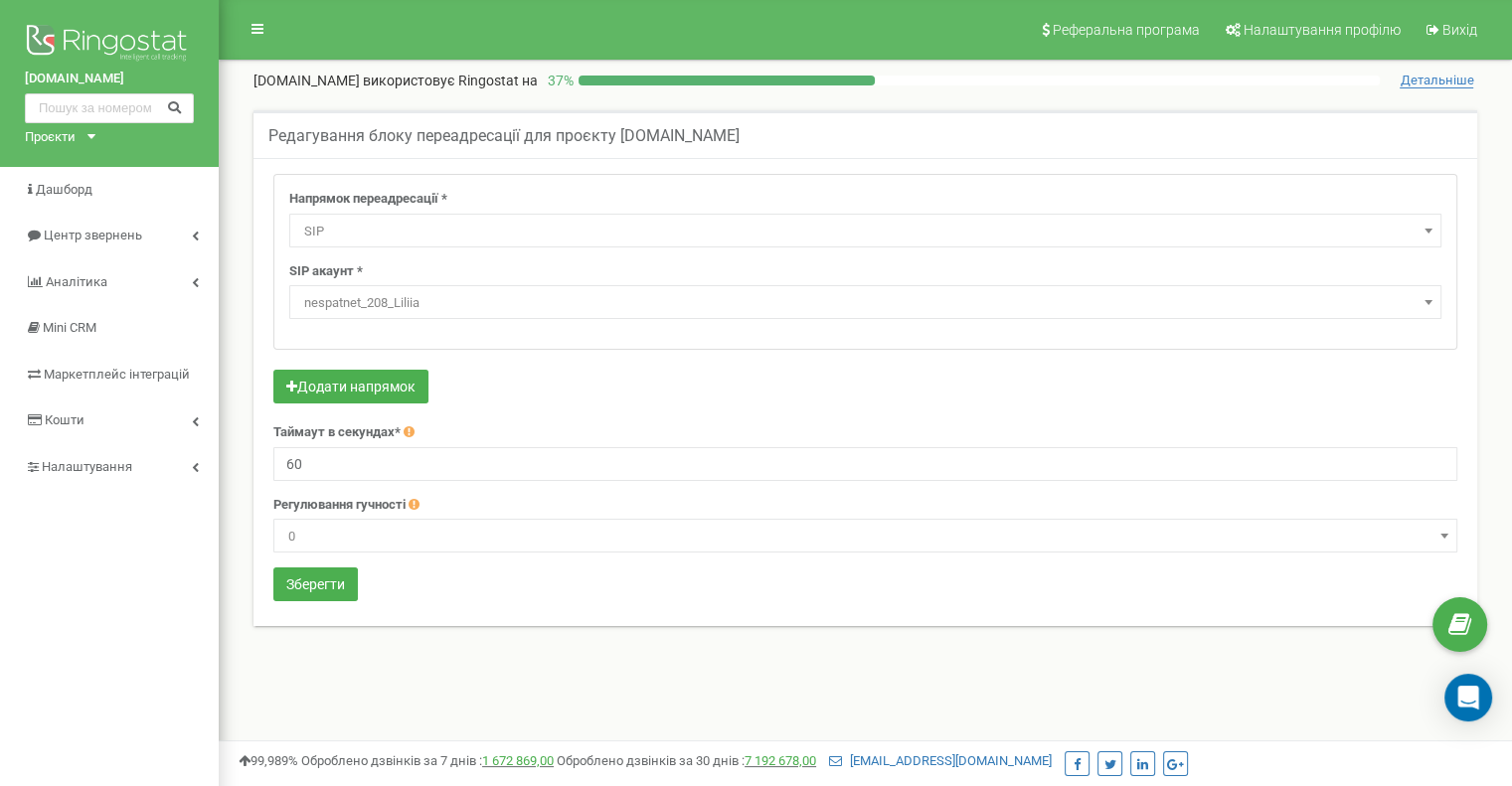 scroll, scrollTop: 0, scrollLeft: 0, axis: both 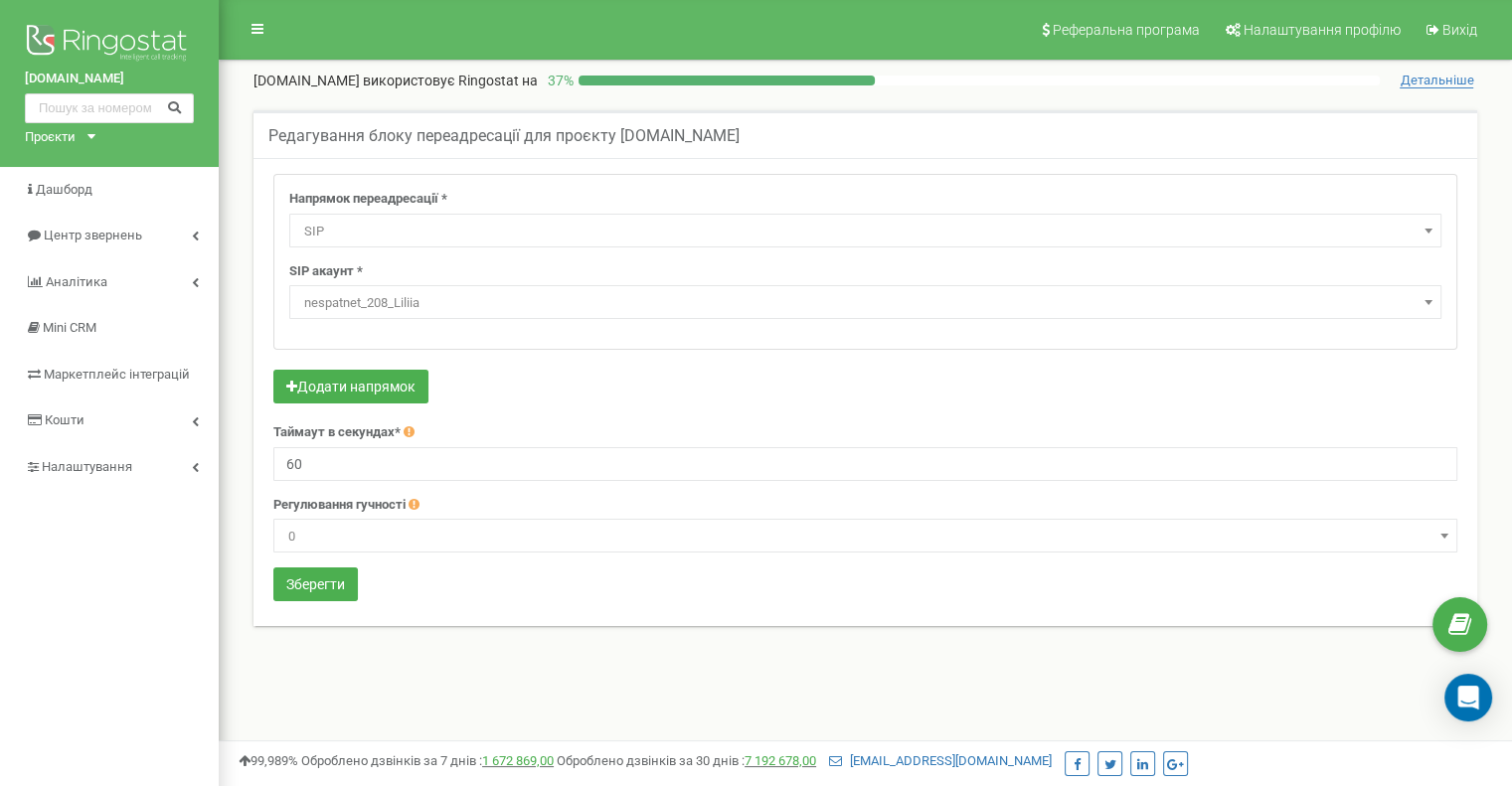click on "nespatnet_208_Liliia" at bounding box center (865, 303) 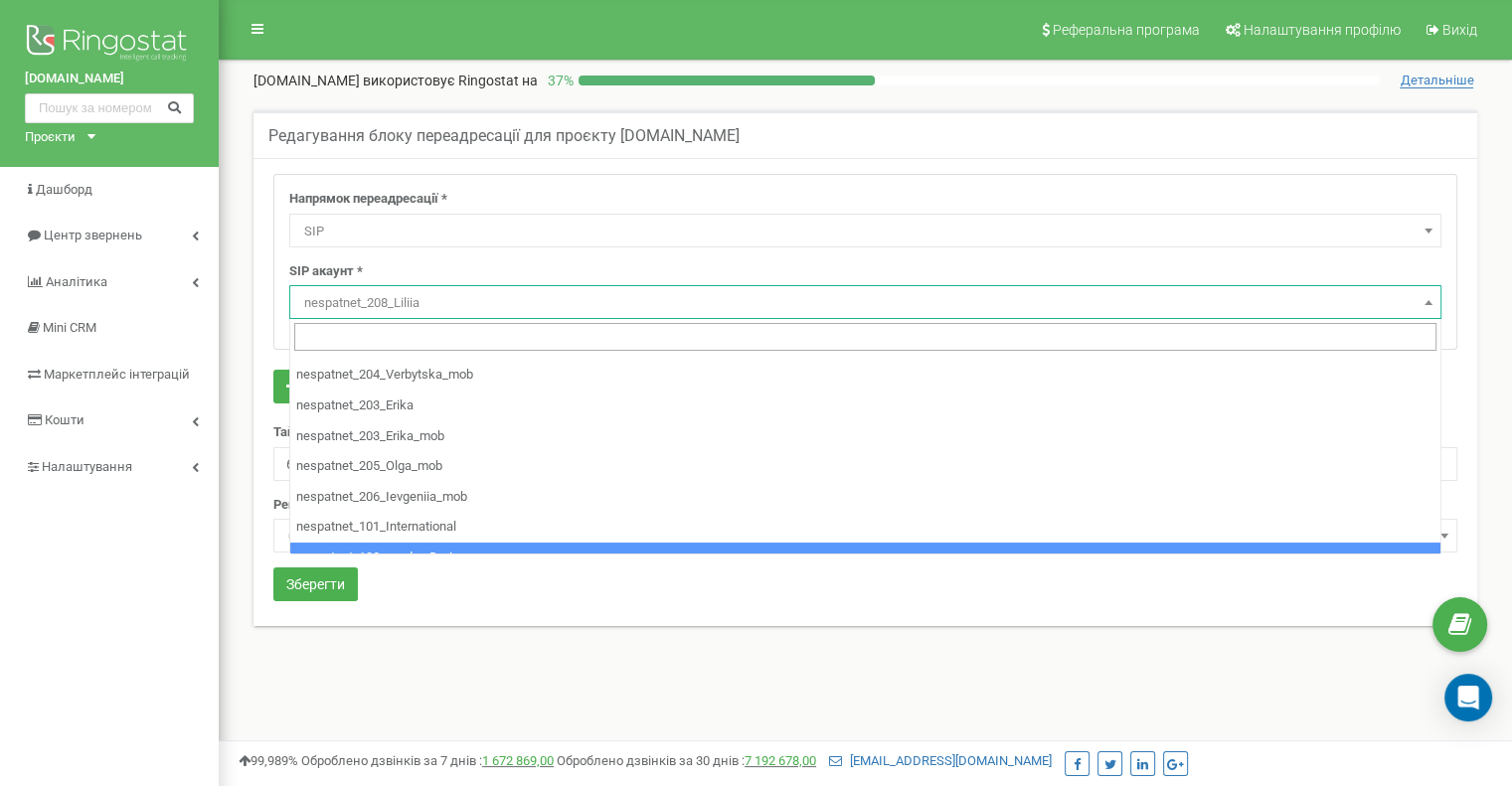 scroll, scrollTop: 175, scrollLeft: 0, axis: vertical 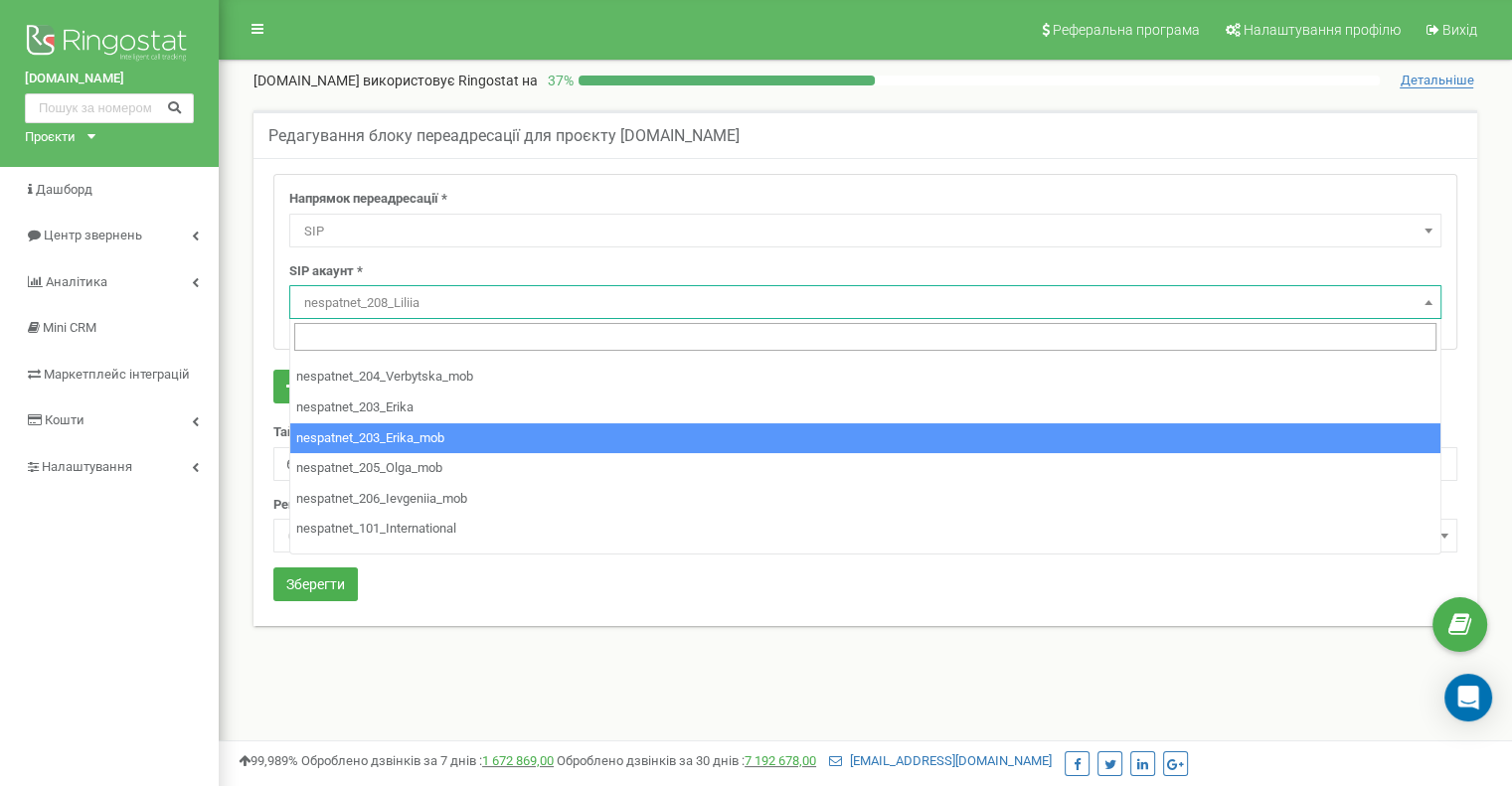 select on "nespatnet_203_Erika_mob" 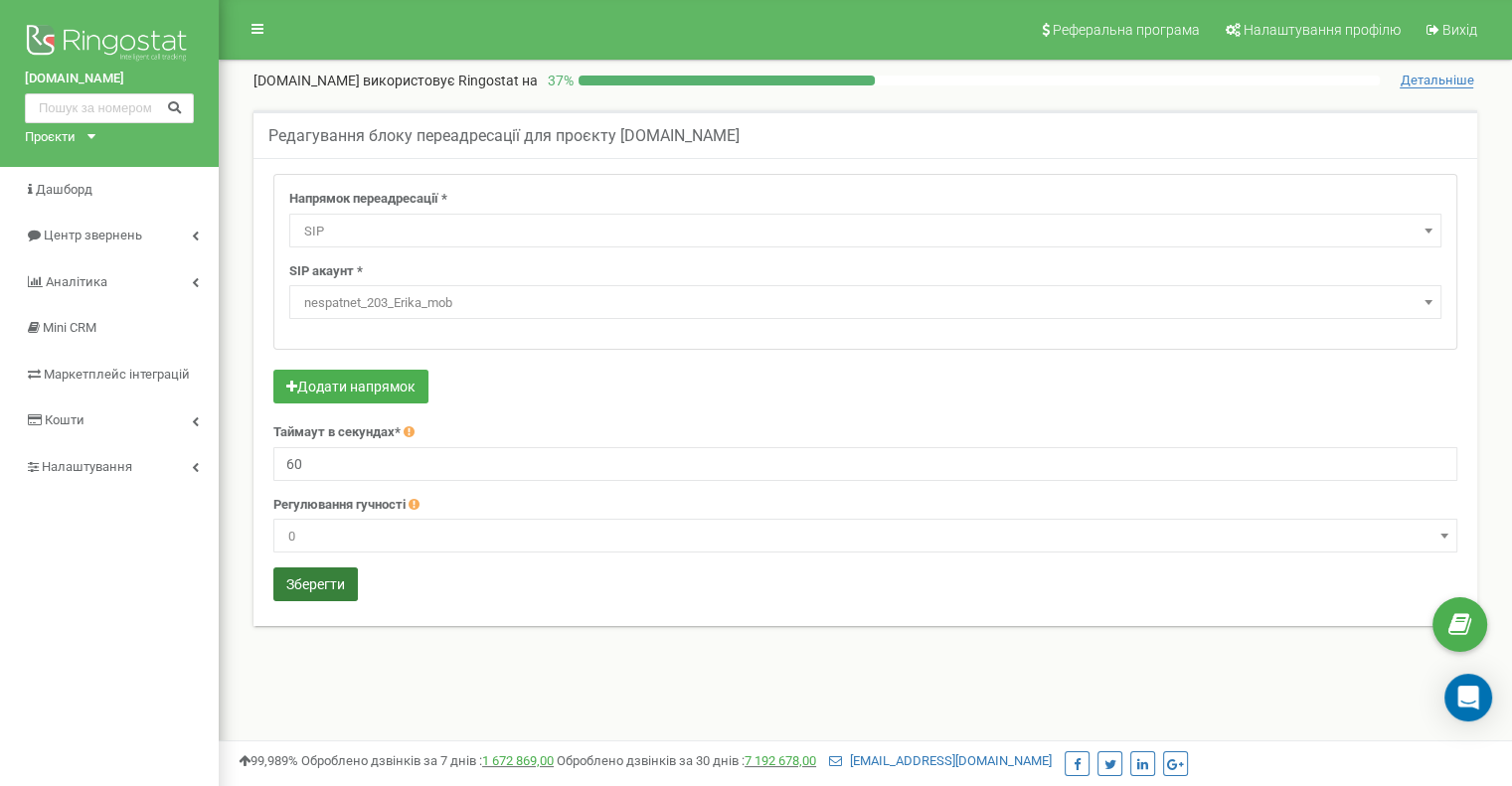 click on "Зберегти" at bounding box center (315, 584) 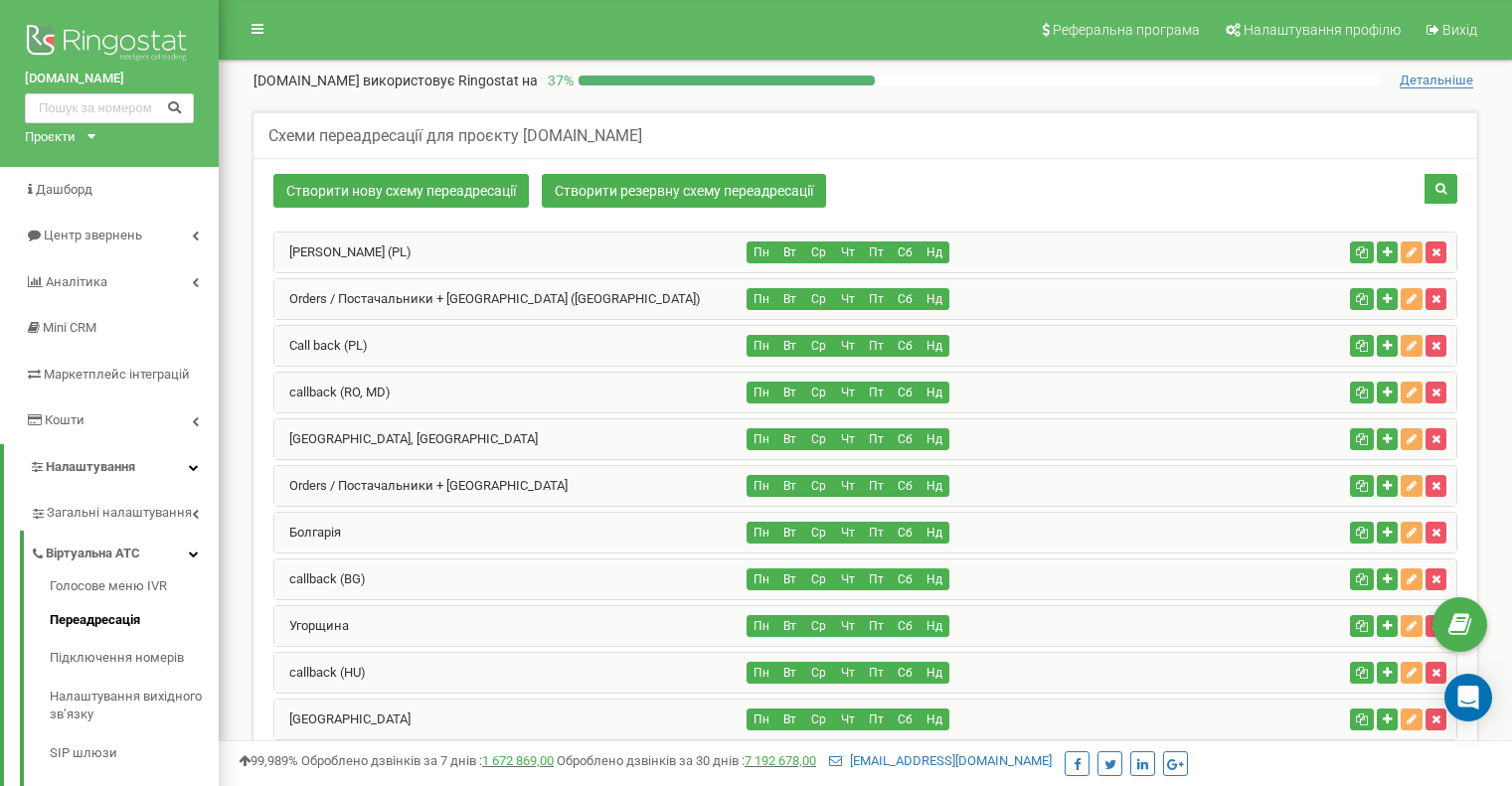 scroll, scrollTop: 2651, scrollLeft: 0, axis: vertical 